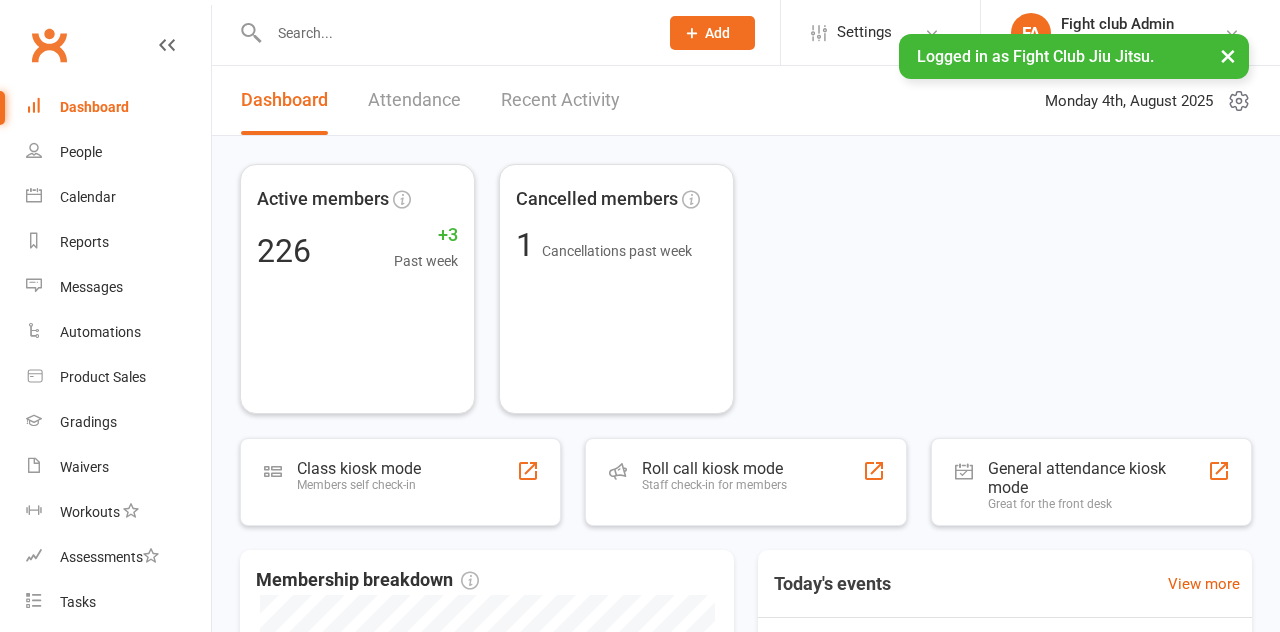 scroll, scrollTop: 0, scrollLeft: 0, axis: both 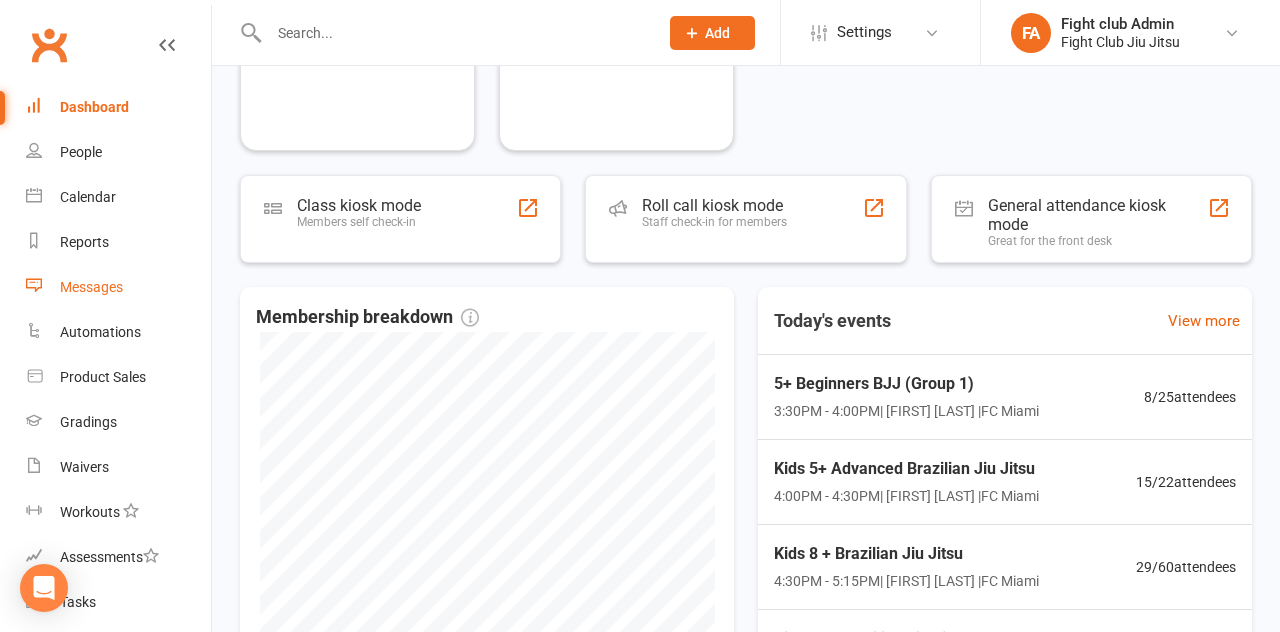 click on "Messages" at bounding box center [91, 287] 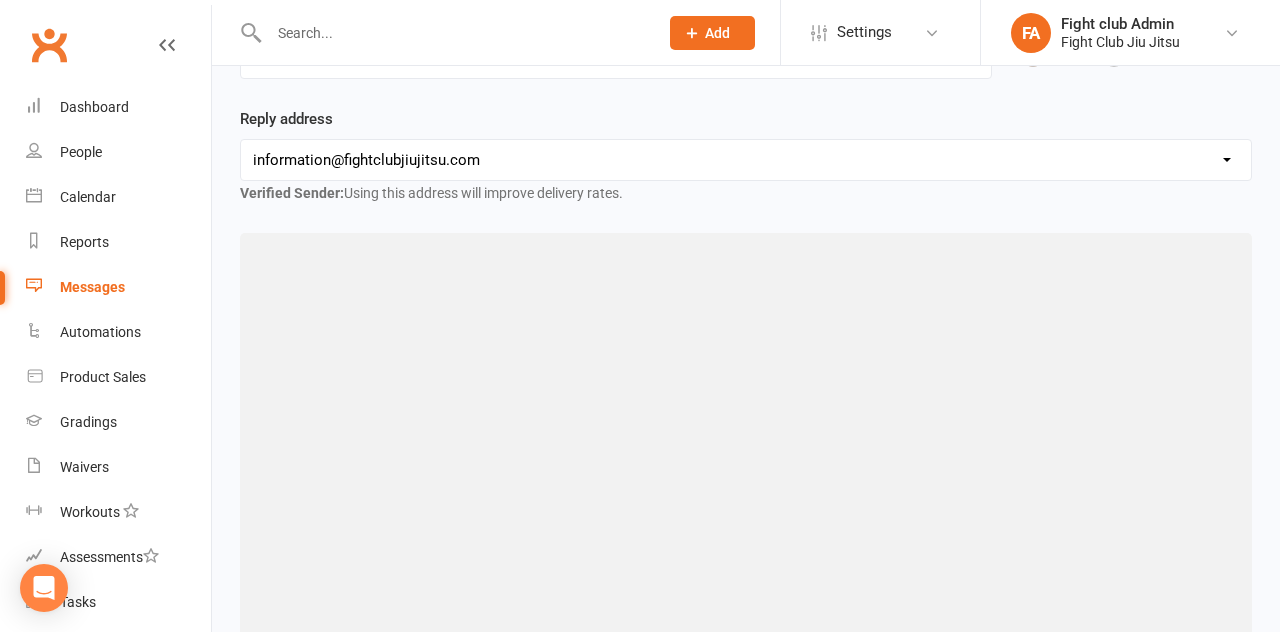scroll, scrollTop: 0, scrollLeft: 0, axis: both 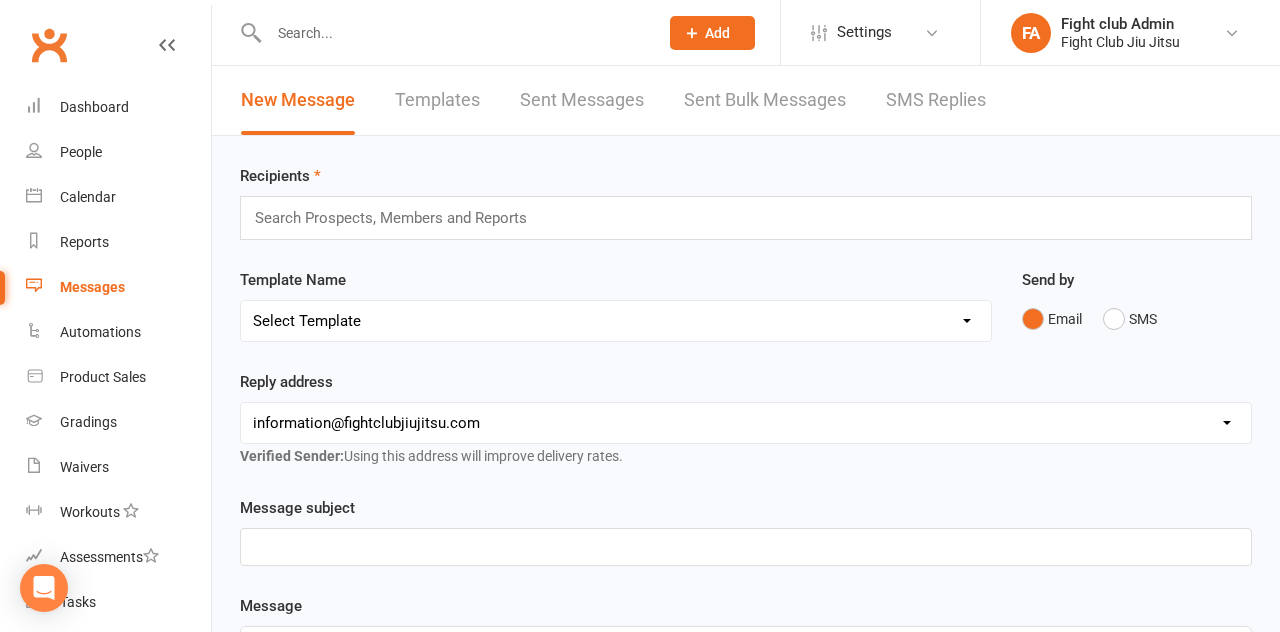 click on "Sent Bulk Messages" at bounding box center [765, 100] 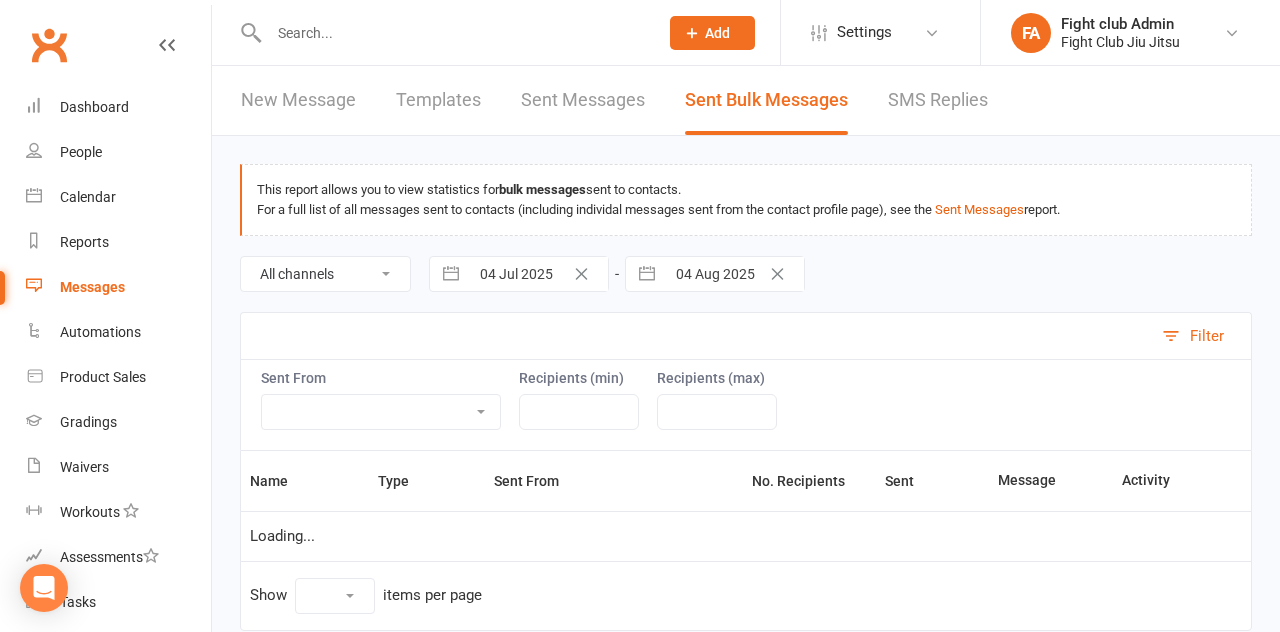 select on "10" 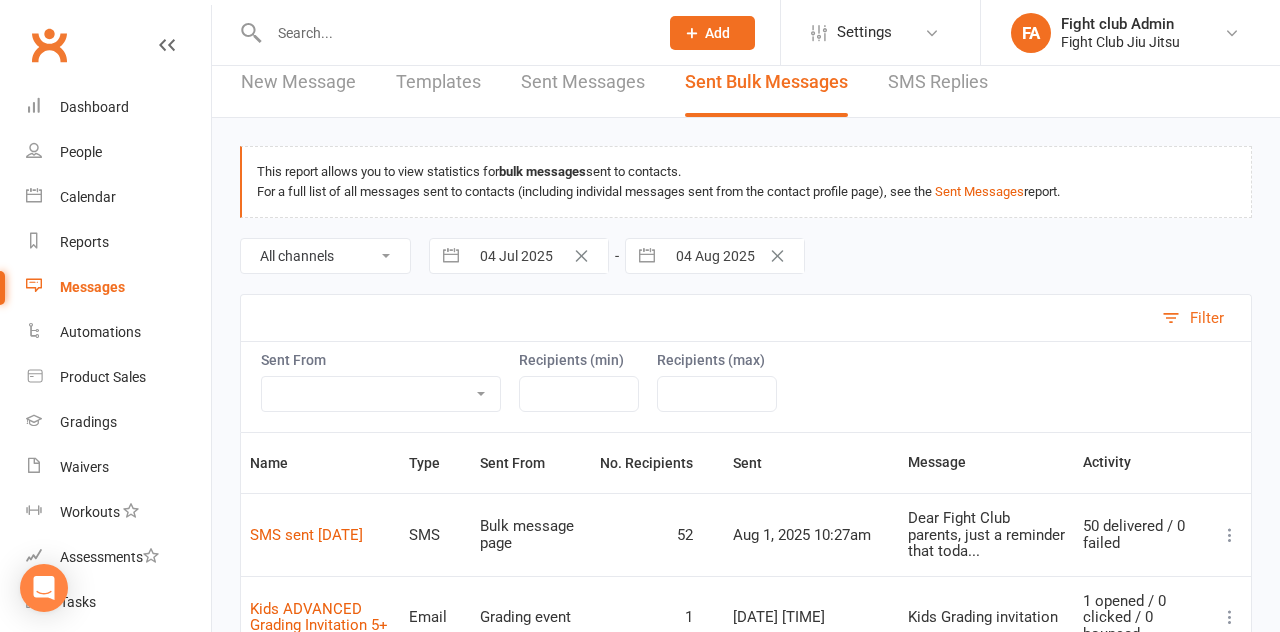 scroll, scrollTop: 0, scrollLeft: 0, axis: both 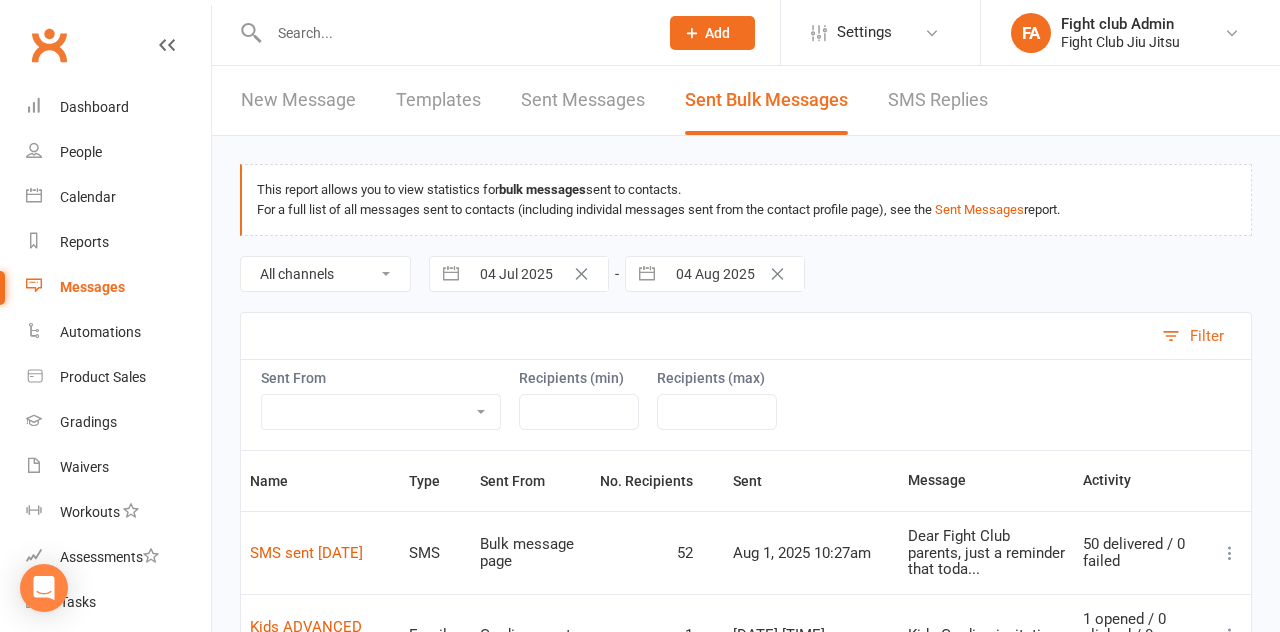 click on "New Message" at bounding box center (298, 100) 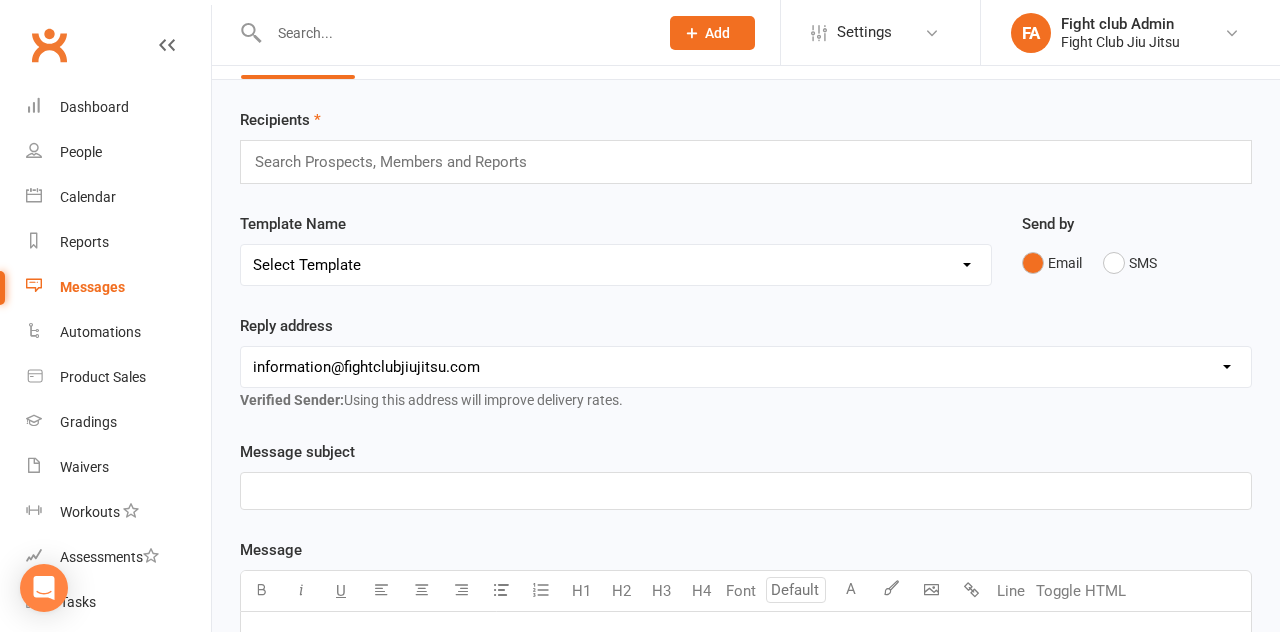 scroll, scrollTop: 59, scrollLeft: 0, axis: vertical 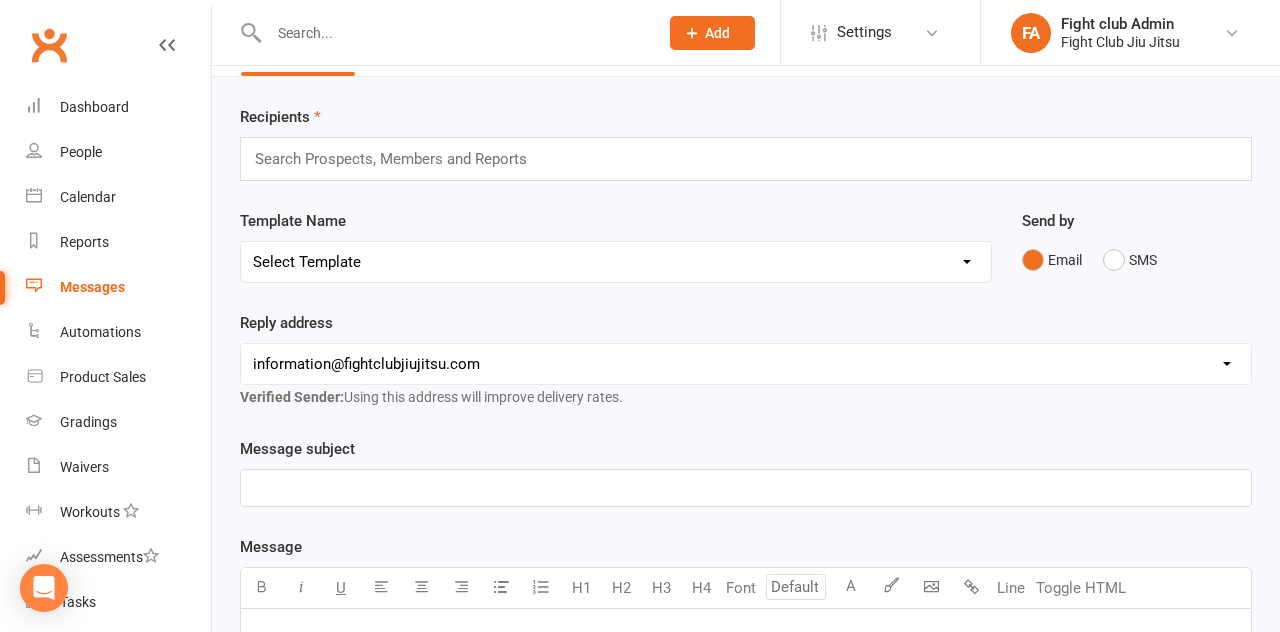 click on "﻿" at bounding box center [746, 488] 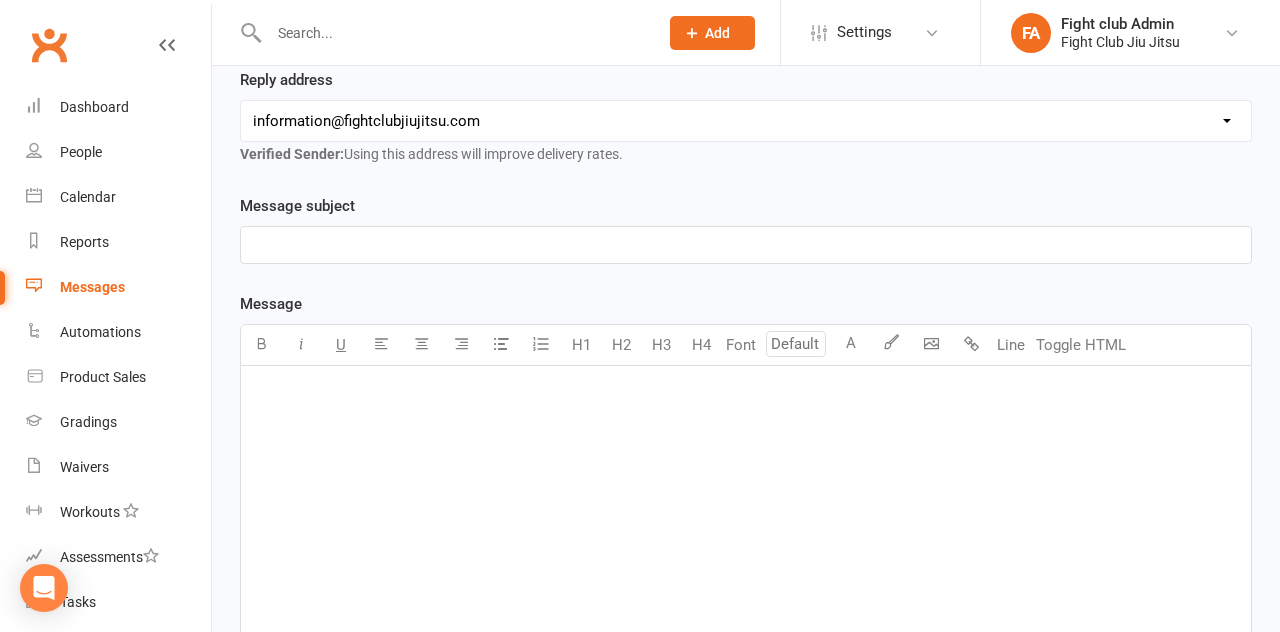 scroll, scrollTop: 304, scrollLeft: 0, axis: vertical 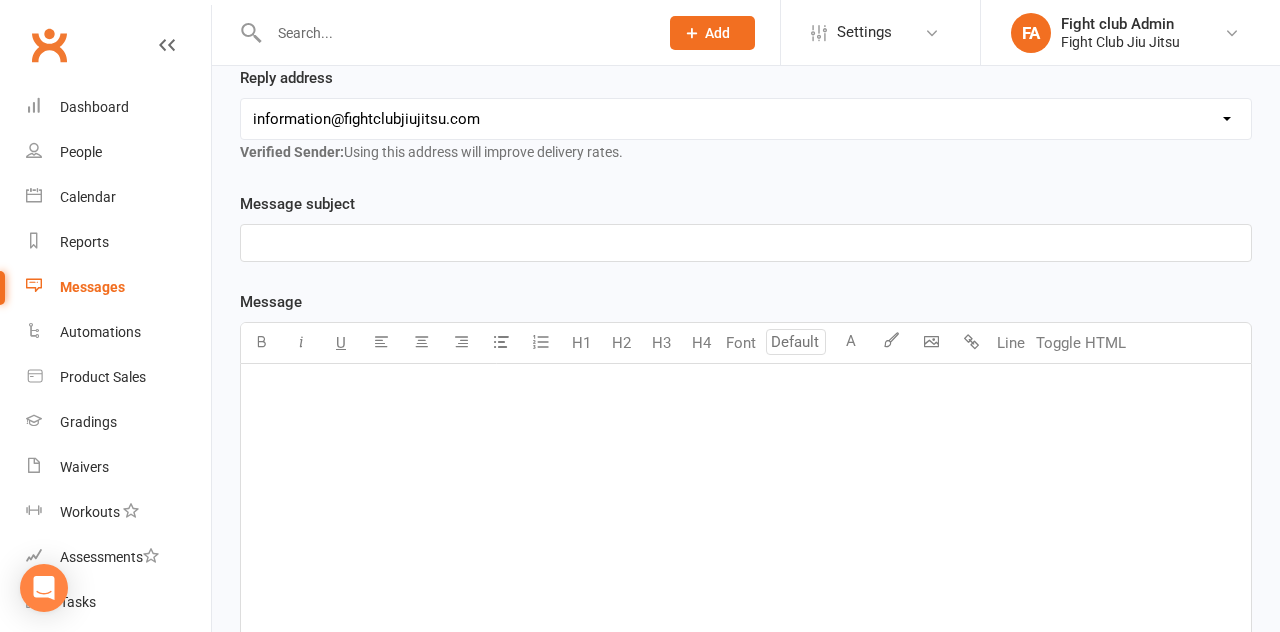 click on "﻿" at bounding box center (746, 514) 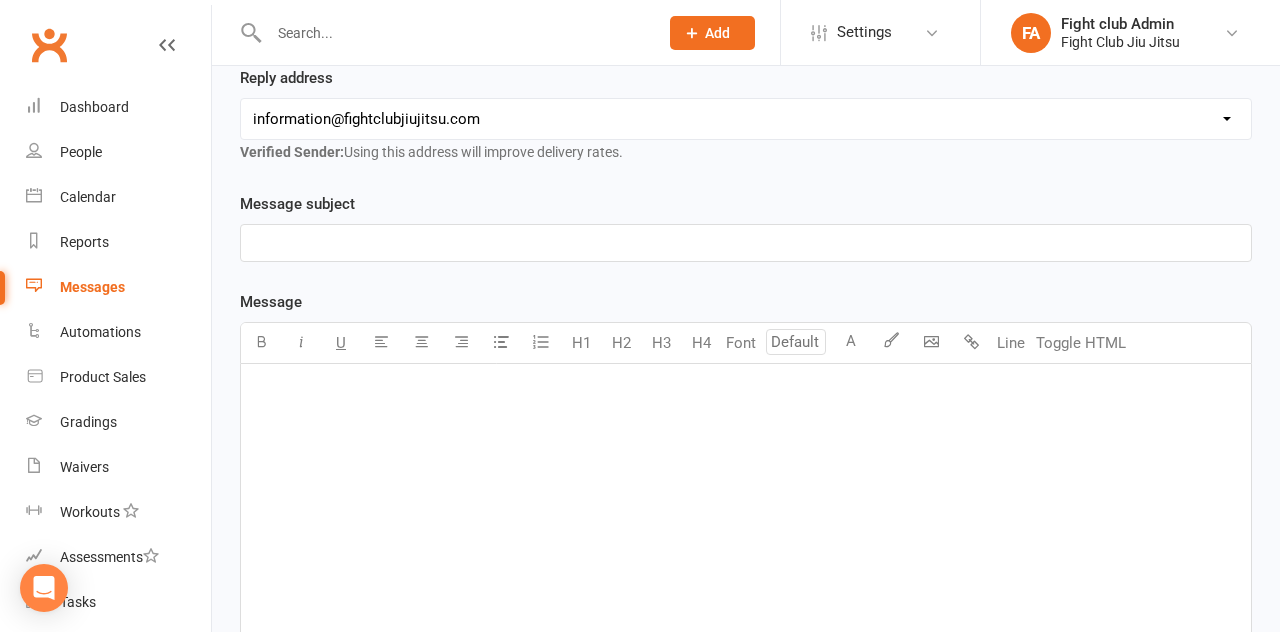 scroll, scrollTop: 1259, scrollLeft: 0, axis: vertical 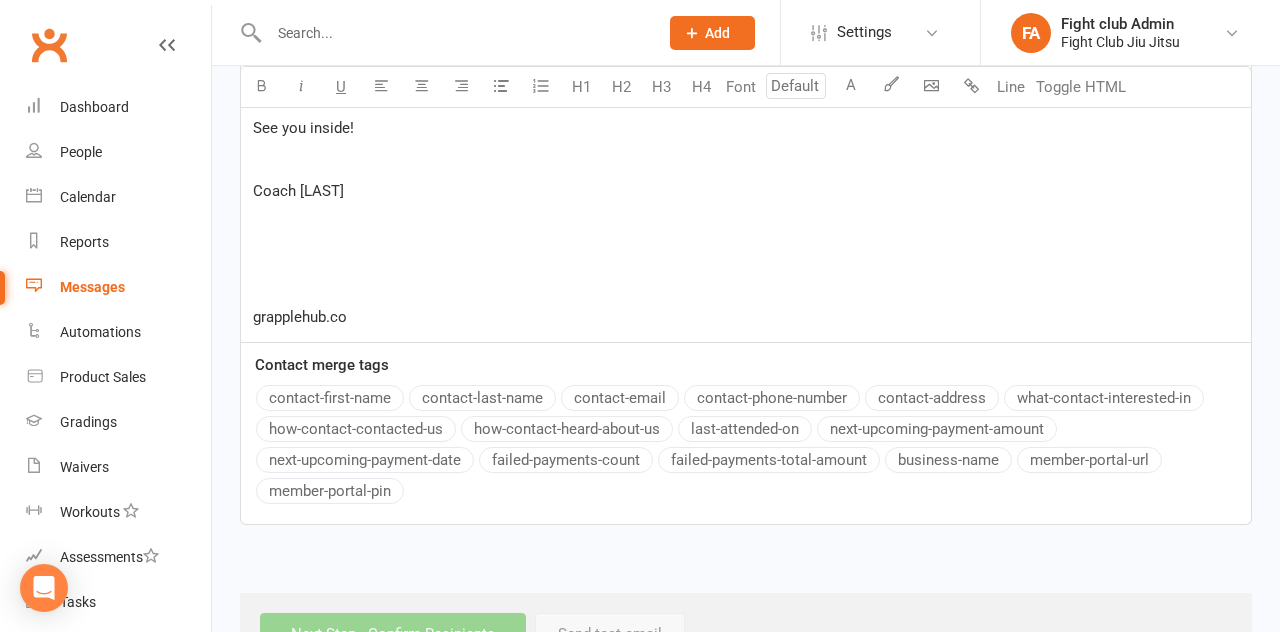 click on "I’m inviting you to Grapple Hub—a free group chat where we break down techniques, troubleshoot struggles, and where we can support each other. ﻿ ﻿ ﻿ Plus, I’ll be giving away exclusive bonuses inside! 🎁🔥 ﻿ ﻿ ﻿ Jiu-Jitsu can be frustrating 😤—getting stuck, struggling with escapes, or hitting plateaus—but you don’t have to figure it out alone. ﻿ ﻿ ﻿ Inside, I'll be uploading free video courses, PDFs, and technique breakdowns to fast-track your progress. 📈🥋 ﻿ ﻿ ﻿ Spots are limited! ⏳ Don’t miss out on these free bonuses—join now! ﻿ ﻿ ﻿ [🔥 Click here to join Grapple Hub now! 🔥] ﻿ See you inside! ﻿ Coach [NAME] ﻿ ﻿ ﻿ grapplehub.co" at bounding box center [746, -125] 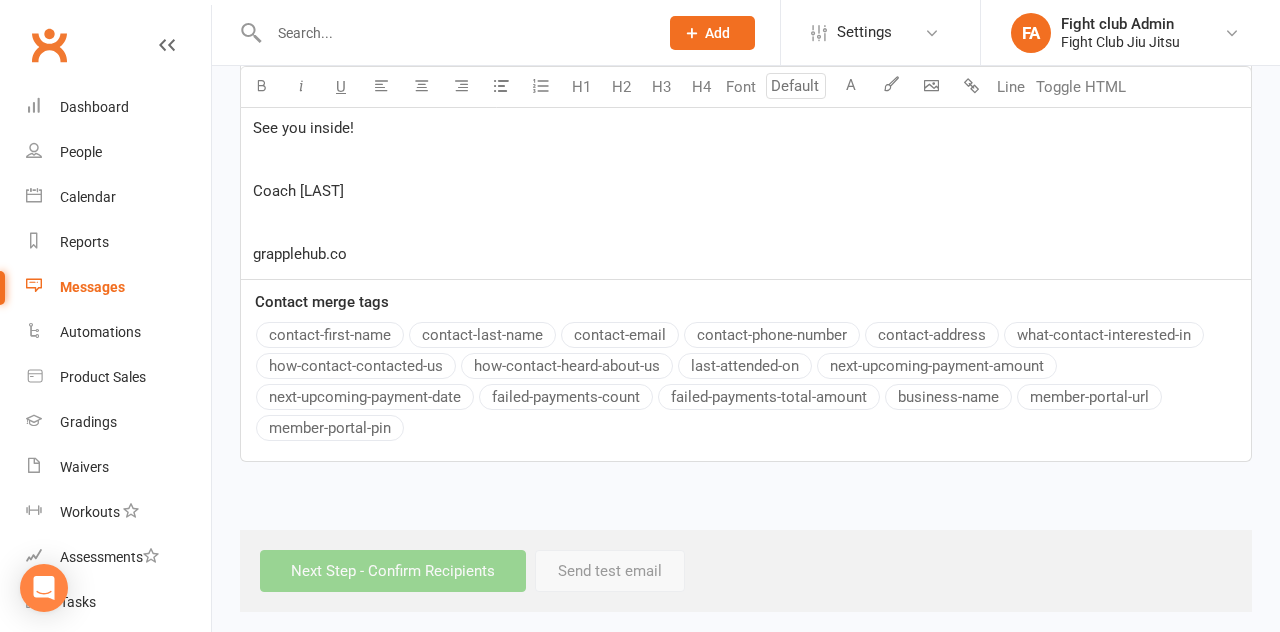 click on "﻿" at bounding box center [746, 159] 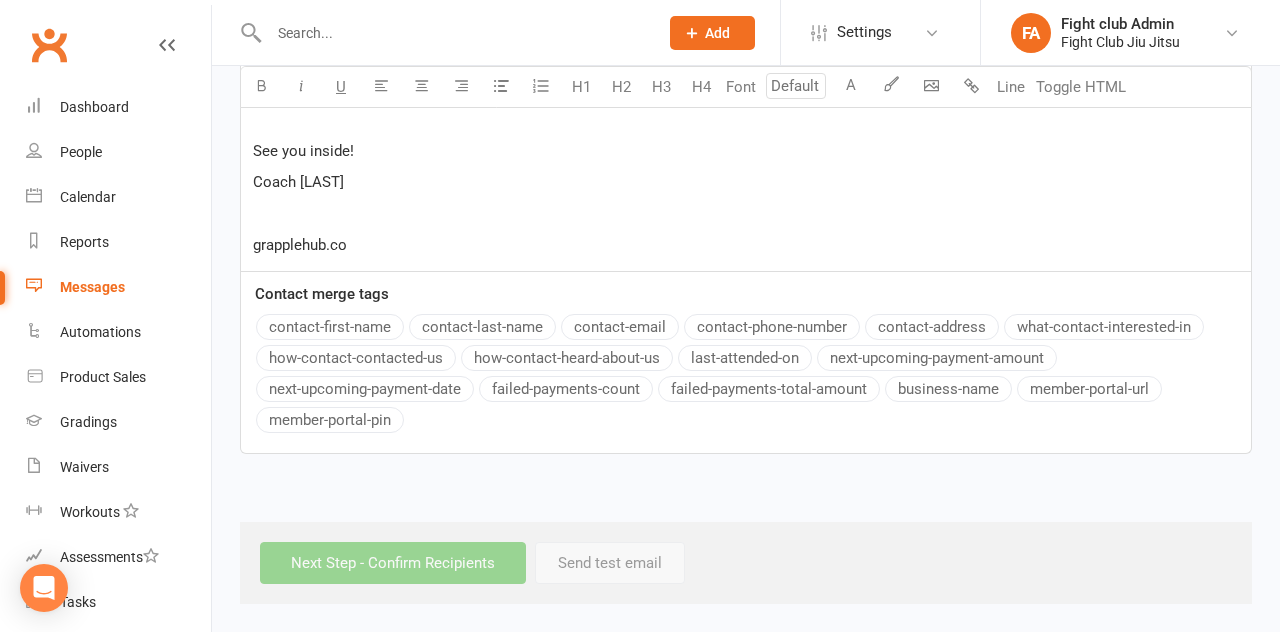 click on "﻿" at bounding box center [746, 214] 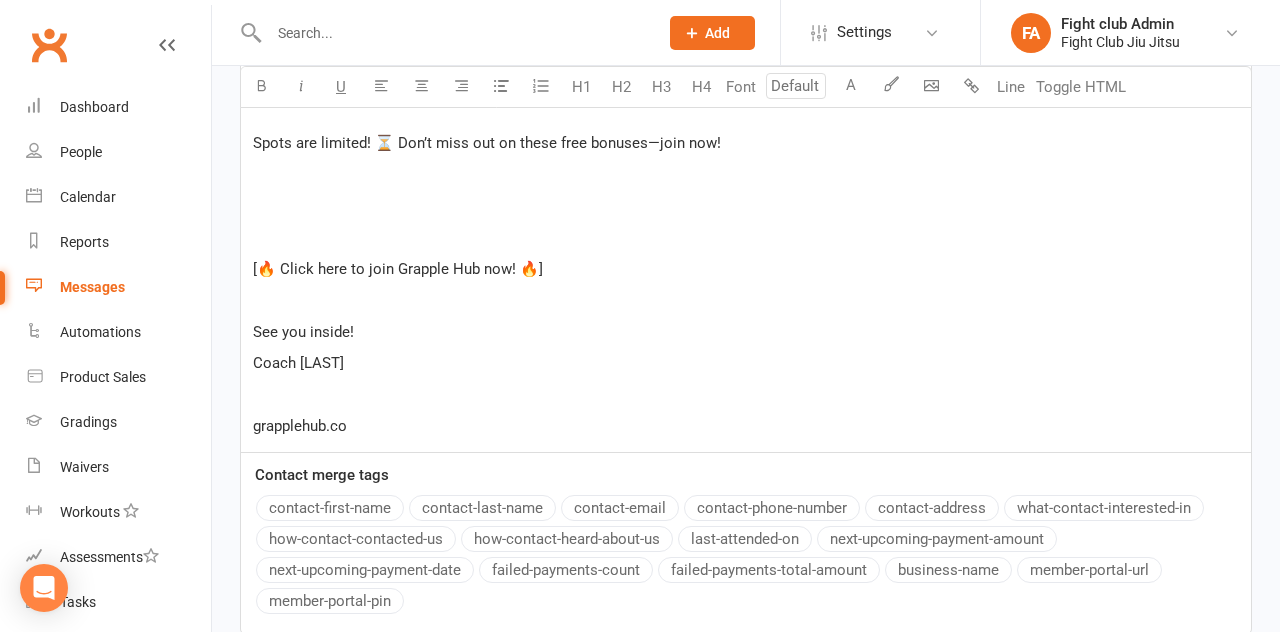 scroll, scrollTop: 1048, scrollLeft: 0, axis: vertical 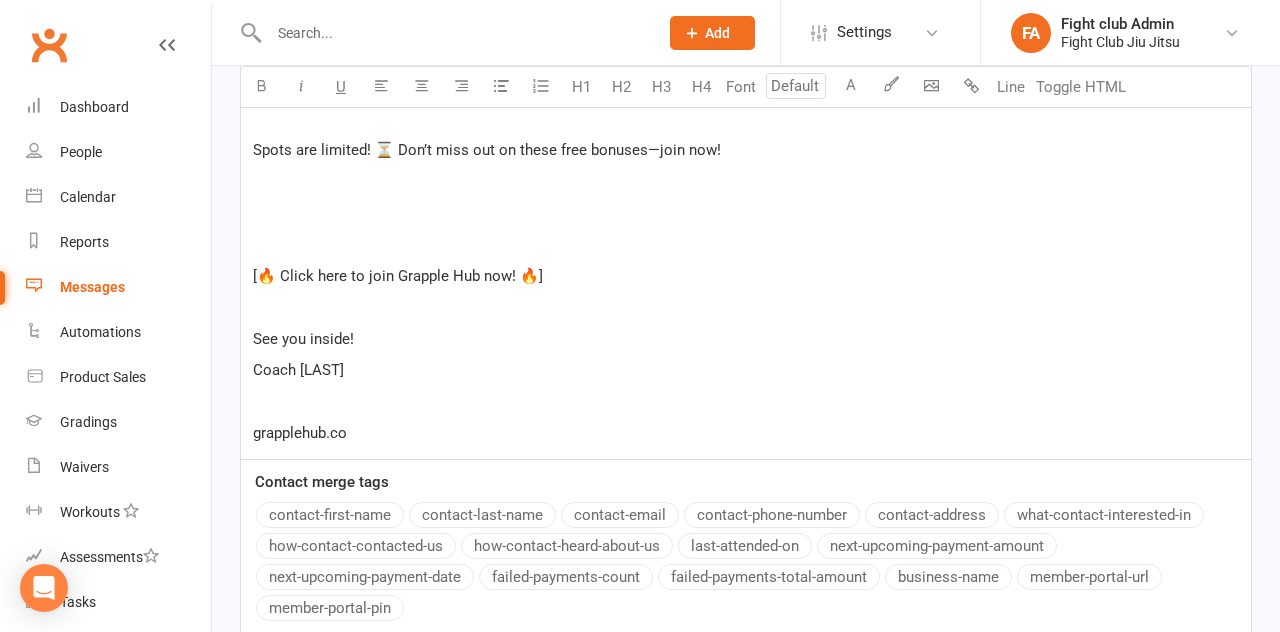 click on "See you inside! Coach [LAST] ﻿ grapplehub.co" at bounding box center (746, 39) 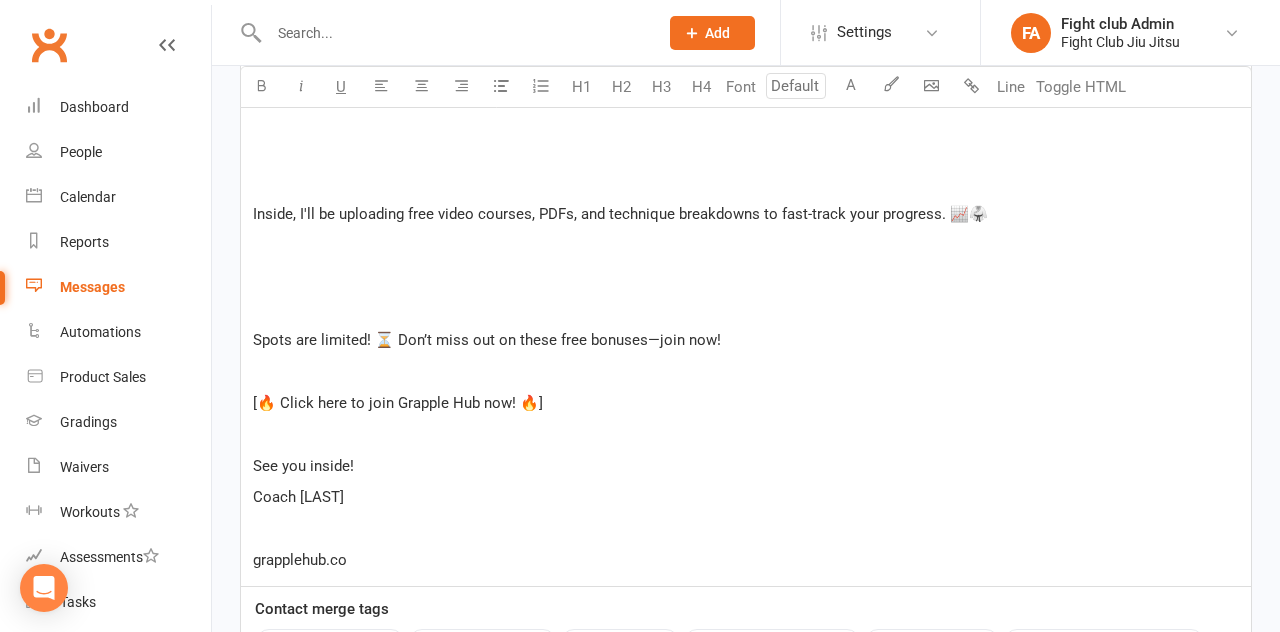 scroll, scrollTop: 860, scrollLeft: 0, axis: vertical 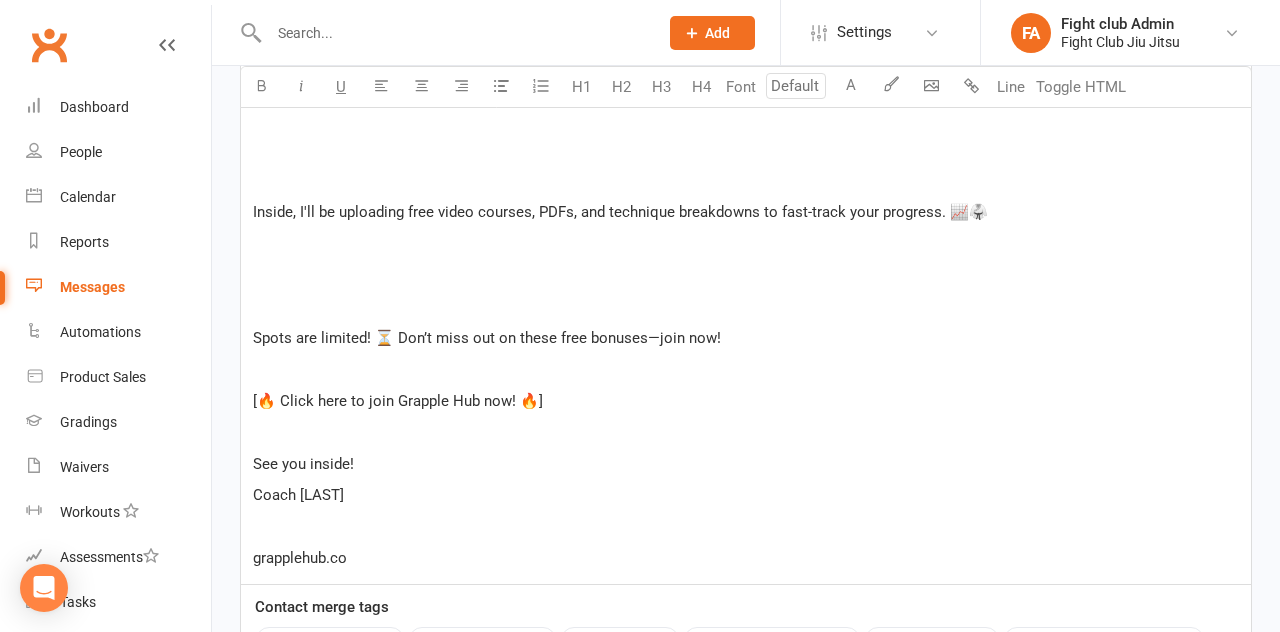 click on "﻿" at bounding box center (746, 306) 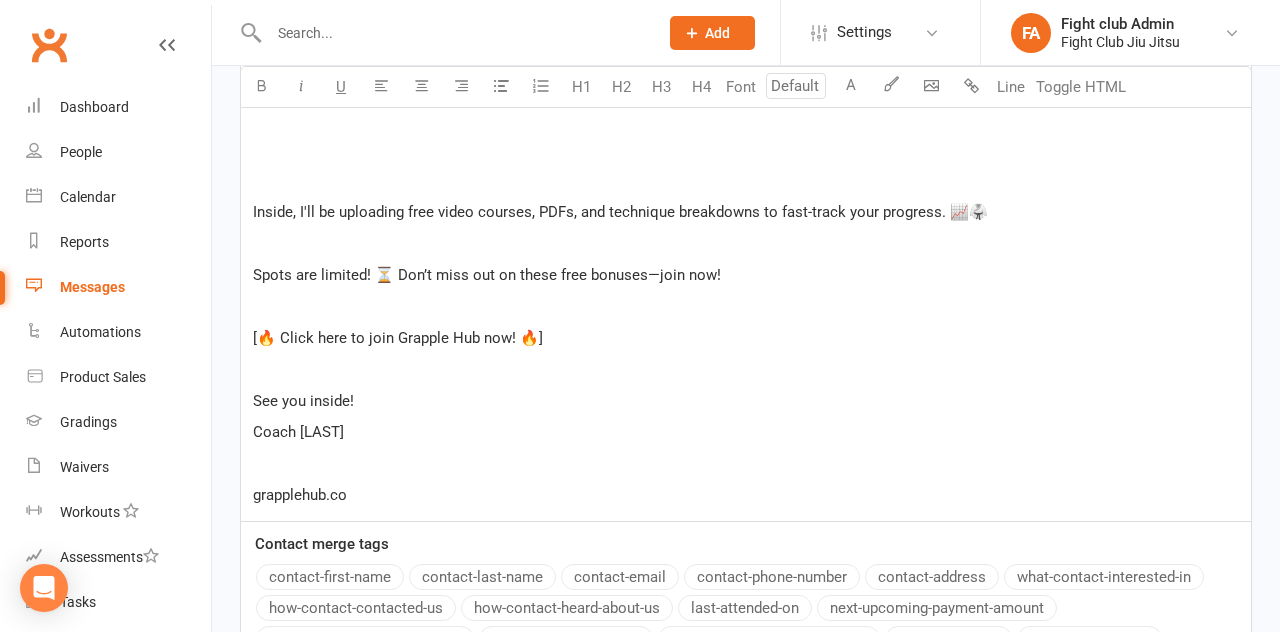 click on "I’m inviting you to Grapple Hub—a free group chat where we break down techniques, troubleshoot struggles, and where we can support each other. ﻿ ﻿ ﻿ Plus, I’ll be giving away exclusive bonuses inside! 🎁🔥 ﻿ ﻿ ﻿ Jiu-Jitsu can be frustrating 😤—getting stuck, struggling with escapes, or hitting plateaus—but you don’t have to figure it out alone. ﻿ ﻿ ﻿ Inside, I'll be uploading free video courses, PDFs, and technique breakdowns to fast-track your progress. 📈🥋 ﻿ Spots are limited! ⏳ Don’t miss out on these free bonuses—join now! ﻿ [🔥 Click here to join Grapple Hub now! 🔥] ﻿ See you inside! Coach [LAST] ﻿ grapplehub.co" at bounding box center [746, 164] 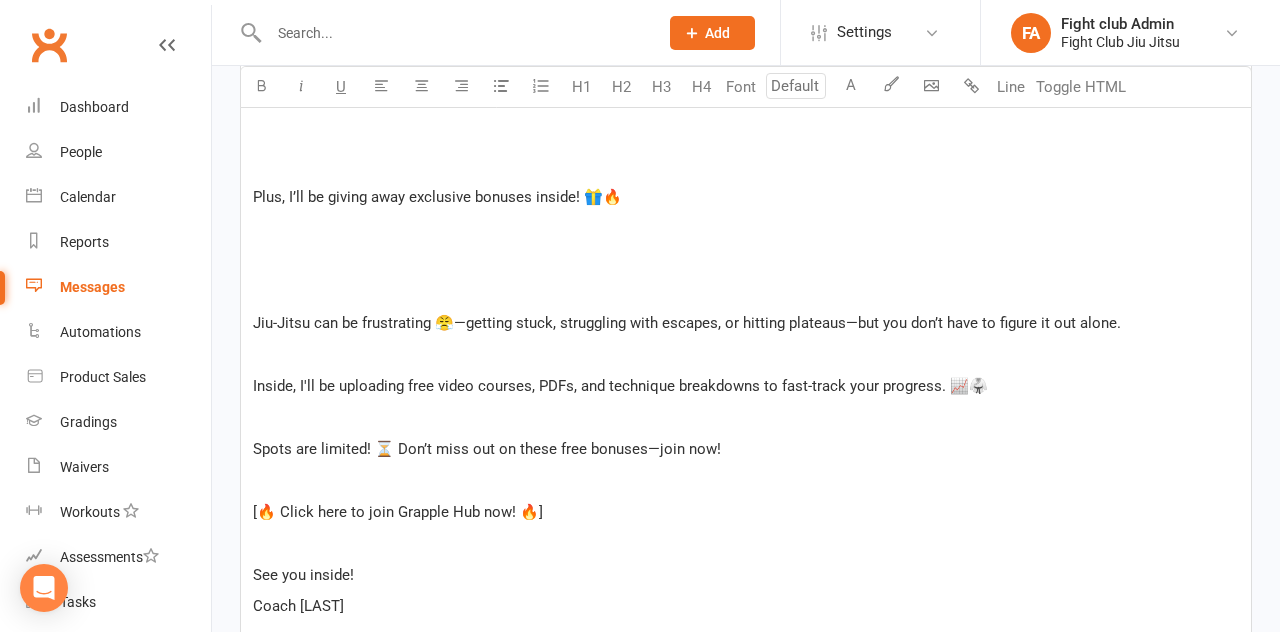 scroll, scrollTop: 621, scrollLeft: 0, axis: vertical 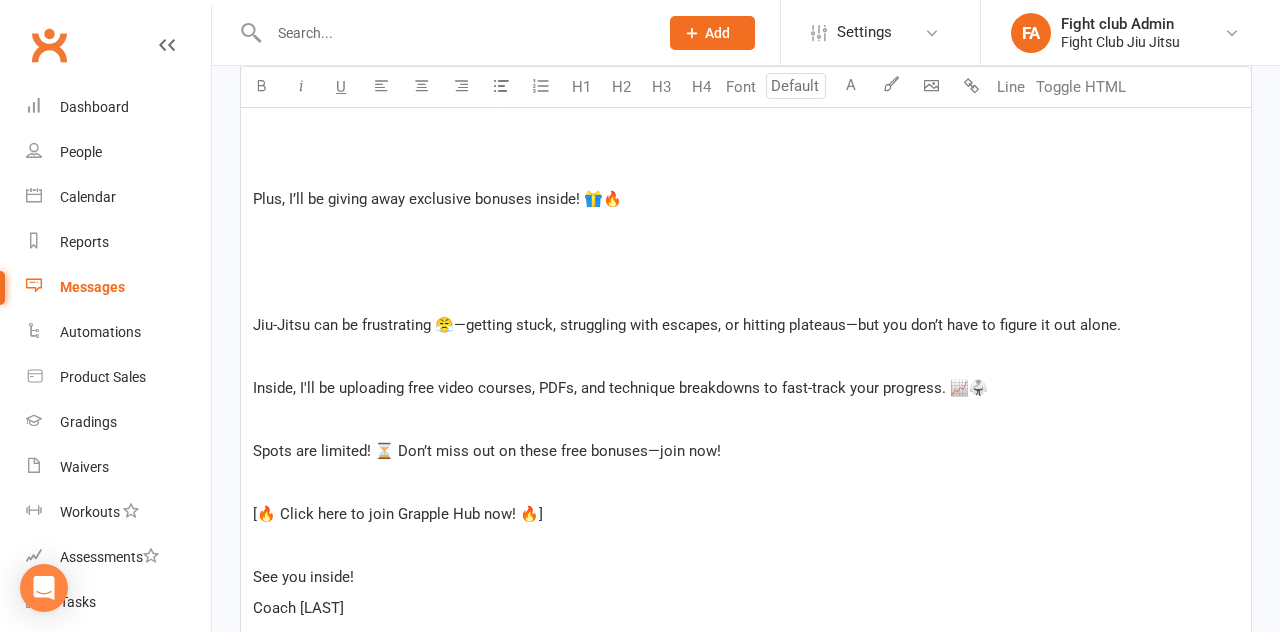 click on "﻿" at bounding box center [746, 293] 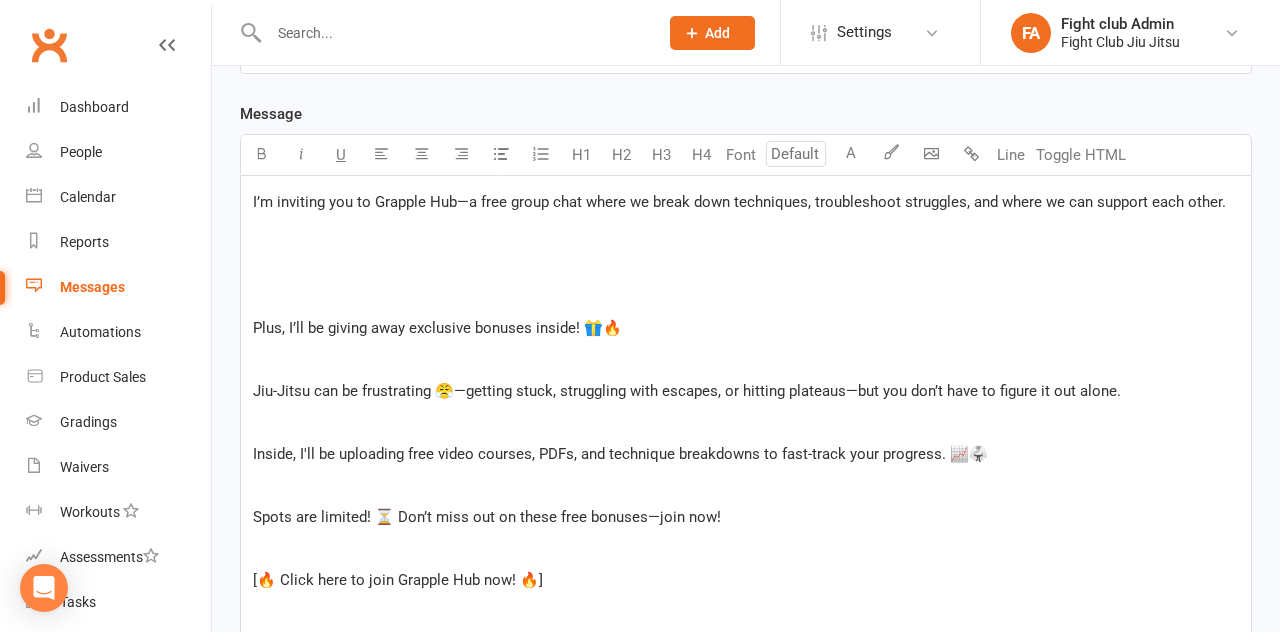 scroll, scrollTop: 464, scrollLeft: 0, axis: vertical 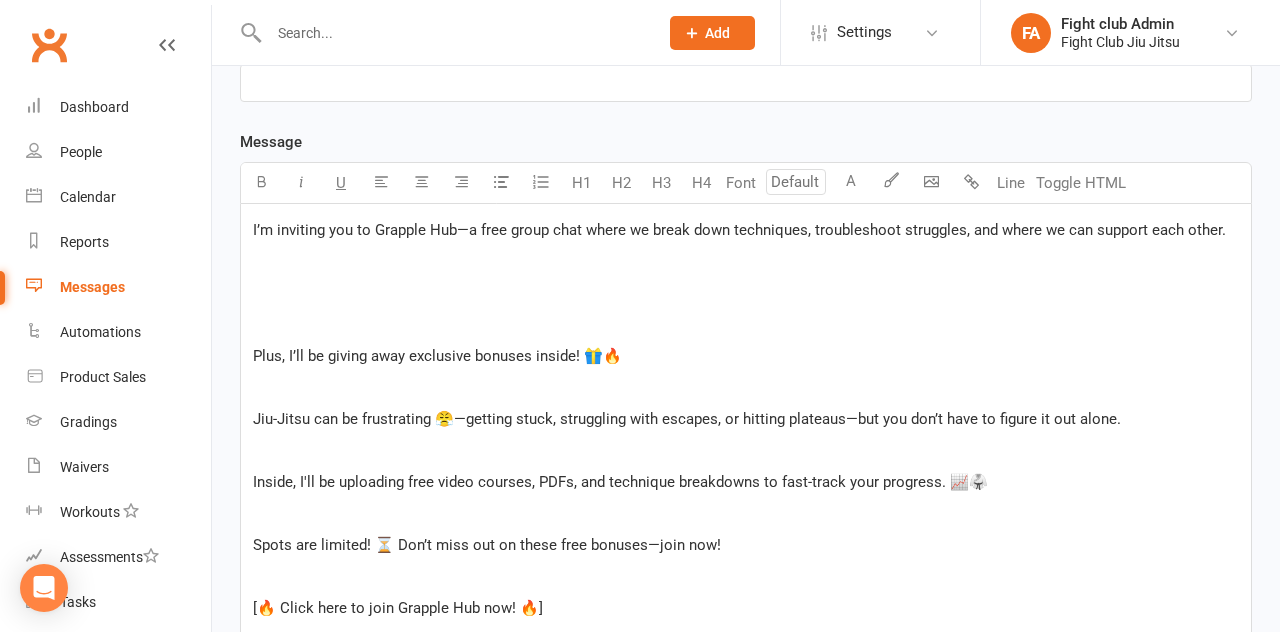 click on "I’m inviting you to Grapple Hub—a free group chat where we break down techniques, troubleshoot struggles, and where we can support each other. ﻿ ﻿ ﻿ Plus, I’ll be giving away exclusive bonuses inside! 🎁🔥 ﻿ Jiu-Jitsu can be frustrating 😤—getting stuck, struggling with escapes, or hitting plateaus—but you don’t have to figure it out alone. ﻿ Inside, I'll be uploading free video courses, PDFs, and technique breakdowns to fast-track your progress. 📈🥋 ﻿ Spots are limited! ⏳ Don’t miss out on these free bonuses—join now! ﻿ [🔥 Click here to join Grapple Hub now! 🔥] ﻿ See you inside! Coach [LAST] ﻿ grapplehub.co" at bounding box center (746, 497) 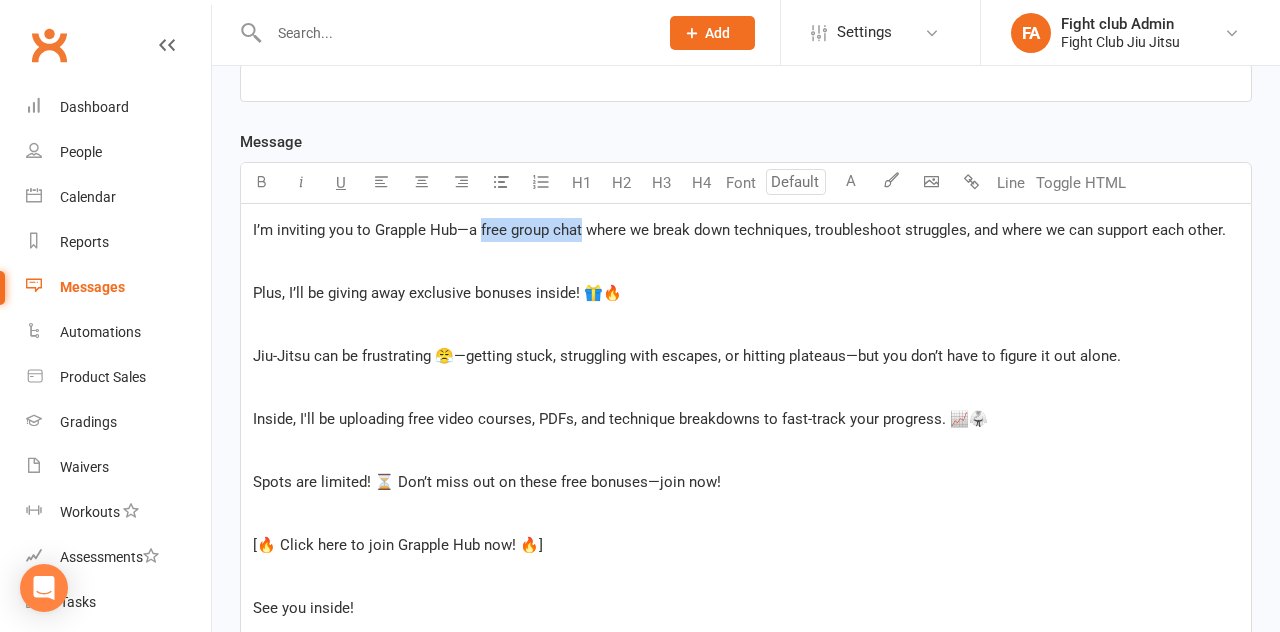 drag, startPoint x: 481, startPoint y: 228, endPoint x: 579, endPoint y: 231, distance: 98.045906 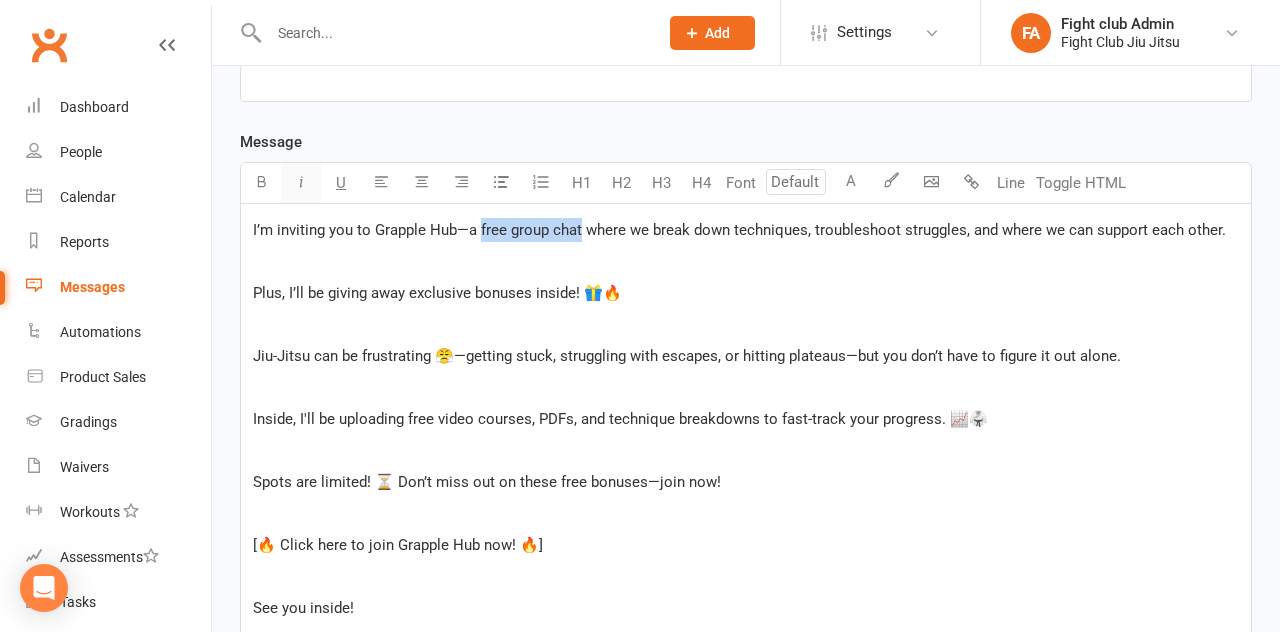 click at bounding box center [301, 181] 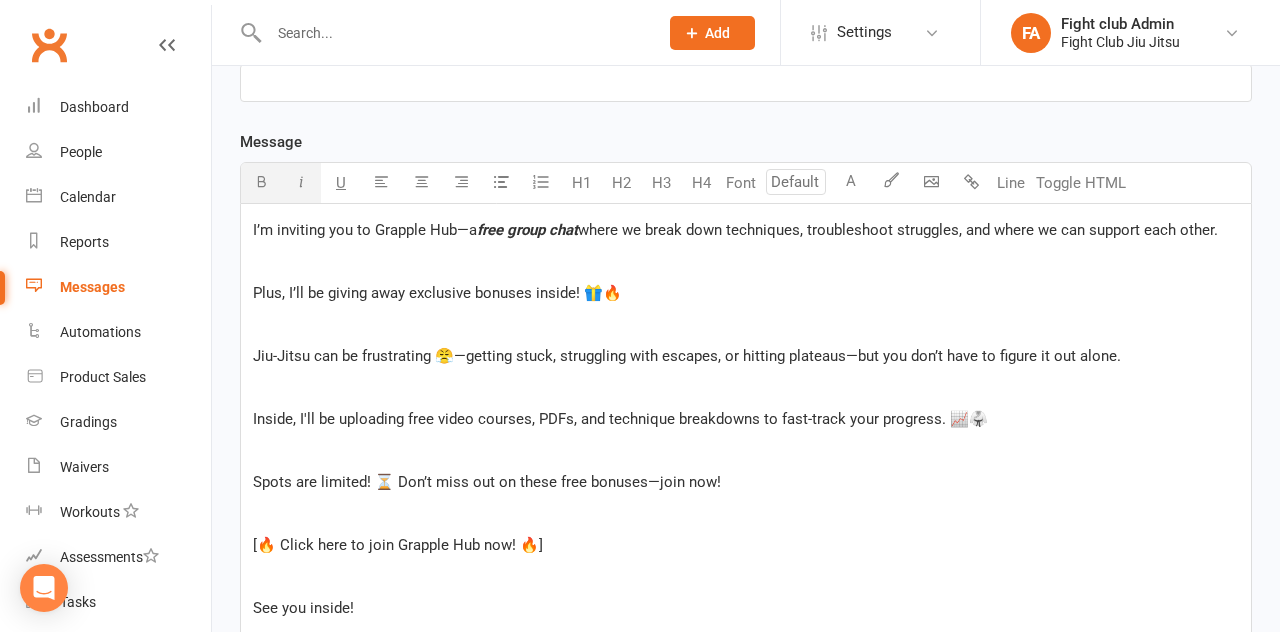 click at bounding box center (261, 183) 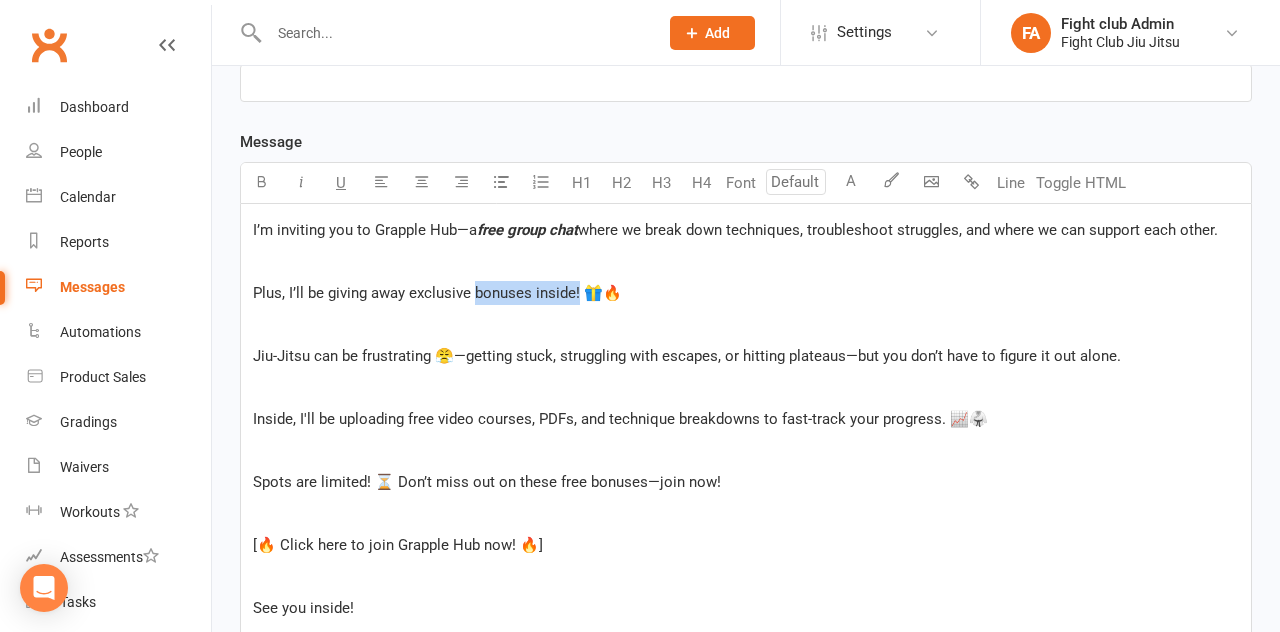 drag, startPoint x: 474, startPoint y: 293, endPoint x: 578, endPoint y: 293, distance: 104 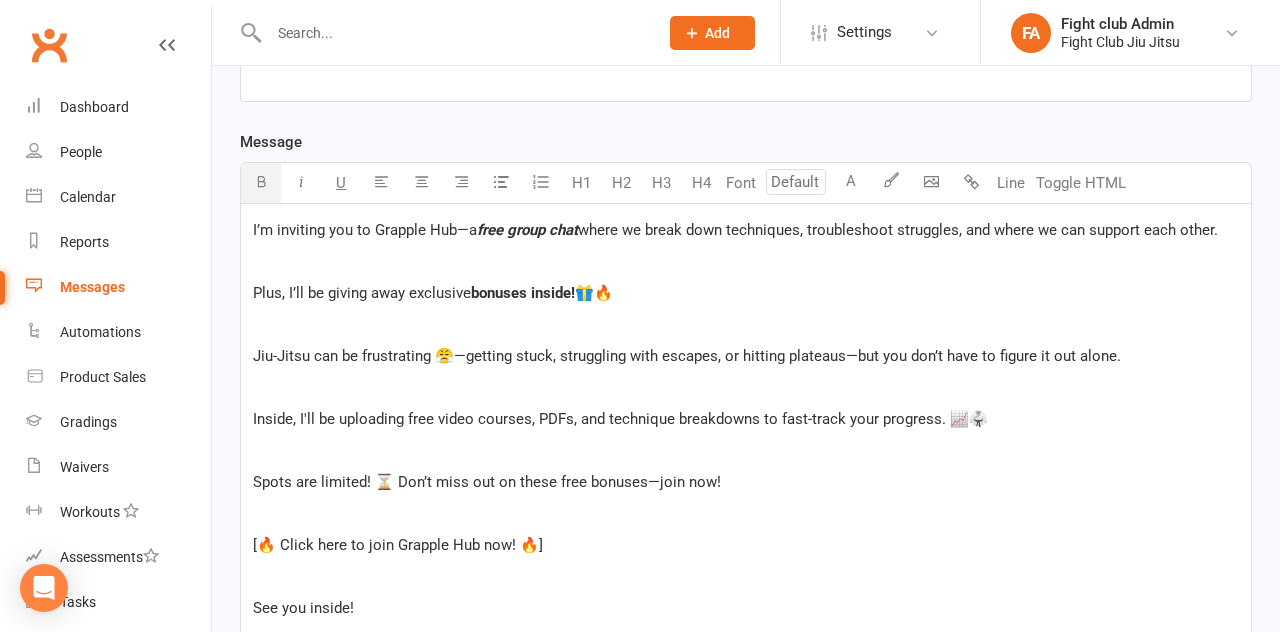 click at bounding box center [261, 181] 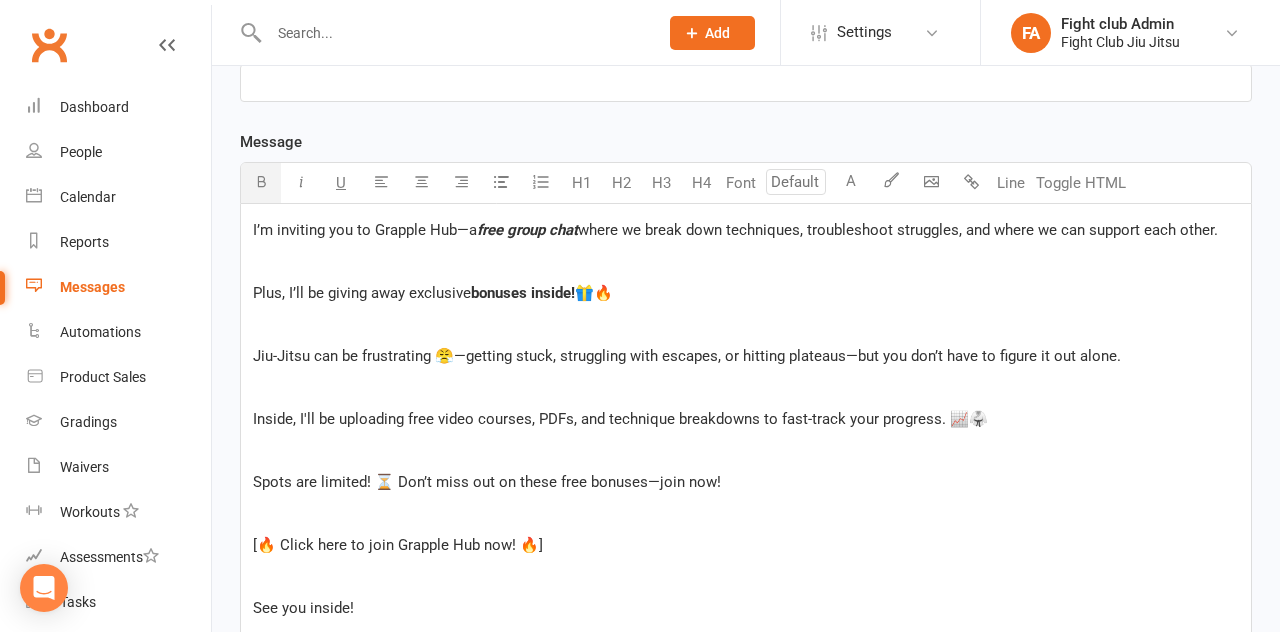 click on "﻿" at bounding box center [746, 324] 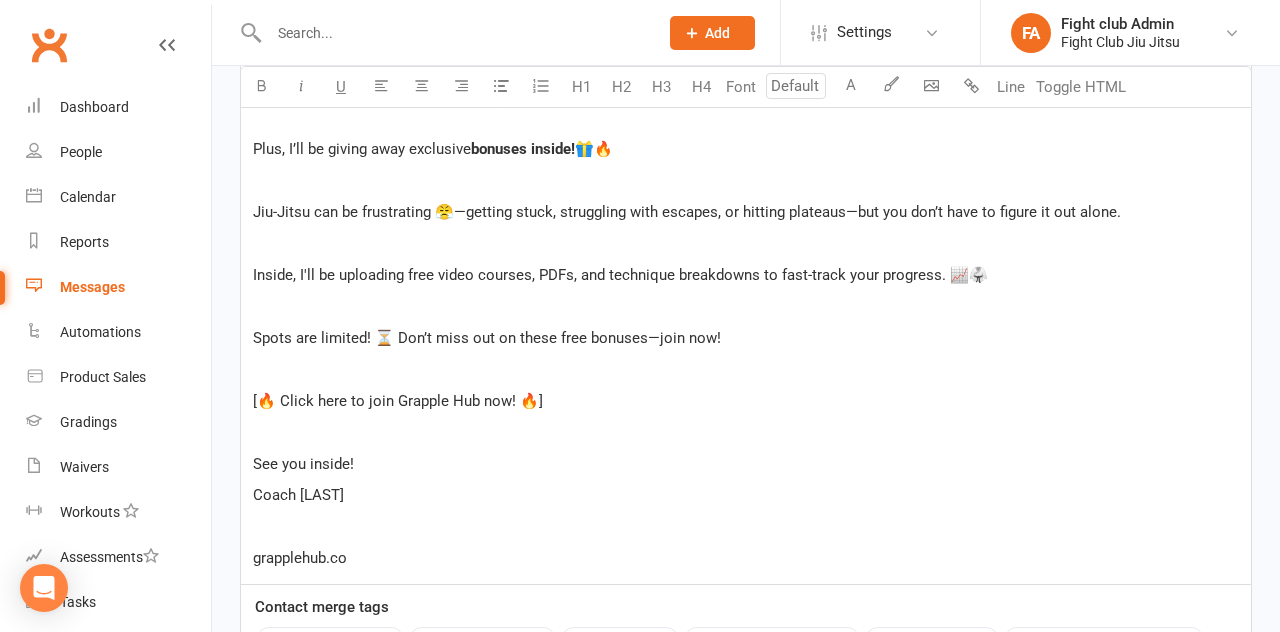 scroll, scrollTop: 615, scrollLeft: 0, axis: vertical 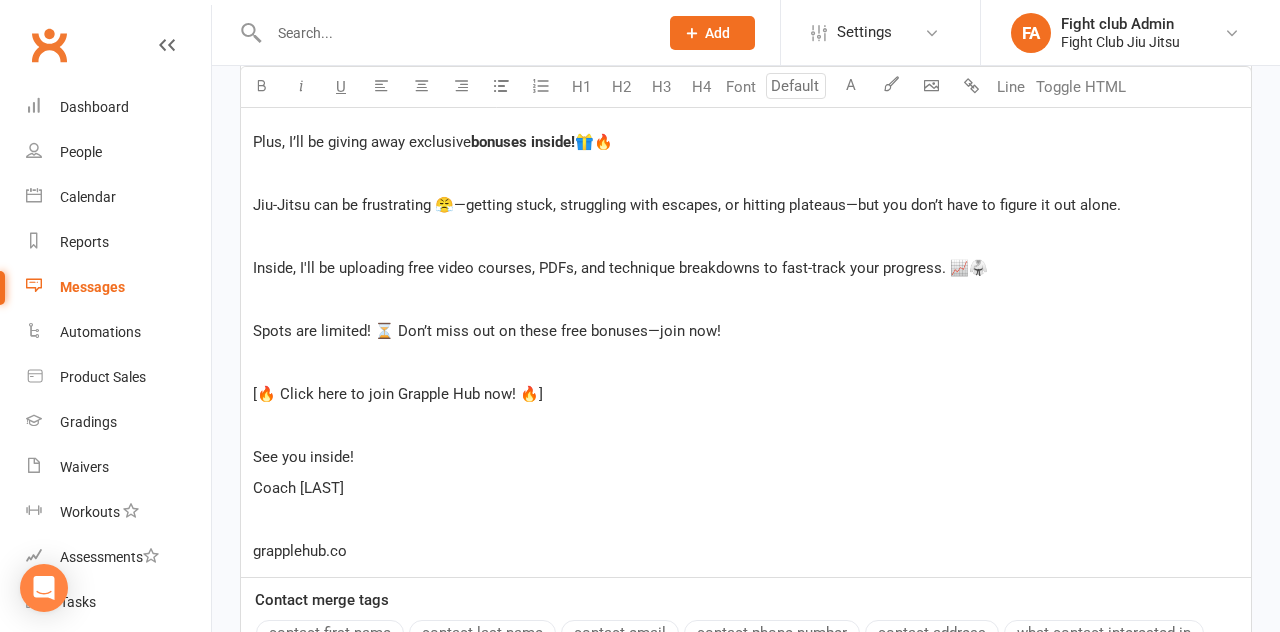 click on "Jiu-Jitsu can be frustrating 😤—getting stuck, struggling with escapes, or hitting plateaus—but you don’t have to figure it out alone." at bounding box center (687, 205) 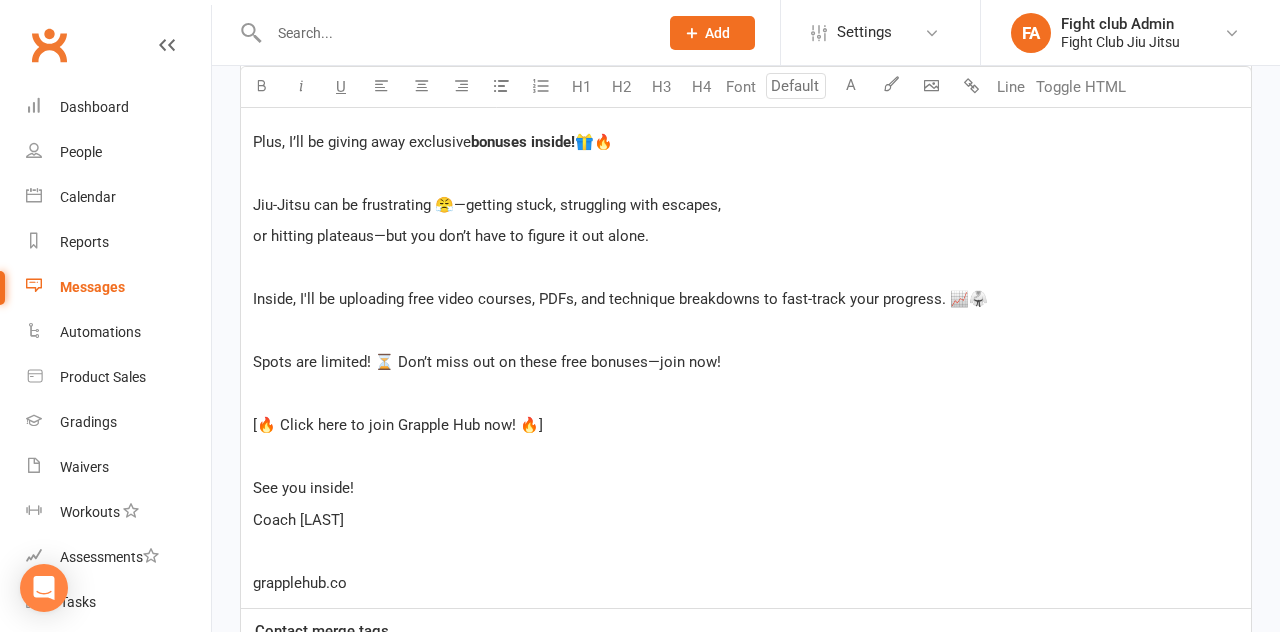 click on "Inside, I'll be uploading free video courses, PDFs, and technique breakdowns to fast-track your progress. 📈🥋" at bounding box center [620, 299] 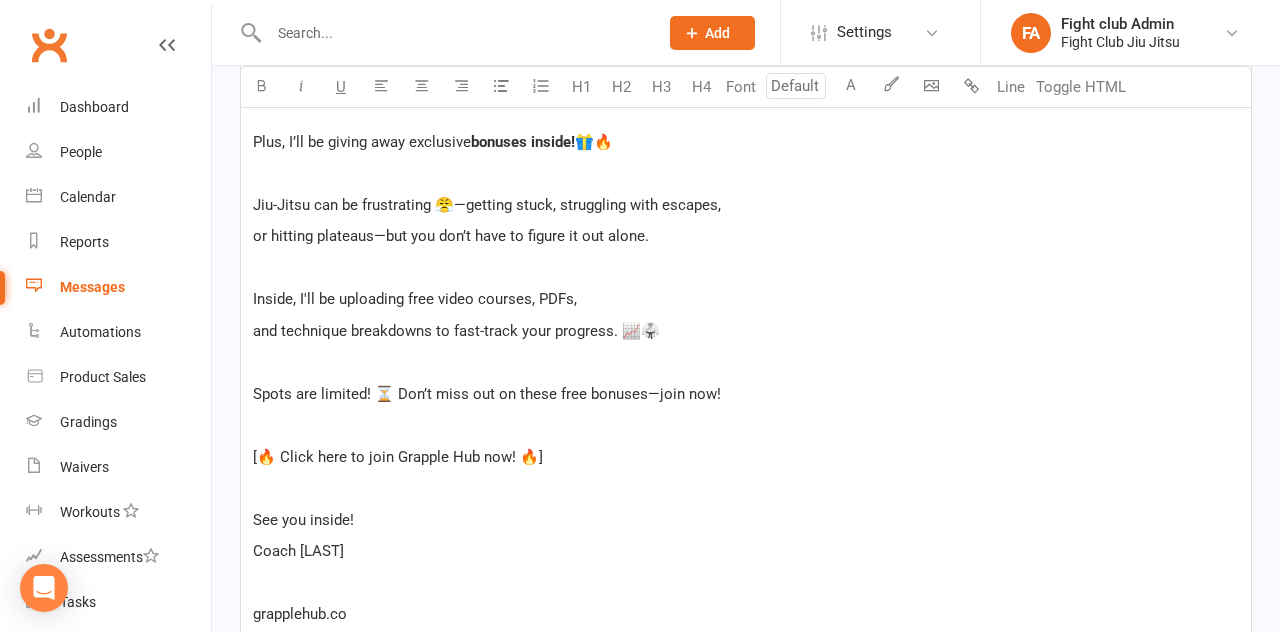 click on "﻿" at bounding box center [746, 425] 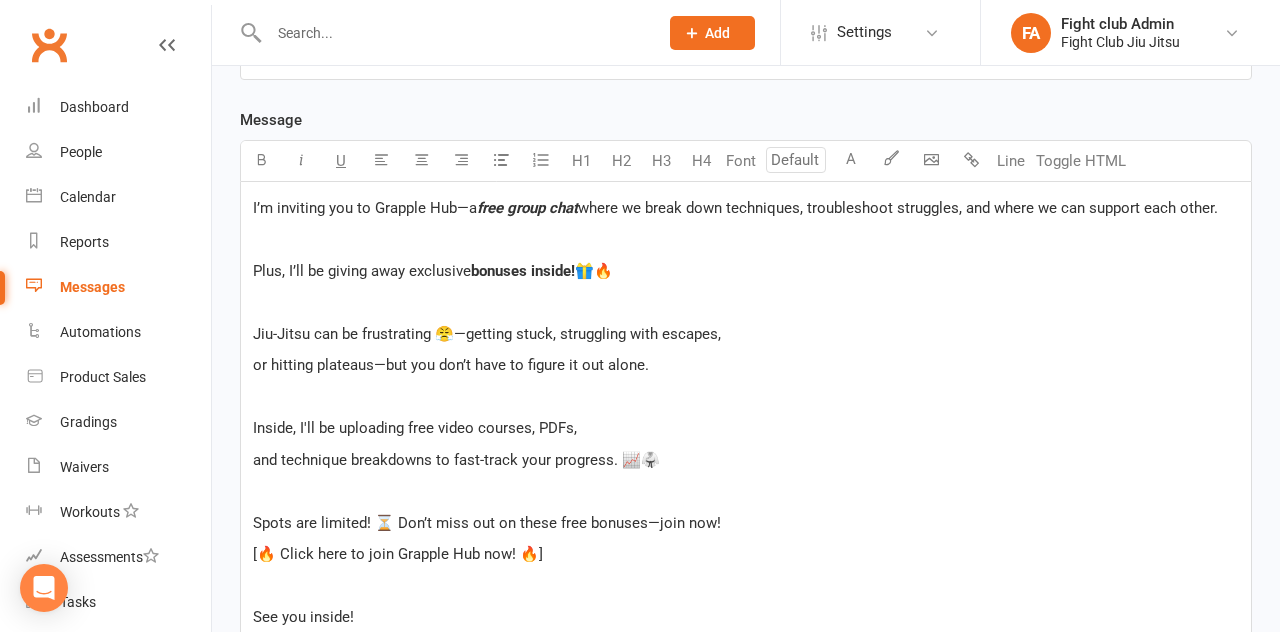 scroll, scrollTop: 498, scrollLeft: 0, axis: vertical 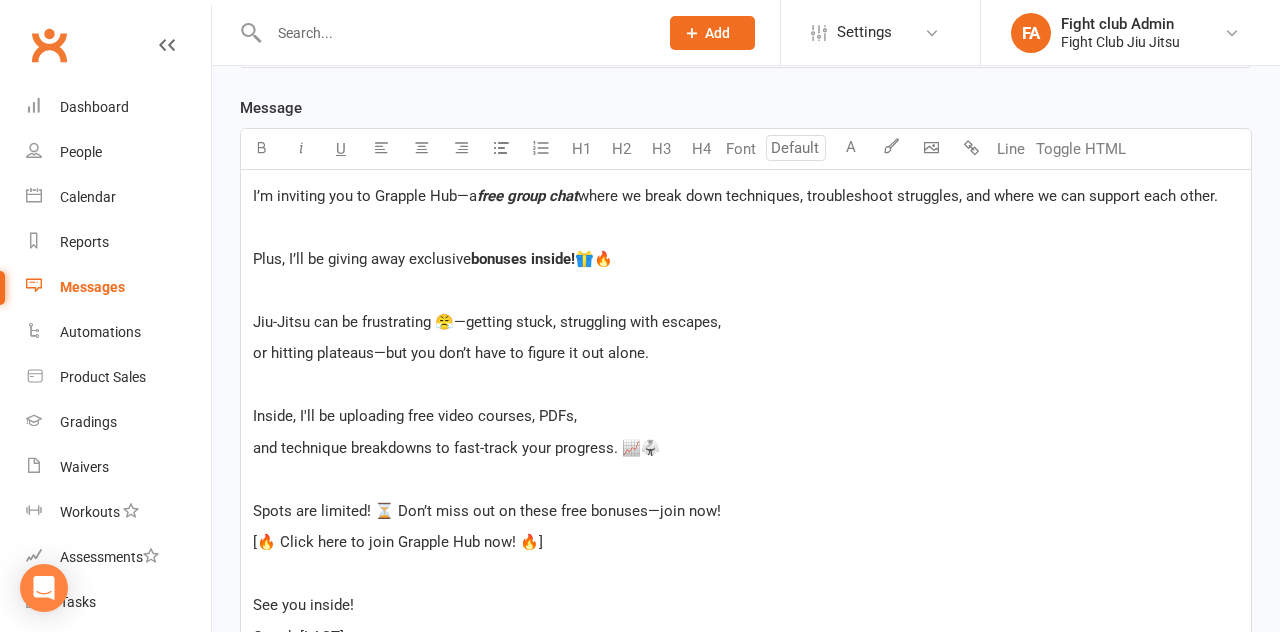 click on "﻿" at bounding box center [746, 227] 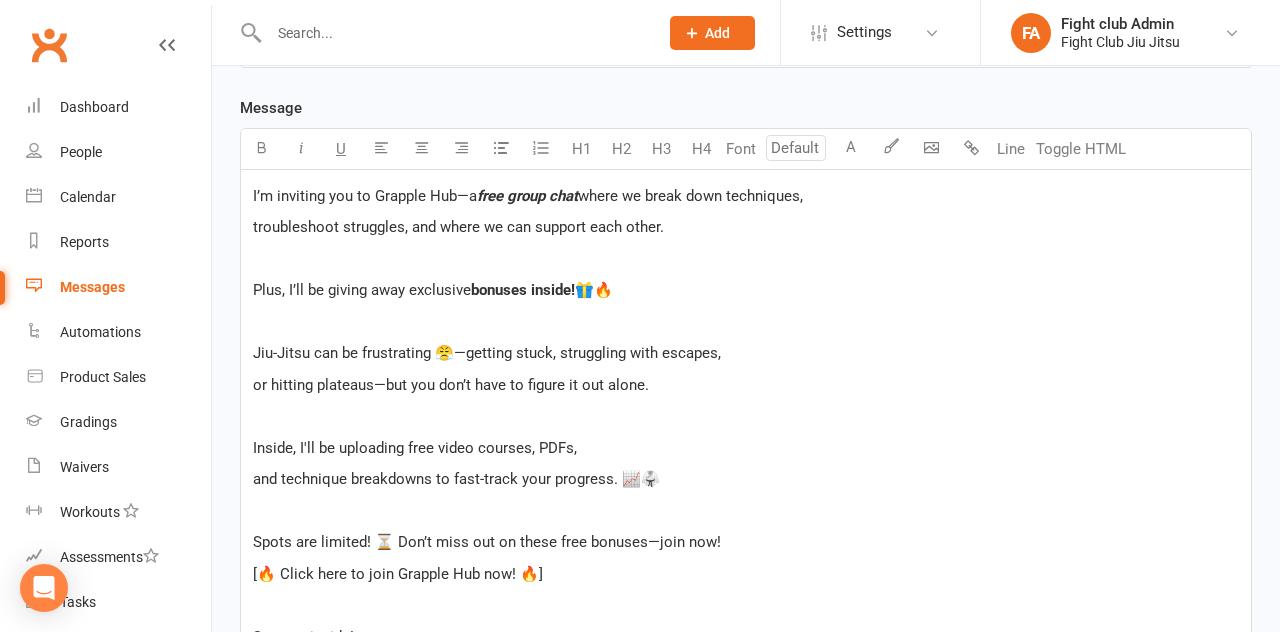 click on "﻿" at bounding box center [746, 259] 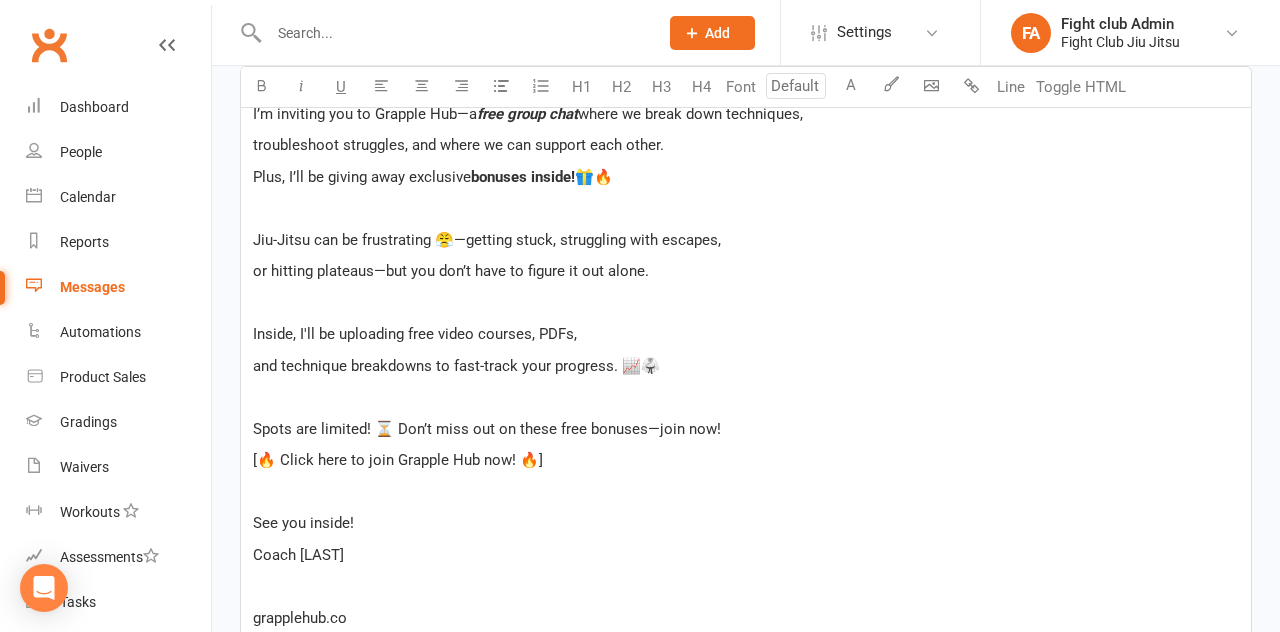 scroll, scrollTop: 582, scrollLeft: 0, axis: vertical 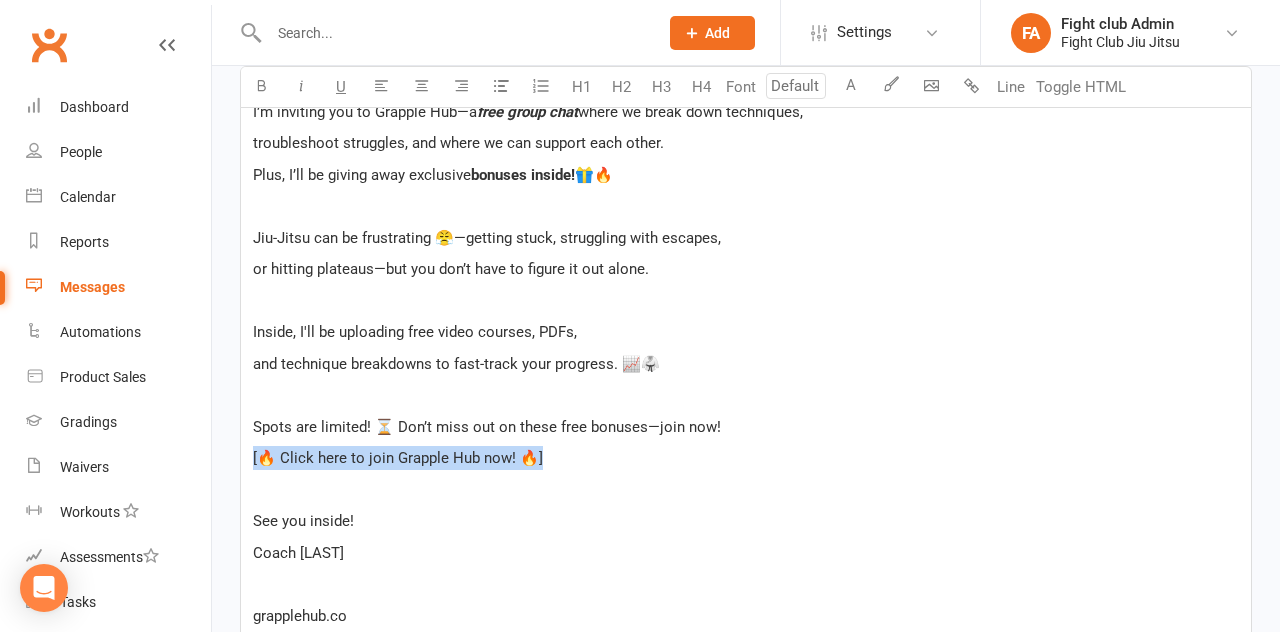 drag, startPoint x: 530, startPoint y: 457, endPoint x: 253, endPoint y: 458, distance: 277.0018 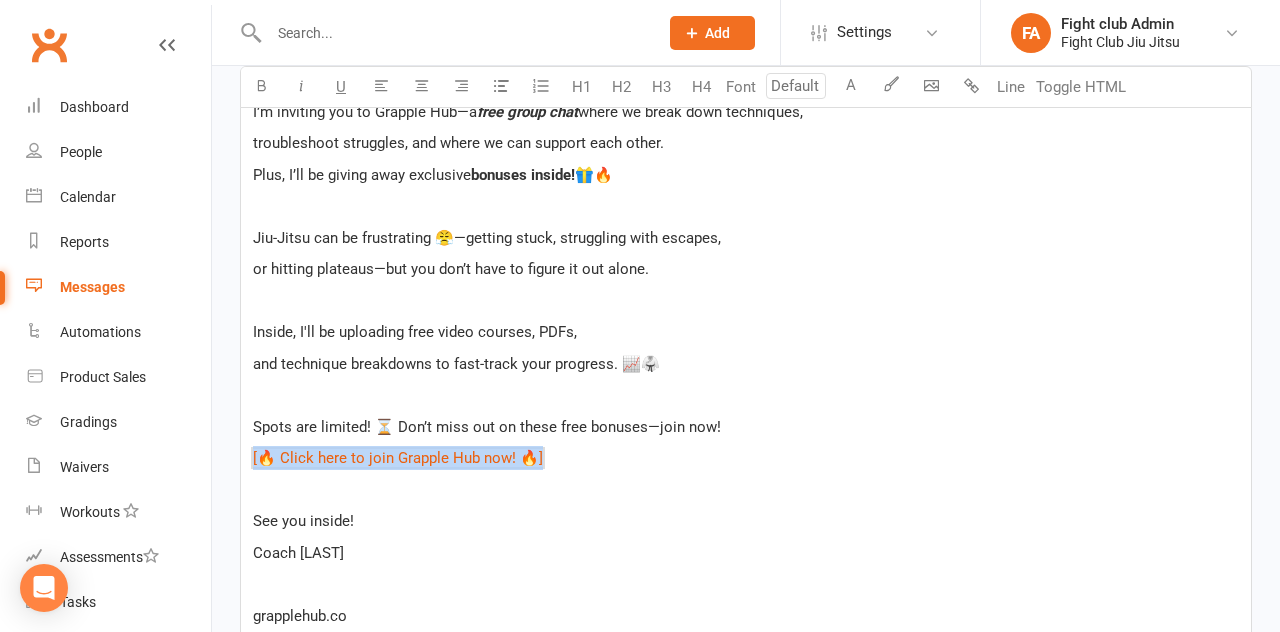 drag, startPoint x: 554, startPoint y: 461, endPoint x: 247, endPoint y: 457, distance: 307.02606 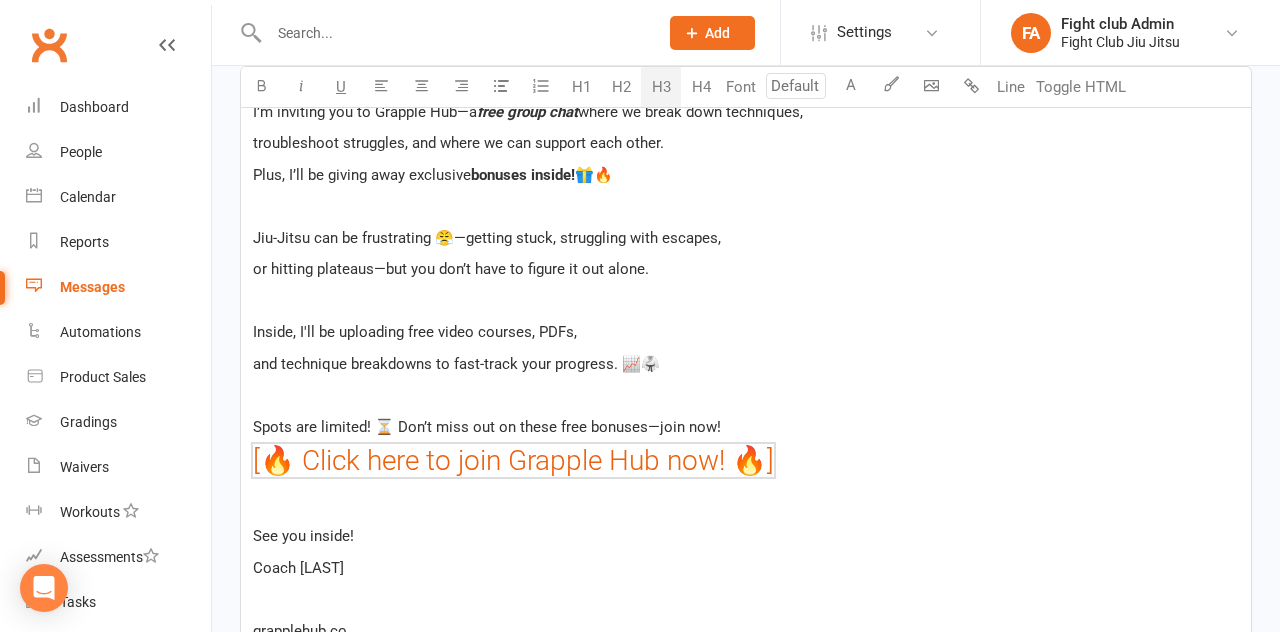 click on "H3" at bounding box center (661, 87) 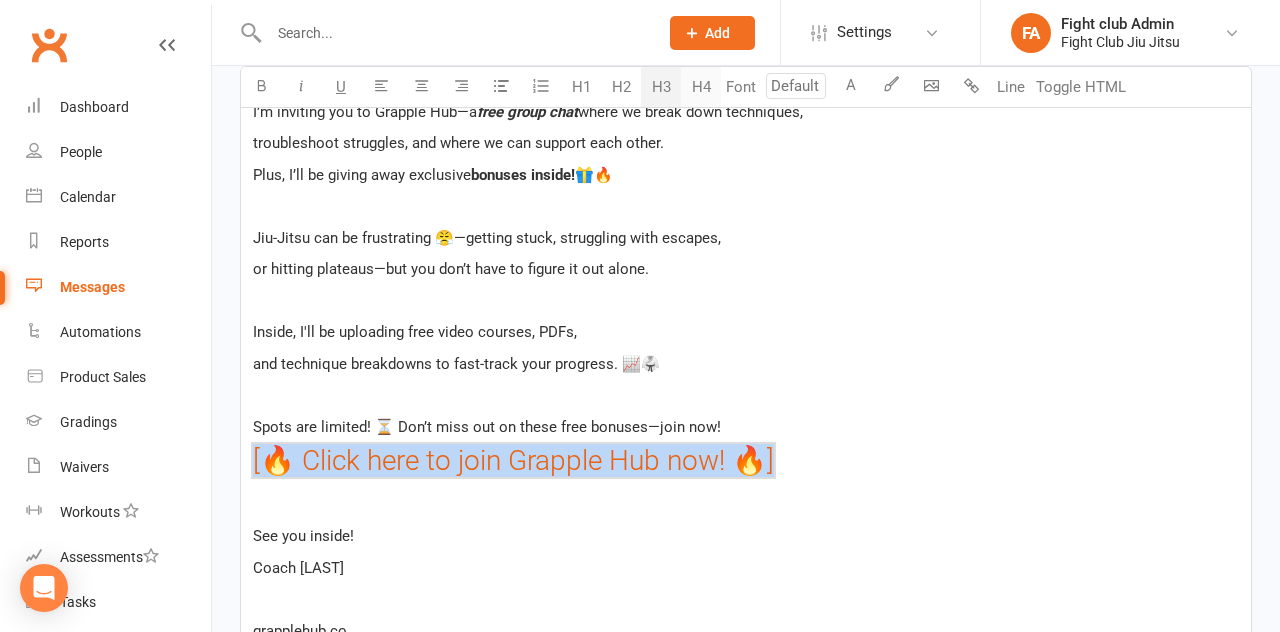 click on "H4" at bounding box center (701, 87) 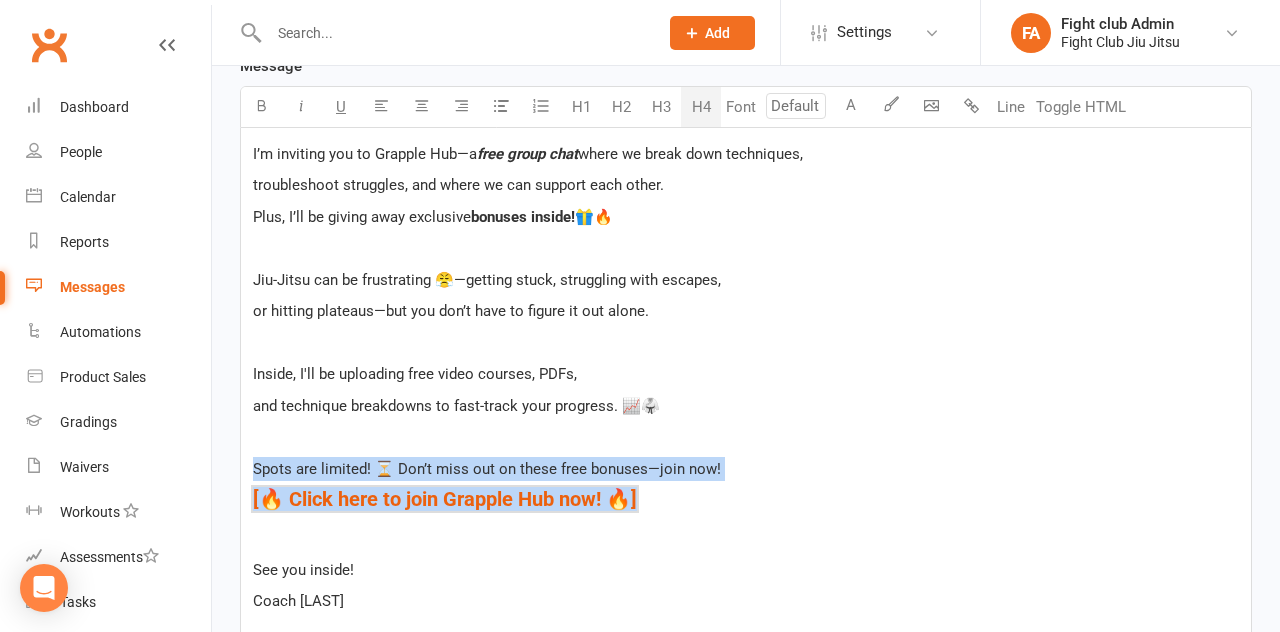scroll, scrollTop: 541, scrollLeft: 0, axis: vertical 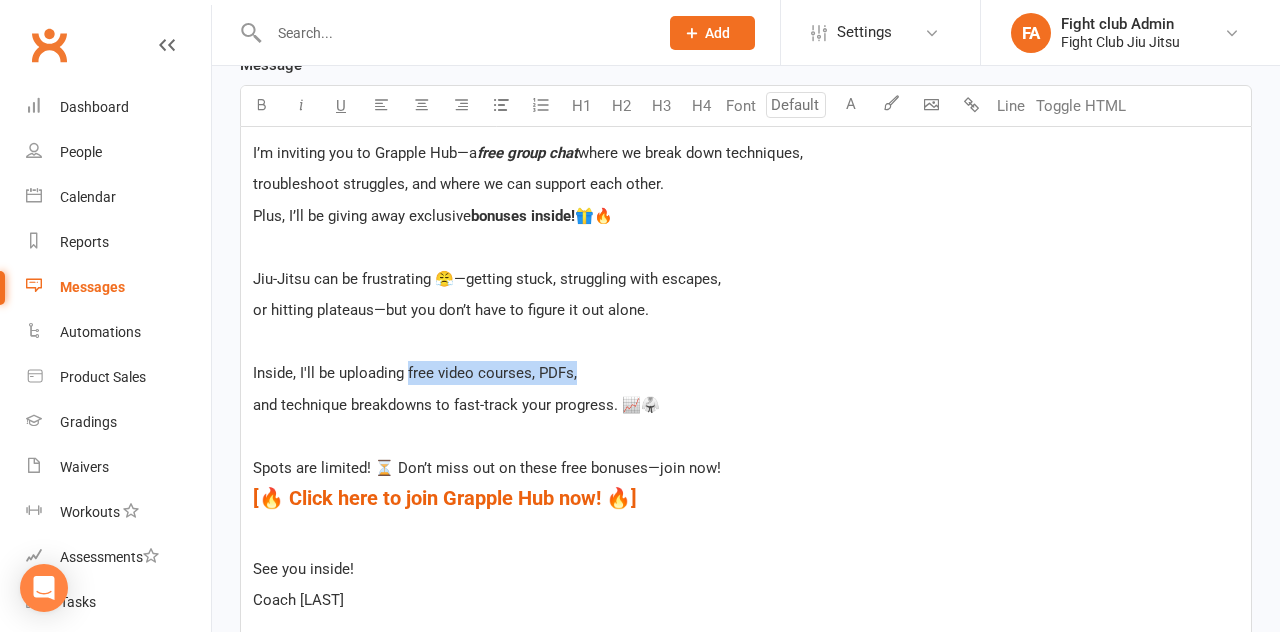 drag, startPoint x: 407, startPoint y: 370, endPoint x: 573, endPoint y: 376, distance: 166.1084 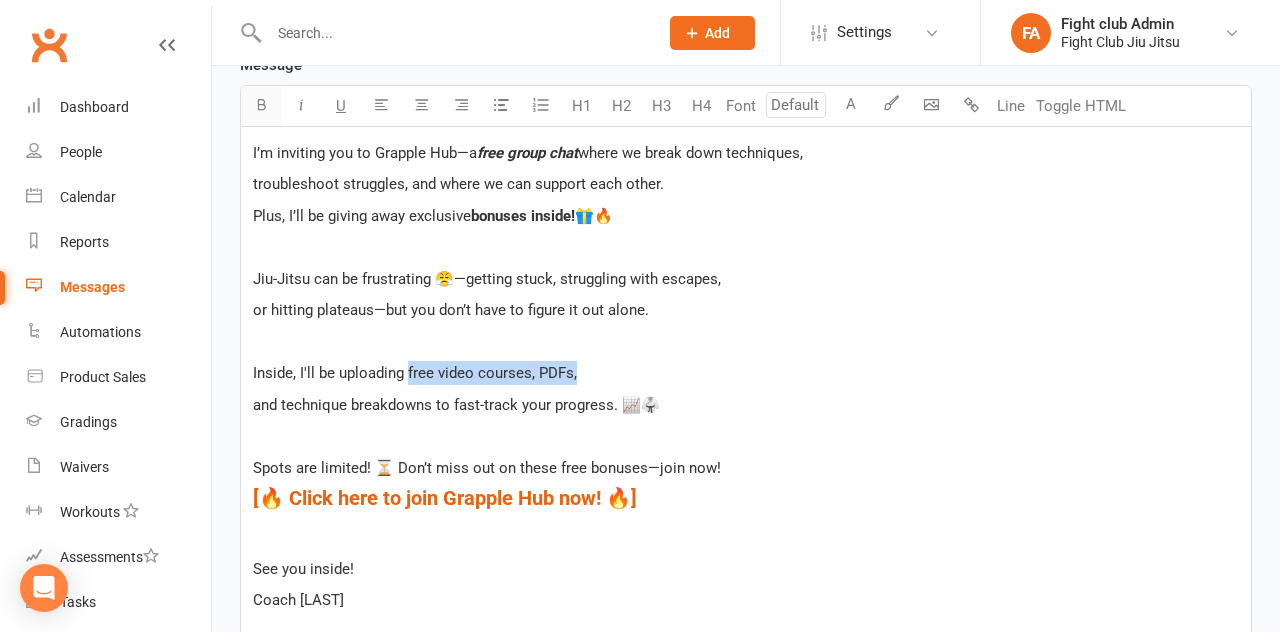 click at bounding box center [261, 104] 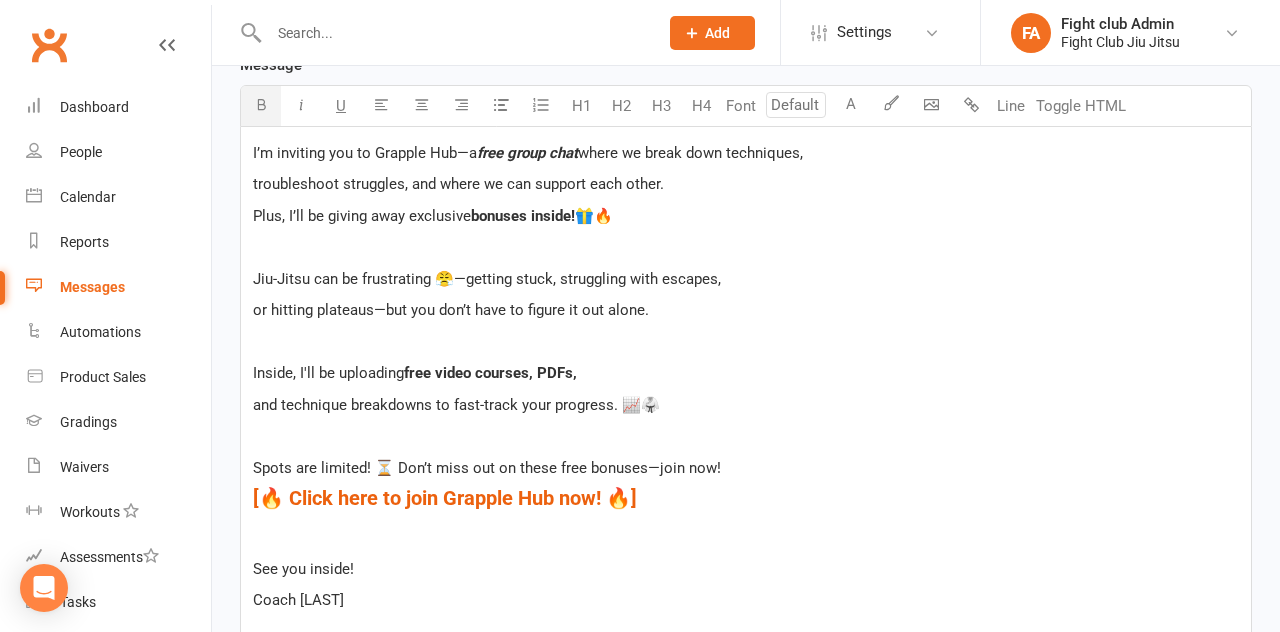 click on "I’m inviting you to Grapple Hub—a  free group chat  where we break down techniques,  troubleshoot struggles, and where we can support each other. Plus, I’ll be giving away exclusive  bonuses inside!  🎁🔥 ﻿ Jiu-Jitsu can be frustrating 😤—getting stuck, struggling with escapes,  or hitting plateaus—but you don’t have to figure it out alone. ﻿ Inside, I'll be uploading  free video courses, PDFs,   and technique breakdowns to fast-track your progress. 📈🥋 ﻿ Spots are limited! ⏳ Don’t miss out on these free bonuses—join now! ﻿ $   [🔥 Click here to join Grapple Hub now! 🔥] $   ﻿ ﻿ See you inside! Coach [LAST] ﻿ grapplehub.co" at bounding box center (746, 408) 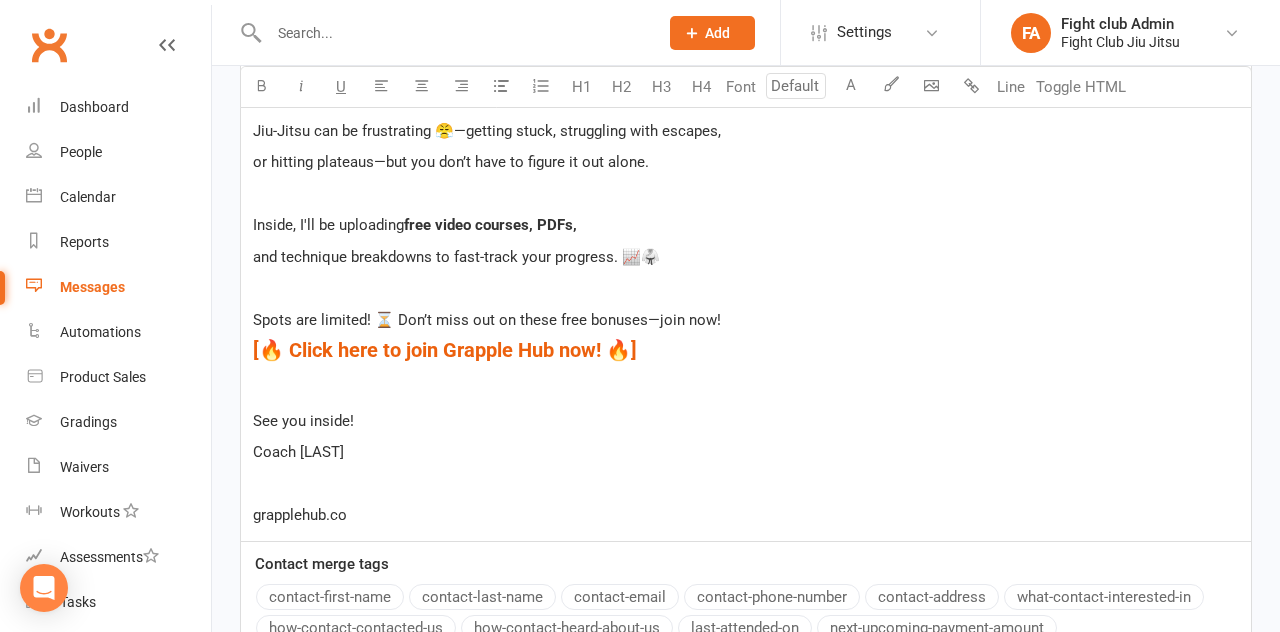 scroll, scrollTop: 686, scrollLeft: 0, axis: vertical 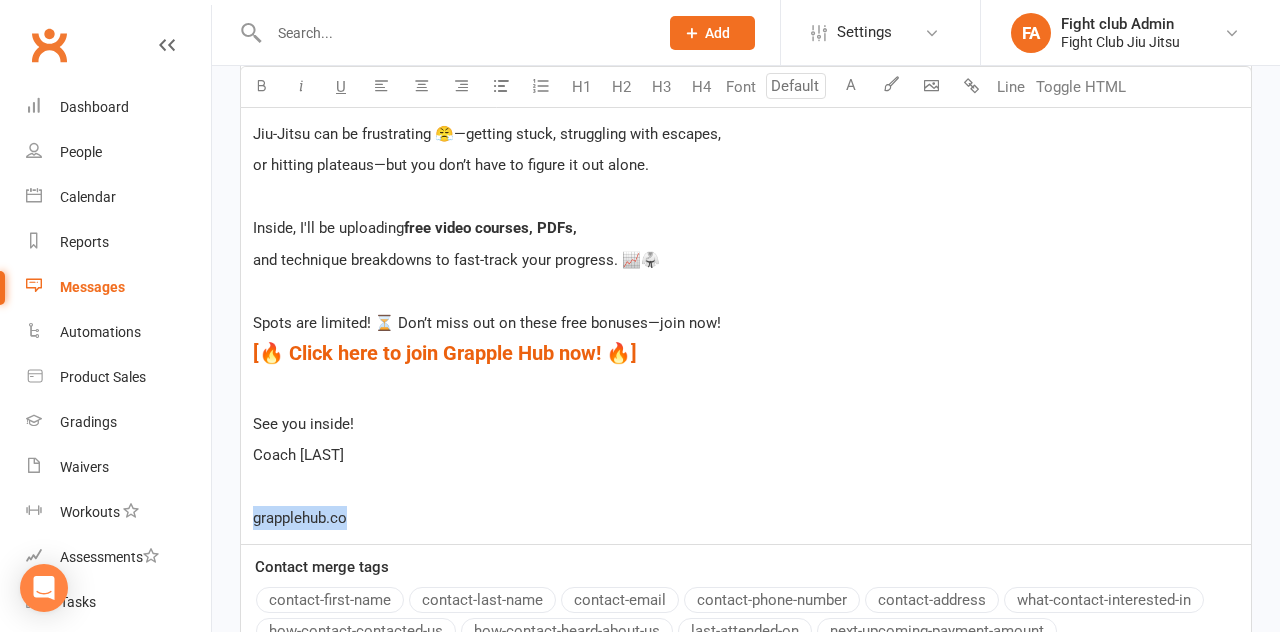 drag, startPoint x: 373, startPoint y: 514, endPoint x: 238, endPoint y: 514, distance: 135 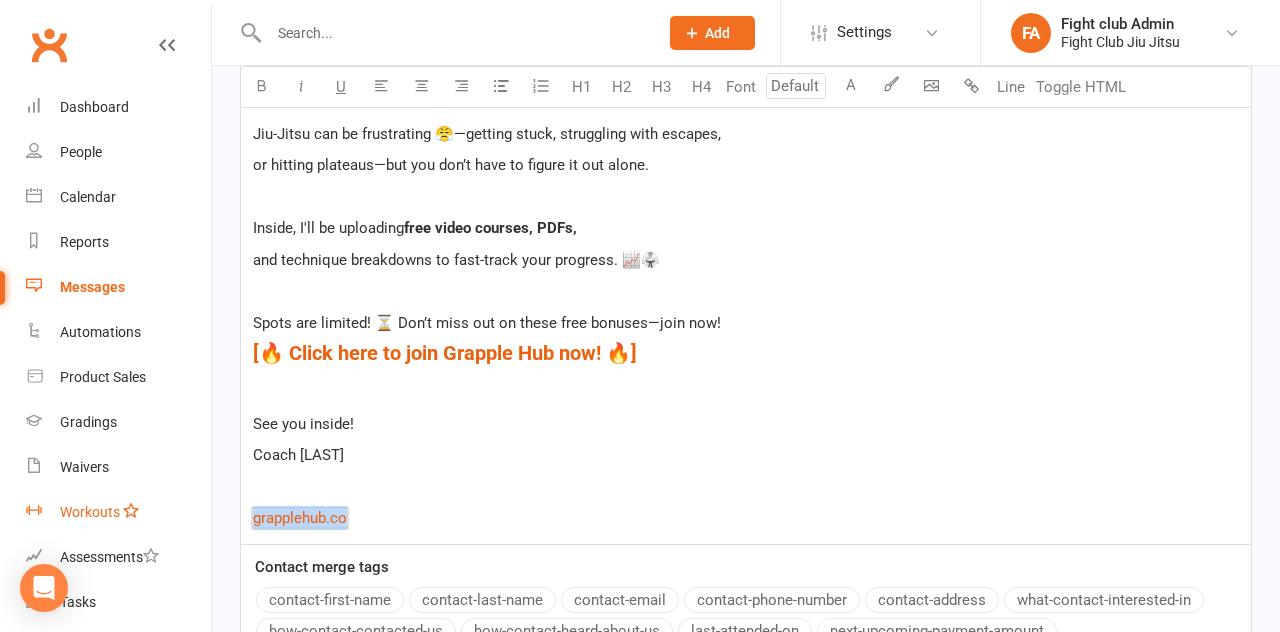 drag, startPoint x: 380, startPoint y: 517, endPoint x: 149, endPoint y: 517, distance: 231 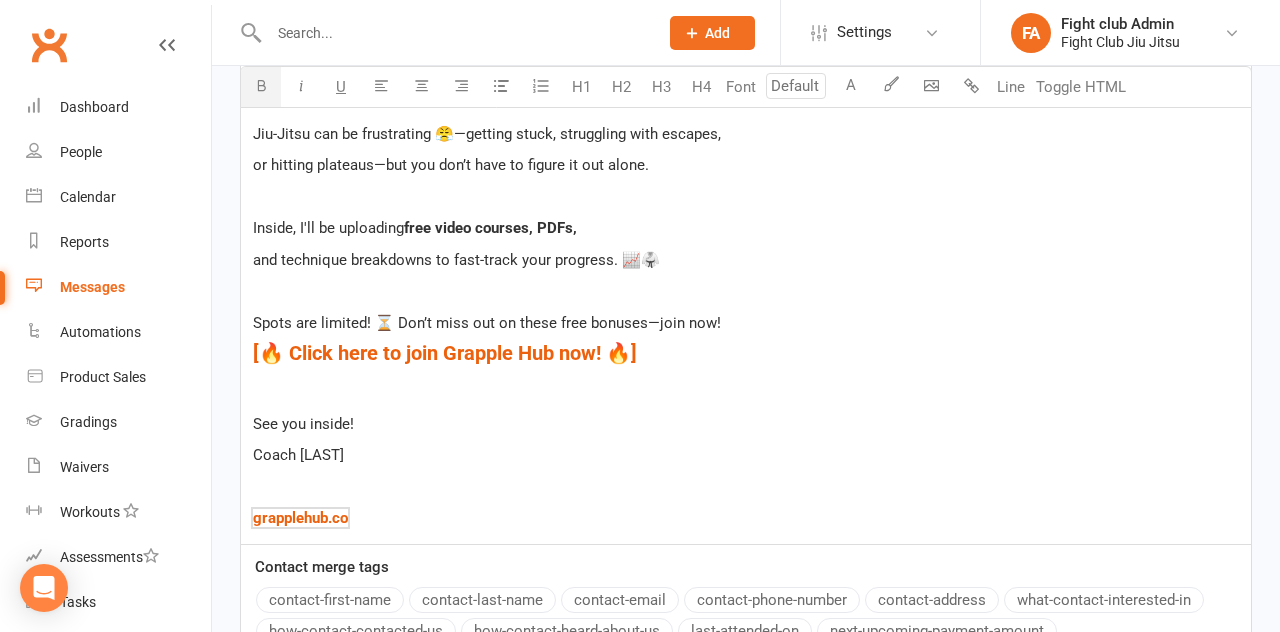 click at bounding box center (261, 85) 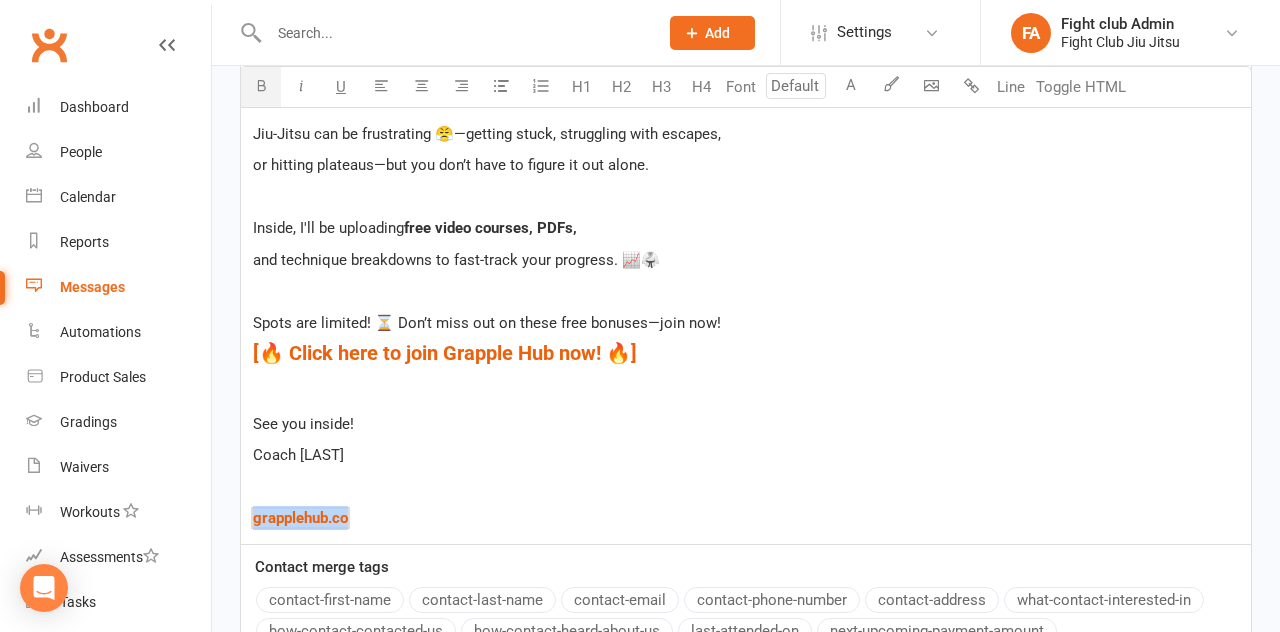 drag, startPoint x: 374, startPoint y: 519, endPoint x: 224, endPoint y: 518, distance: 150.00333 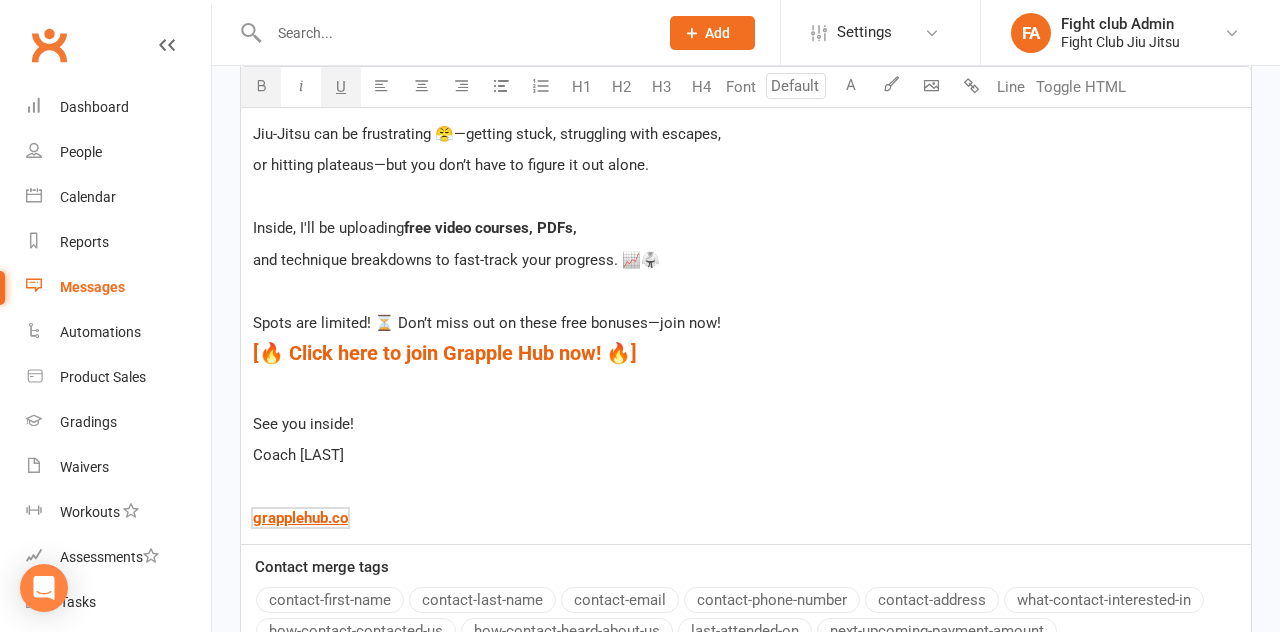 click on "U" at bounding box center (341, 87) 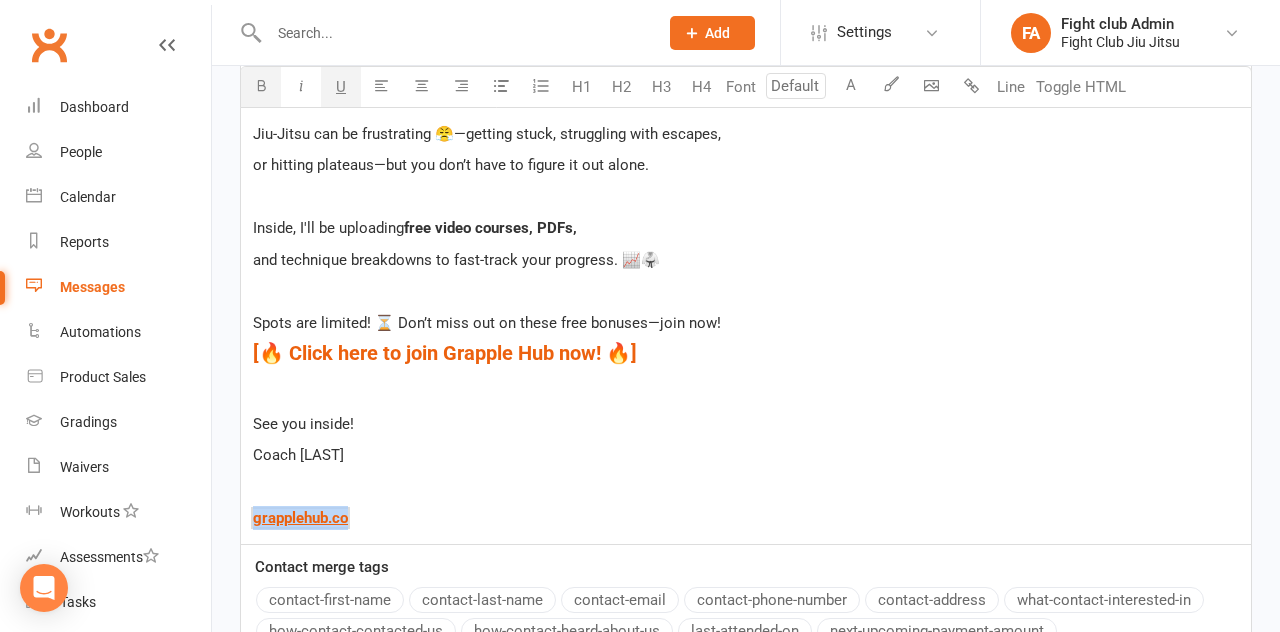 click on "U" at bounding box center [341, 87] 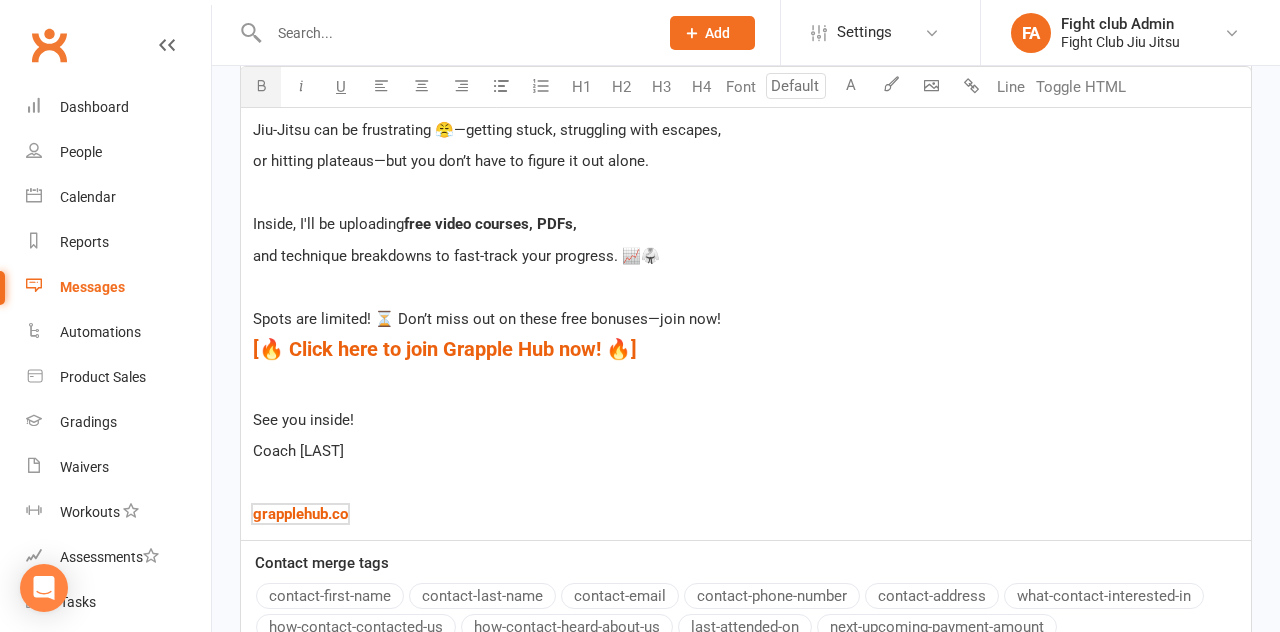 scroll, scrollTop: 692, scrollLeft: 0, axis: vertical 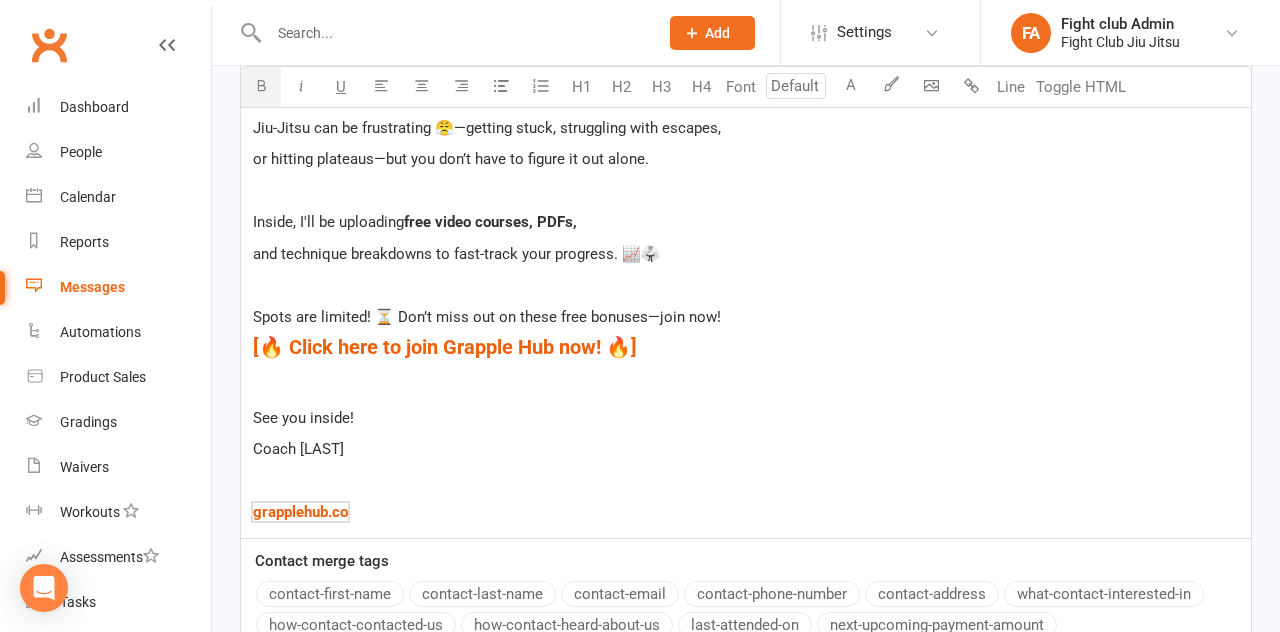 click on "I’m inviting you to Grapple Hub—a  free group chat  where we break down techniques,  troubleshoot struggles, and where we can support each other. Plus, I’ll be giving away exclusive  bonuses inside!  🎁🔥 ﻿ Jiu-Jitsu can be frustrating 😤—getting stuck, struggling with escapes,  or hitting plateaus—but you don’t have to figure it out alone. ﻿ Inside, I'll be uploading  free video courses, PDFs,   and technique breakdowns to fast-track your progress. 📈🥋 ﻿ Spots are limited! ⏳ Don’t miss out on these free bonuses—join now! ﻿ $   [🔥 Click here to join Grapple Hub now! 🔥] $   ﻿ ﻿ See you inside! Coach [NAME] ﻿ ﻿ $   grapplehub.co $   ﻿" at bounding box center (746, 257) 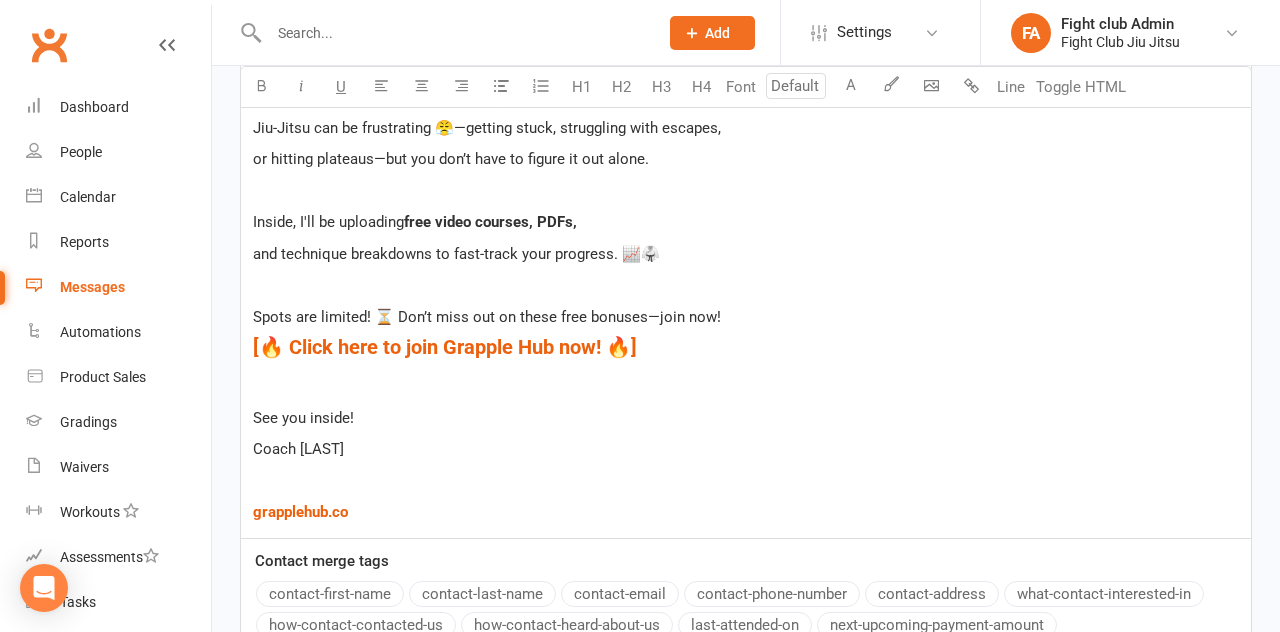 click on "﻿" at bounding box center (746, 481) 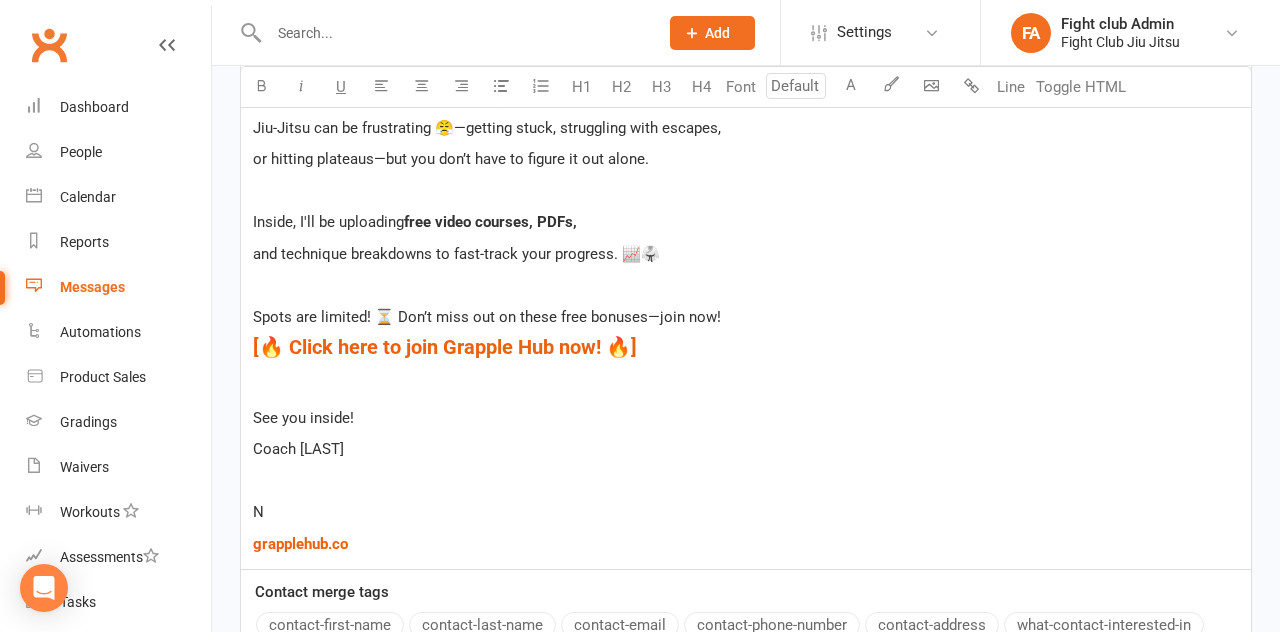 type 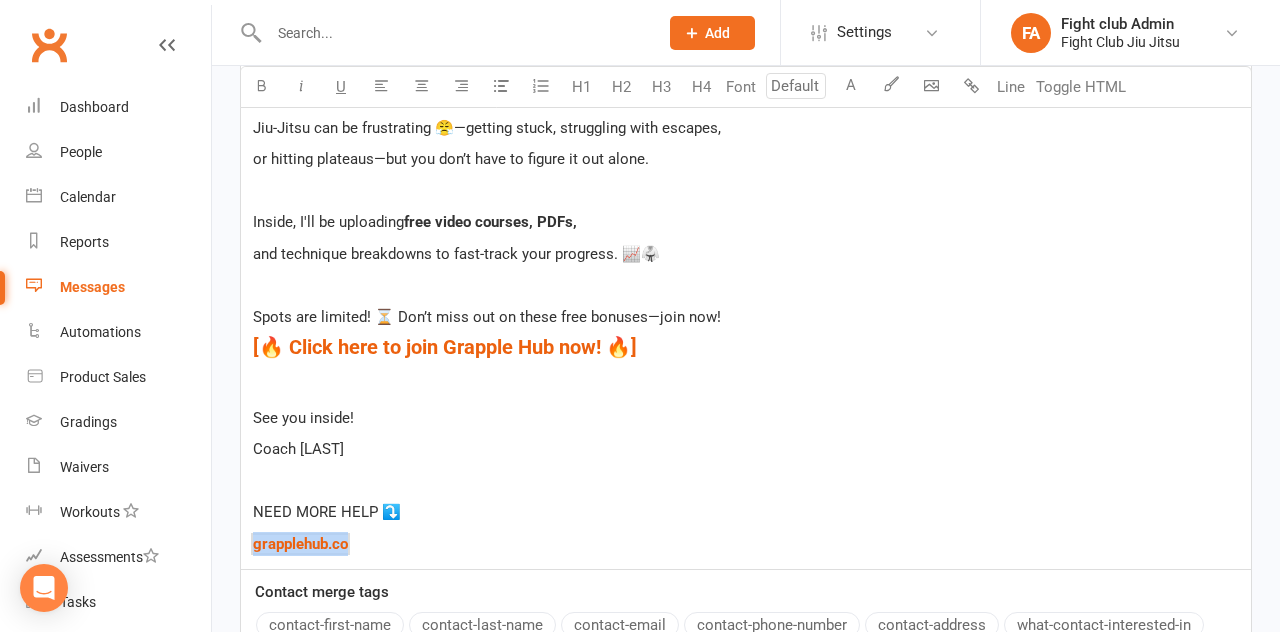 drag, startPoint x: 390, startPoint y: 544, endPoint x: 248, endPoint y: 542, distance: 142.01408 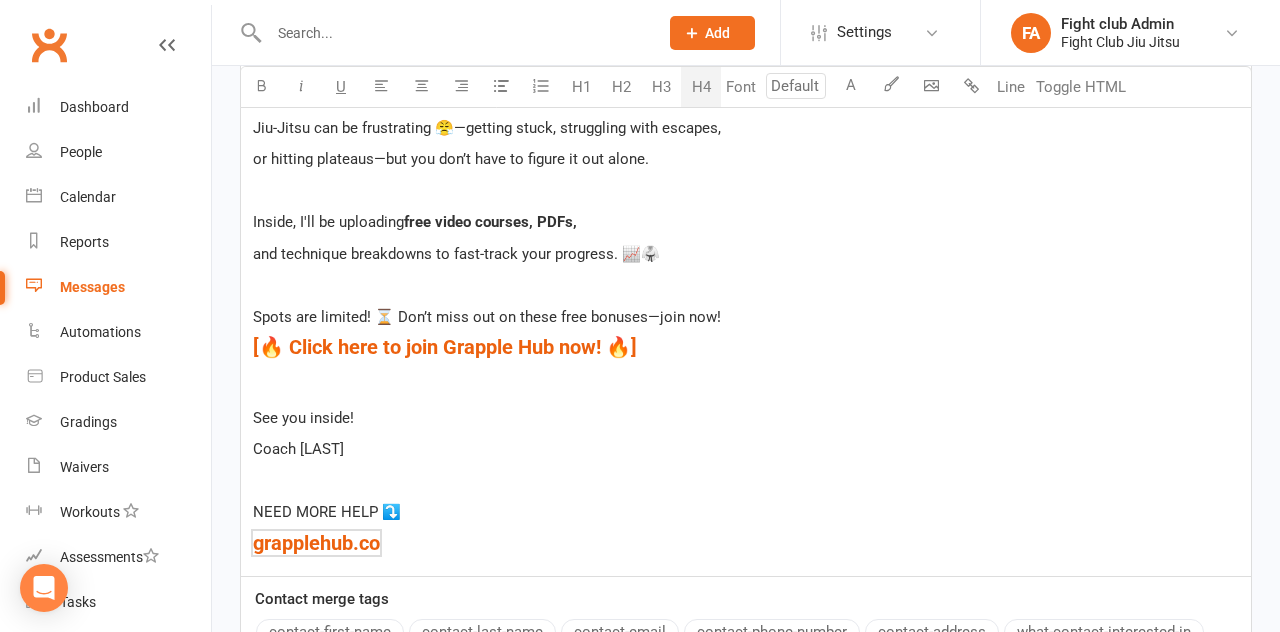 click on "H4" at bounding box center (701, 87) 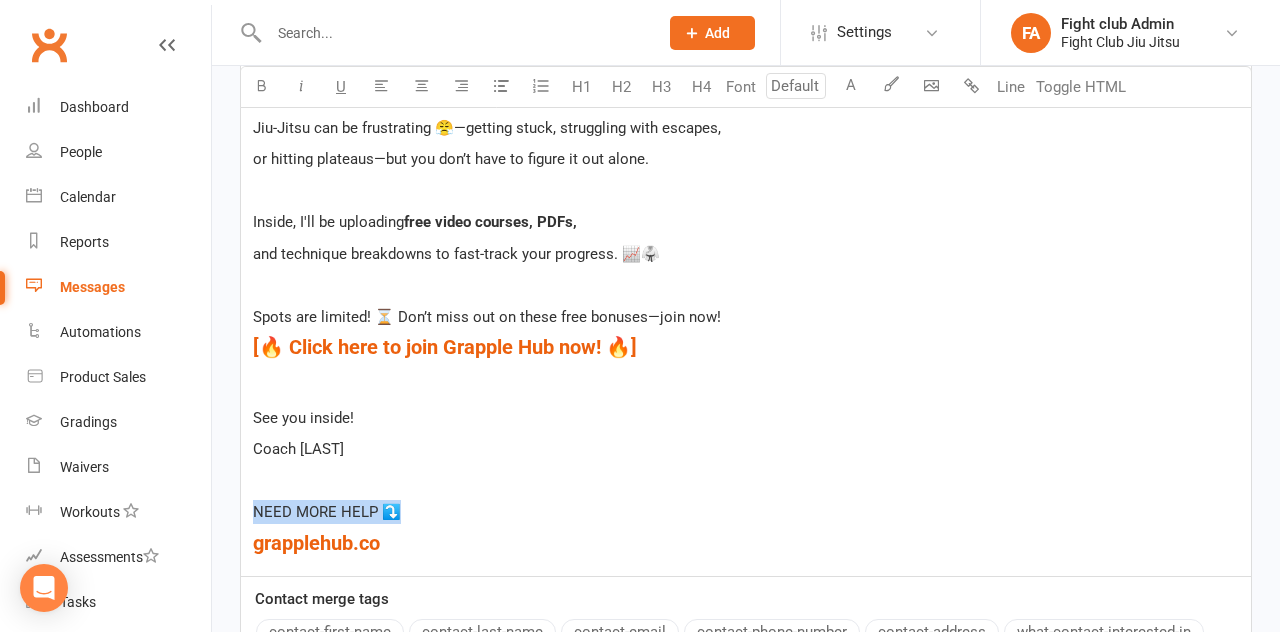 drag, startPoint x: 398, startPoint y: 509, endPoint x: 251, endPoint y: 509, distance: 147 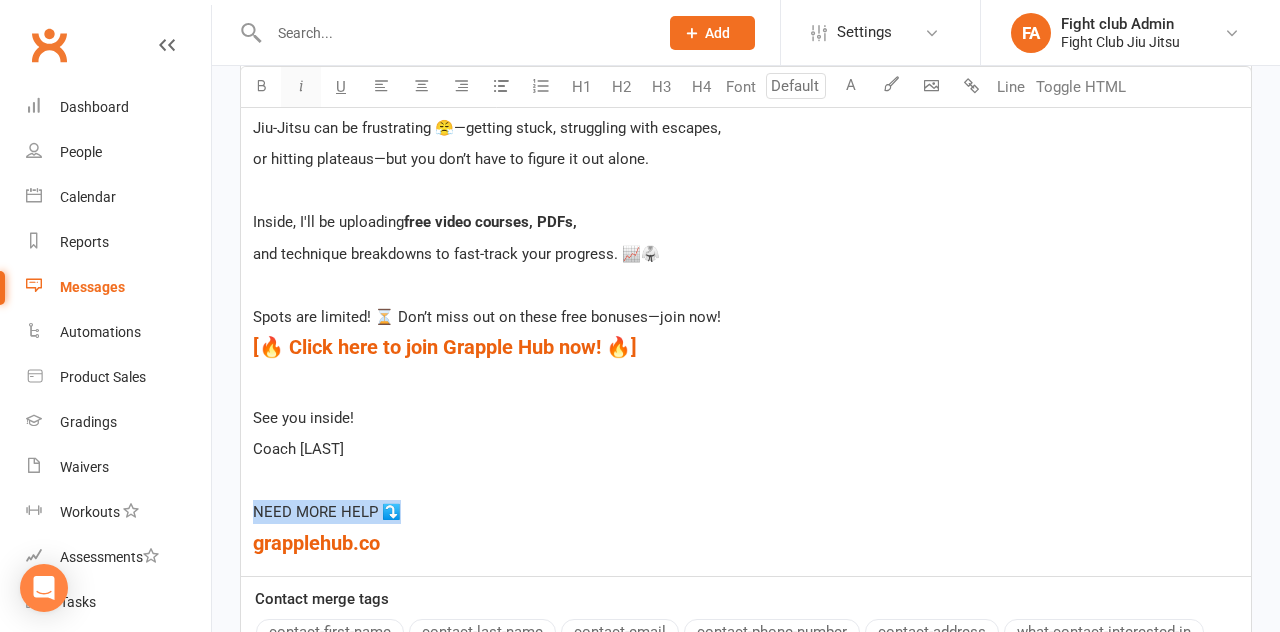 click at bounding box center (301, 85) 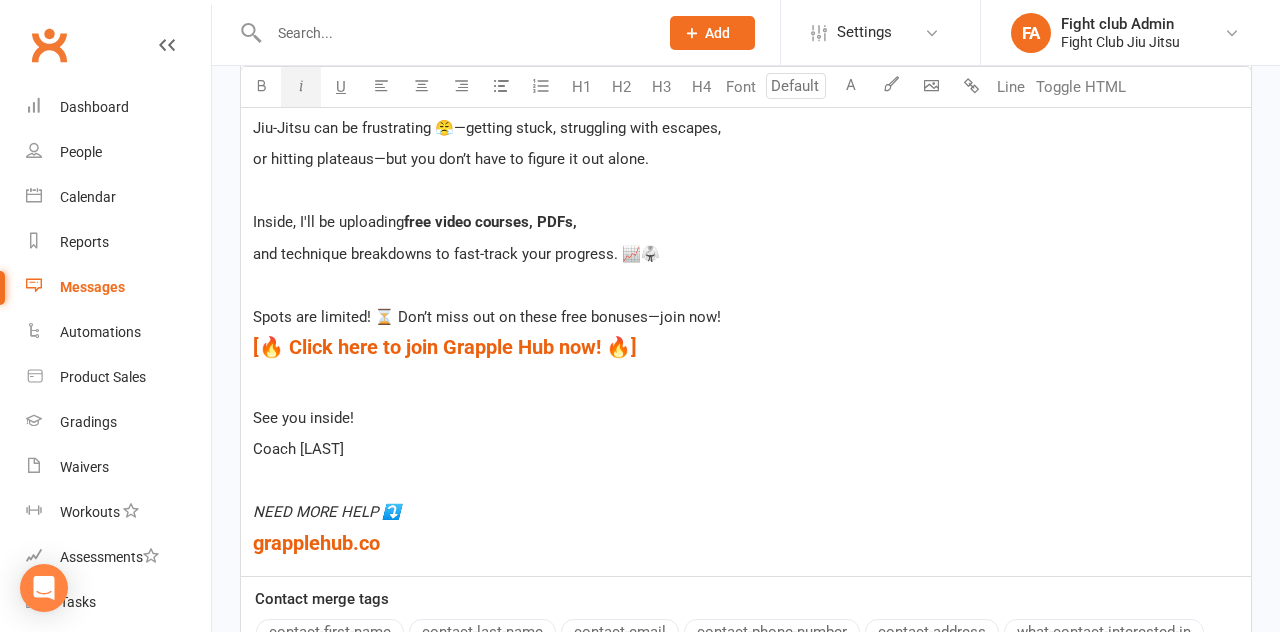 click on "﻿" at bounding box center (746, 481) 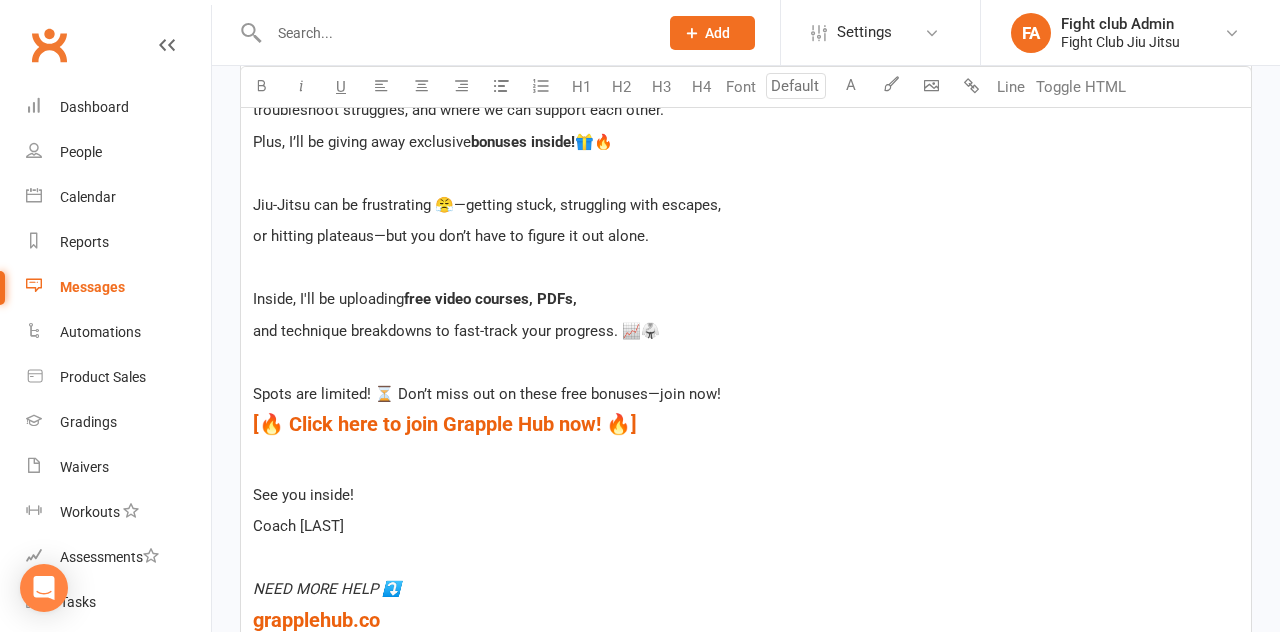 scroll, scrollTop: 630, scrollLeft: 0, axis: vertical 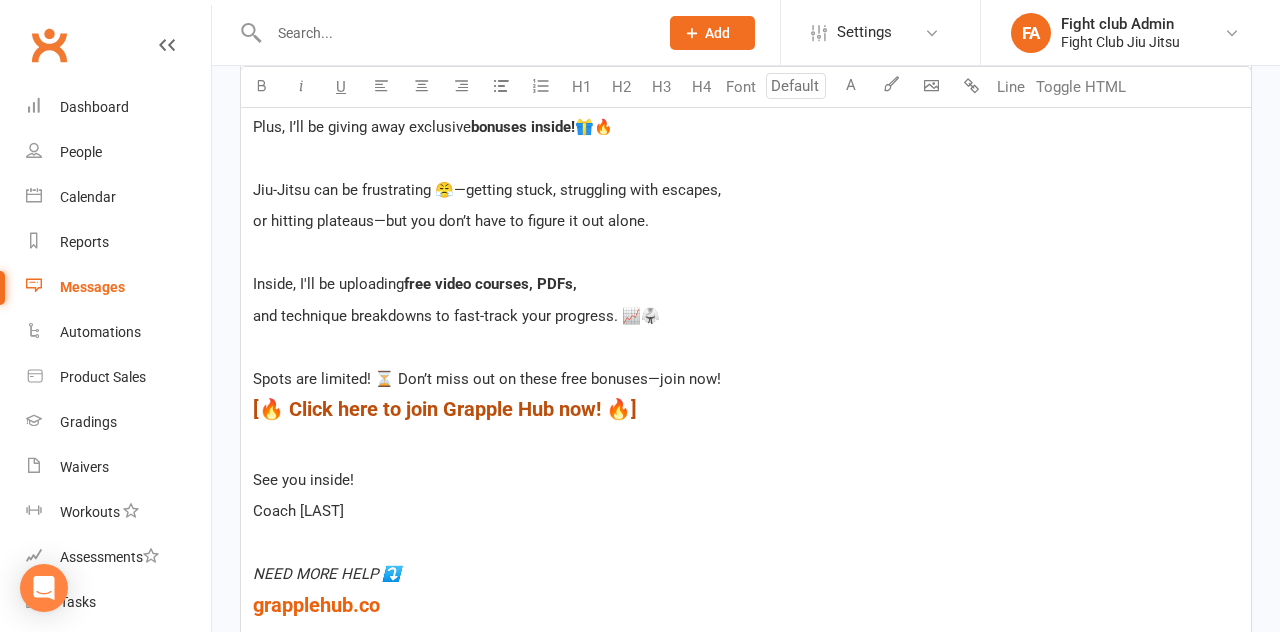 click on "[🔥 Click here to join Grapple Hub now! 🔥]" at bounding box center (445, 409) 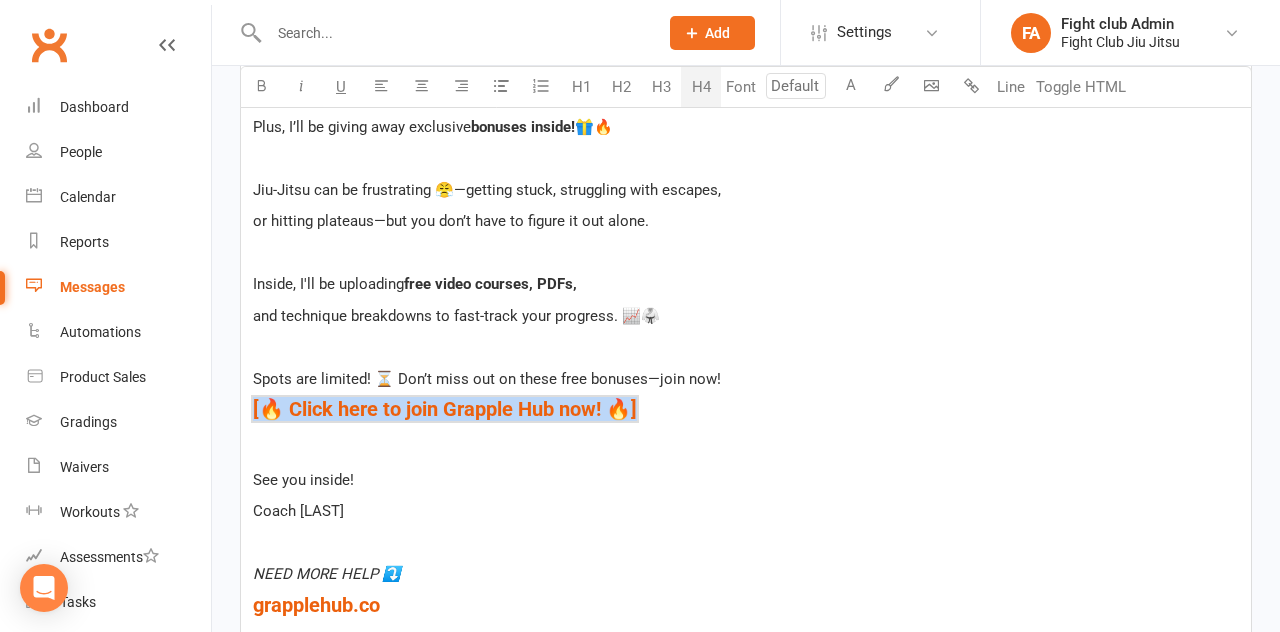 drag, startPoint x: 636, startPoint y: 411, endPoint x: 252, endPoint y: 410, distance: 384.0013 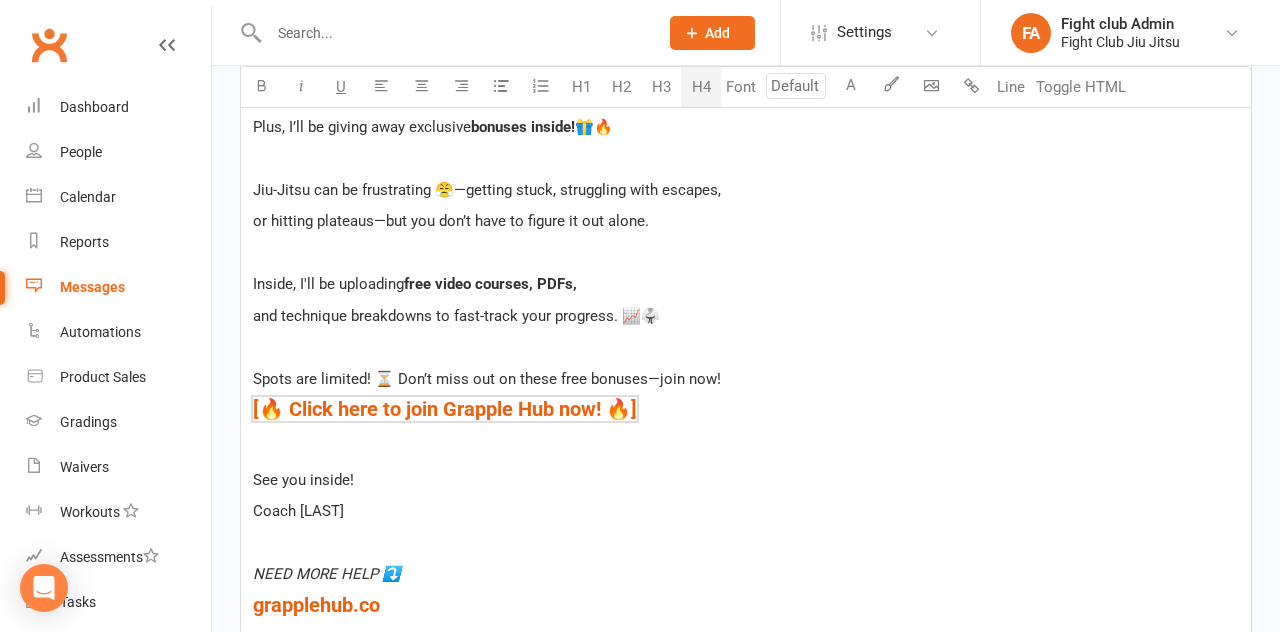 click on "﻿" at bounding box center (746, 448) 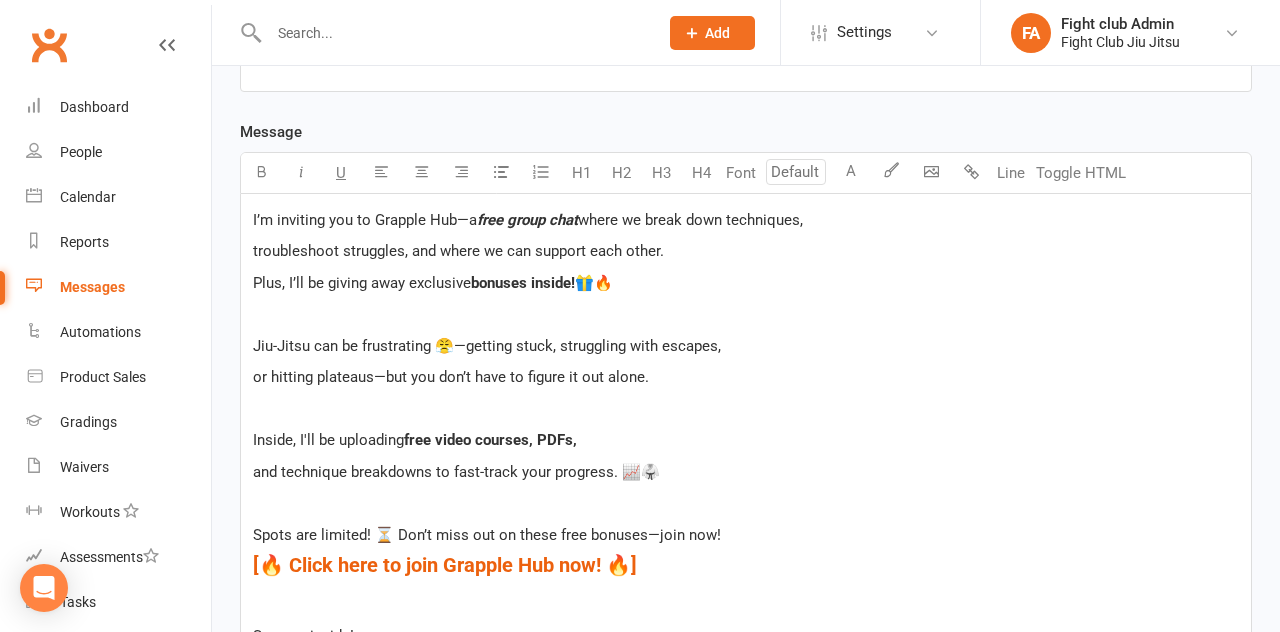 scroll, scrollTop: 468, scrollLeft: 0, axis: vertical 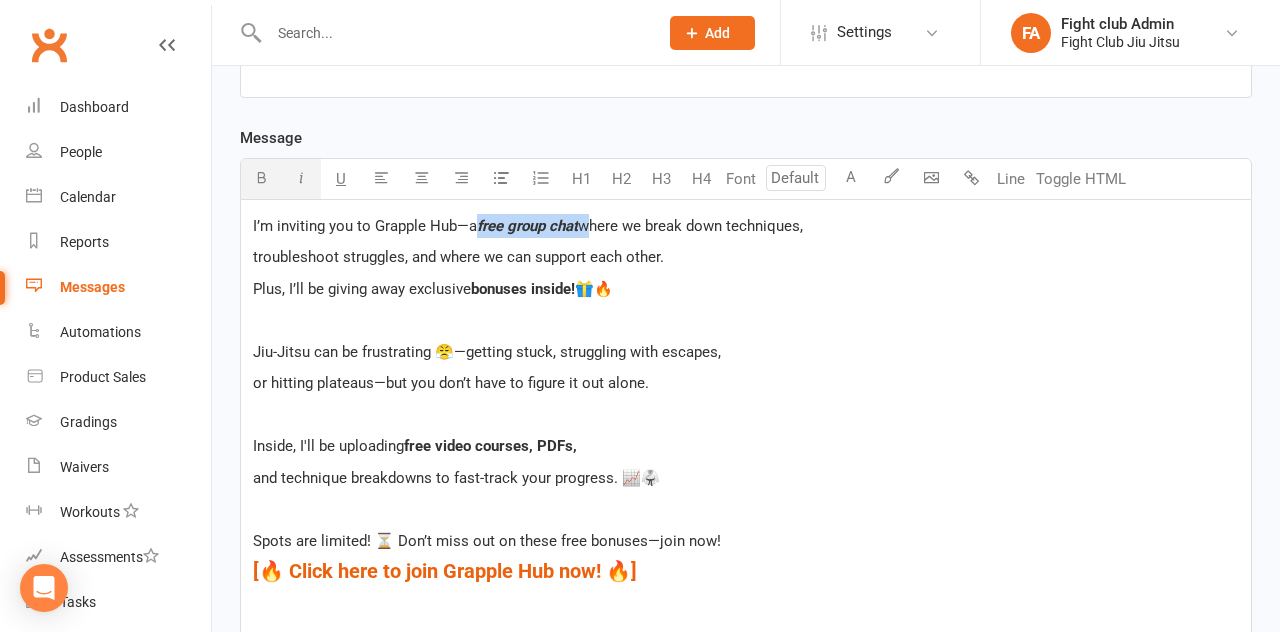 drag, startPoint x: 584, startPoint y: 224, endPoint x: 481, endPoint y: 224, distance: 103 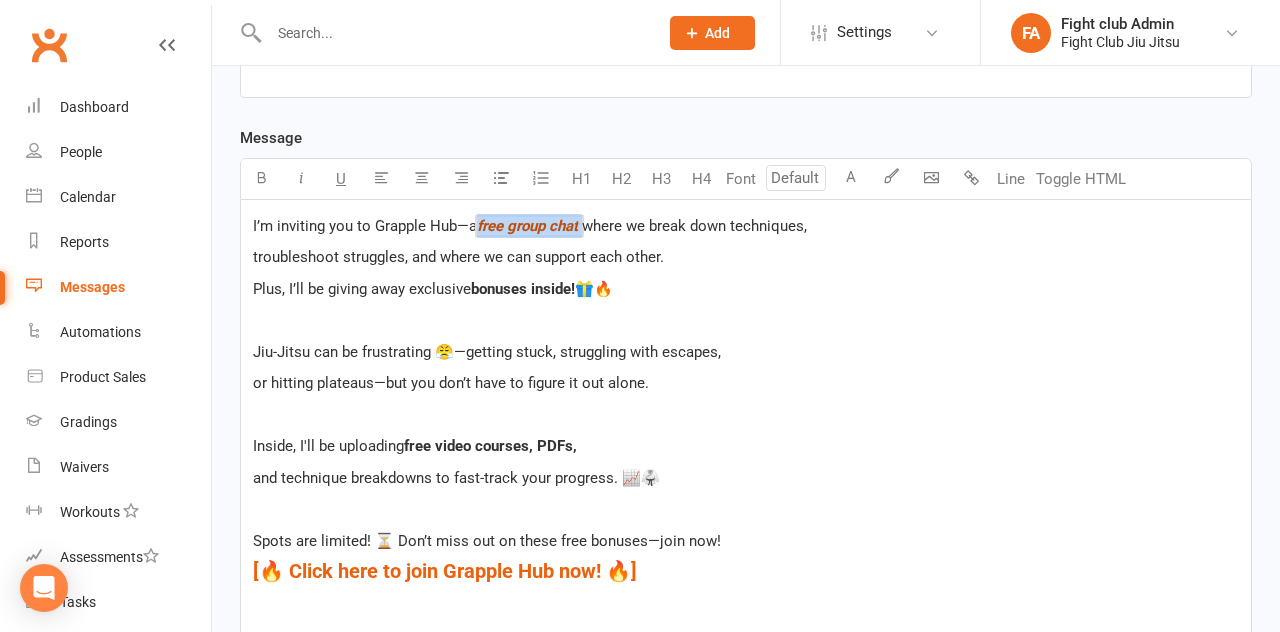 drag, startPoint x: 588, startPoint y: 226, endPoint x: 479, endPoint y: 230, distance: 109.07337 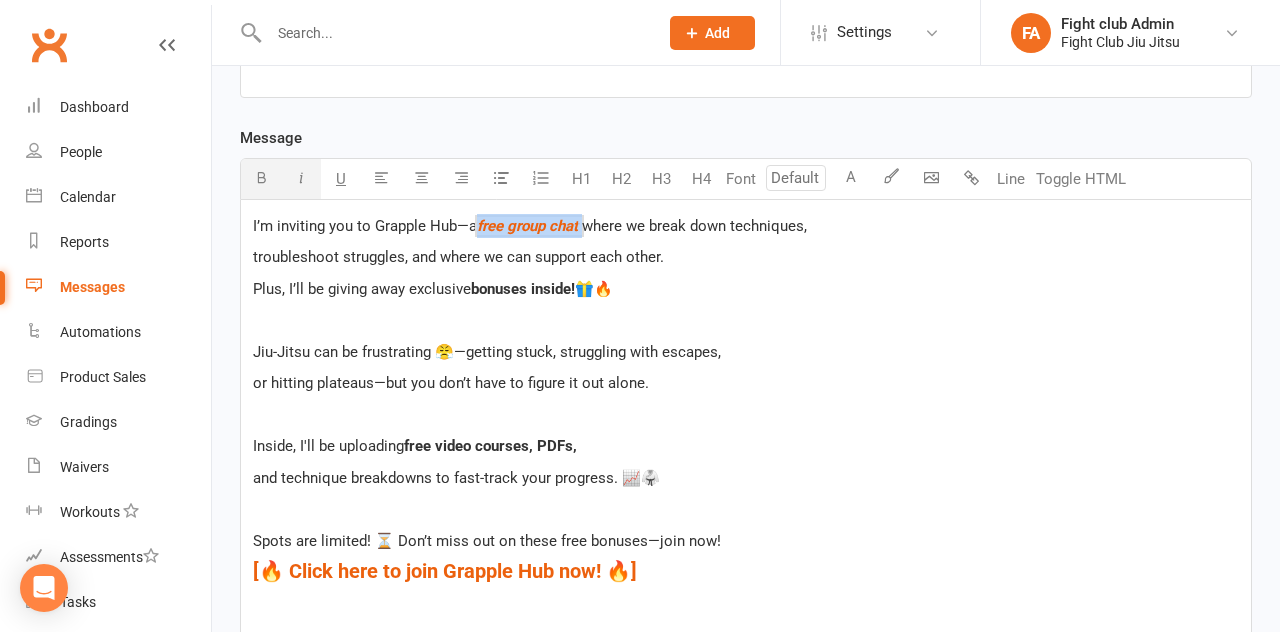click at bounding box center (261, 177) 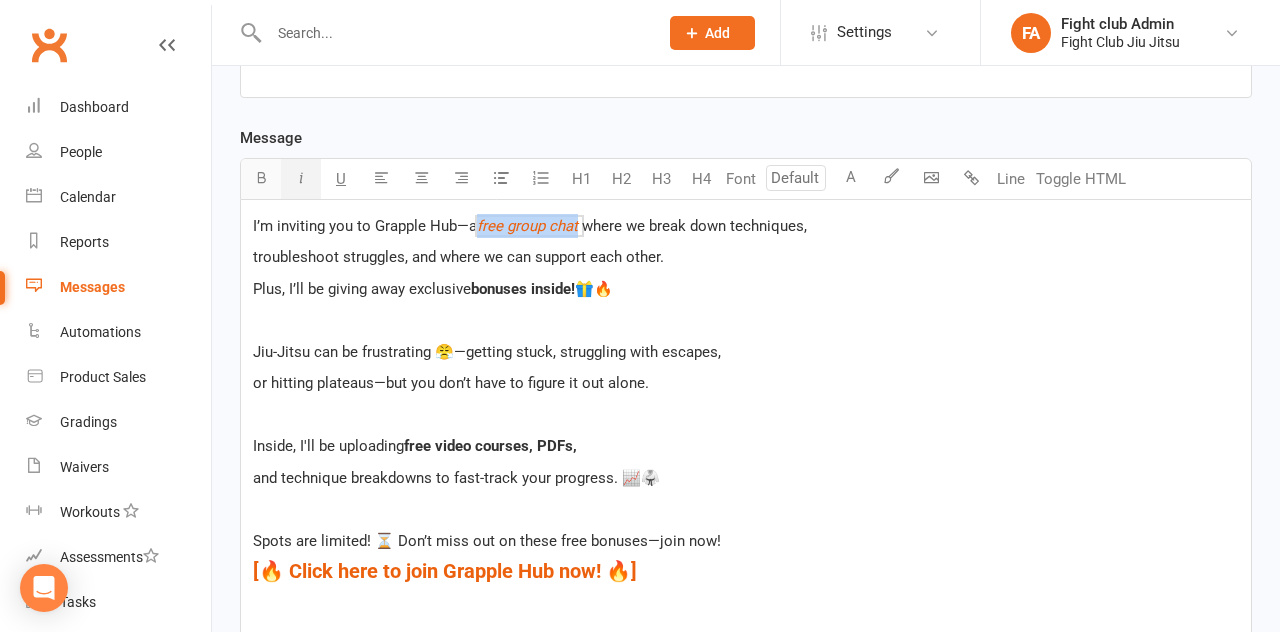 click at bounding box center [261, 177] 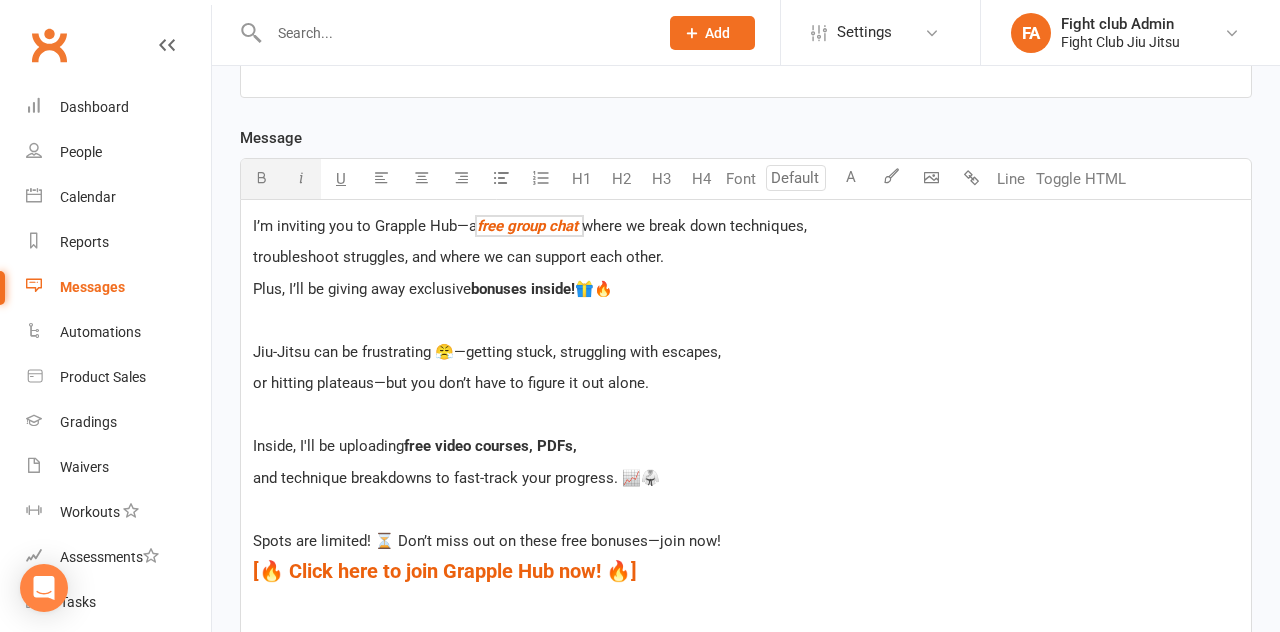 click on "I’m inviting you to Grapple Hub—a  $   free group chat   $   where we  break down techniques, troubleshoot struggles, and where we can support each other. Plus, I’ll be giving away exclusive  bonuses inside!  🎁🔥 ﻿ Jiu-Jitsu can be frustrating 😤—getting stuck, struggling with escapes,  or hitting plateaus—but you don’t have to figure it out alone. ﻿ Inside, I'll be uploading  free video courses, PDFs,   and technique breakdowns to fast-track your progress. 📈🥋 ﻿ Spots are limited! ⏳ Don’t miss out on these free bonuses—join now! ﻿ $   [🔥 Click here to join Grapple Hub now! 🔥] $   ﻿ ﻿ See you inside! Coach [NAME] ﻿ ﻿ NEED MORE HELP ⤵️ ﻿ $   grapplehub.co $   ﻿" at bounding box center [746, 500] 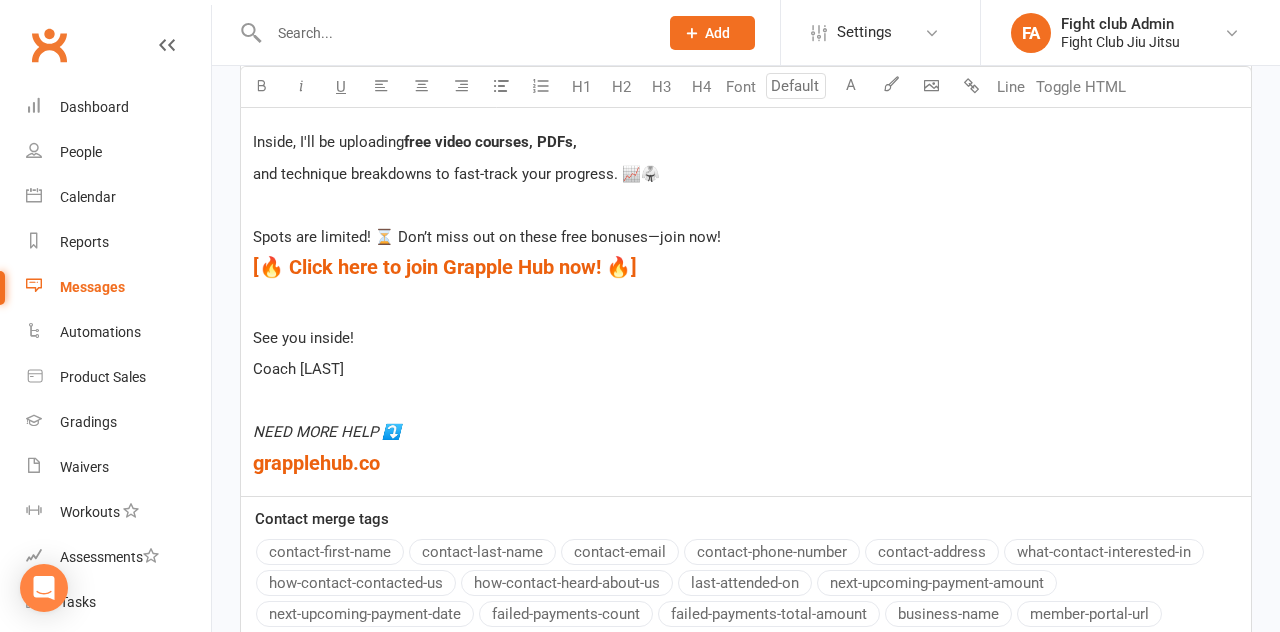 scroll, scrollTop: 792, scrollLeft: 0, axis: vertical 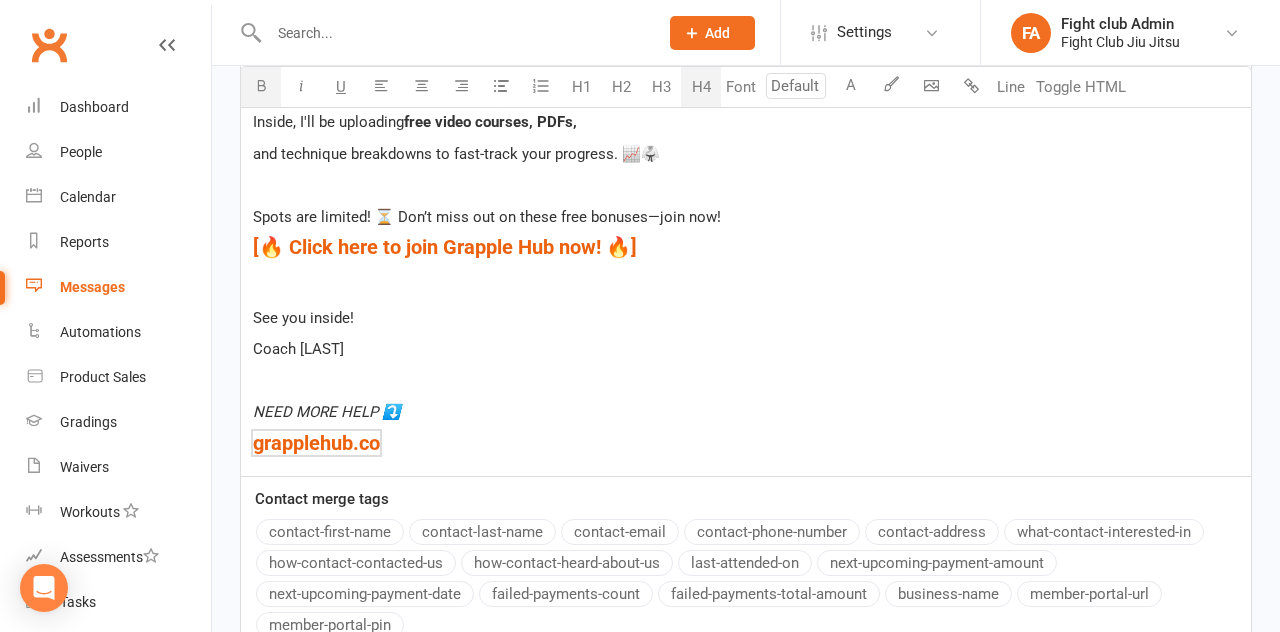 click on "﻿ $   grapplehub.co $   ﻿" at bounding box center (746, 443) 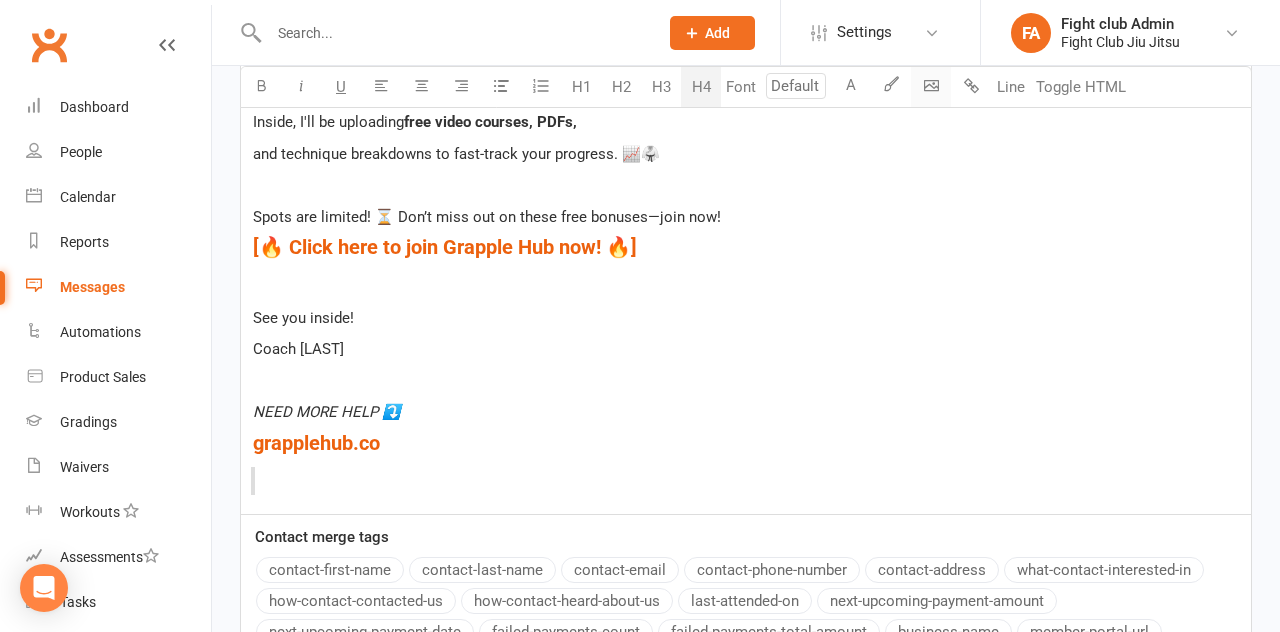 click on "Prospect
Member
Non-attending contact
Class / event
Appointment
Grading event
Task
Bulk message
Add
Settings Event Templates Appointment Types Website Image Library Customize Contacts Account Profile FA Fight club Admin Fight Club Jiu Jitsu Signed in as: Fight Club Jiu Jitsu Switch to: Jiu Jitsu Works PTY LTD My profile Help Terms & conditions  Privacy policy  Sign out Clubworx Dashboard People Calendar Reports Messages   Automations   Product Sales Gradings   Waivers   Workouts   Assessments  Tasks   What's New Check-in Kiosk modes General attendance Roll call Class check-in Logged in as Fight Club Jiu Jitsu. × × × × New Message Templates Sent Messages Sent Bulk Messages SMS Replies
Recipients Search Prospects, Members and Reports Template Name" at bounding box center [640, 30] 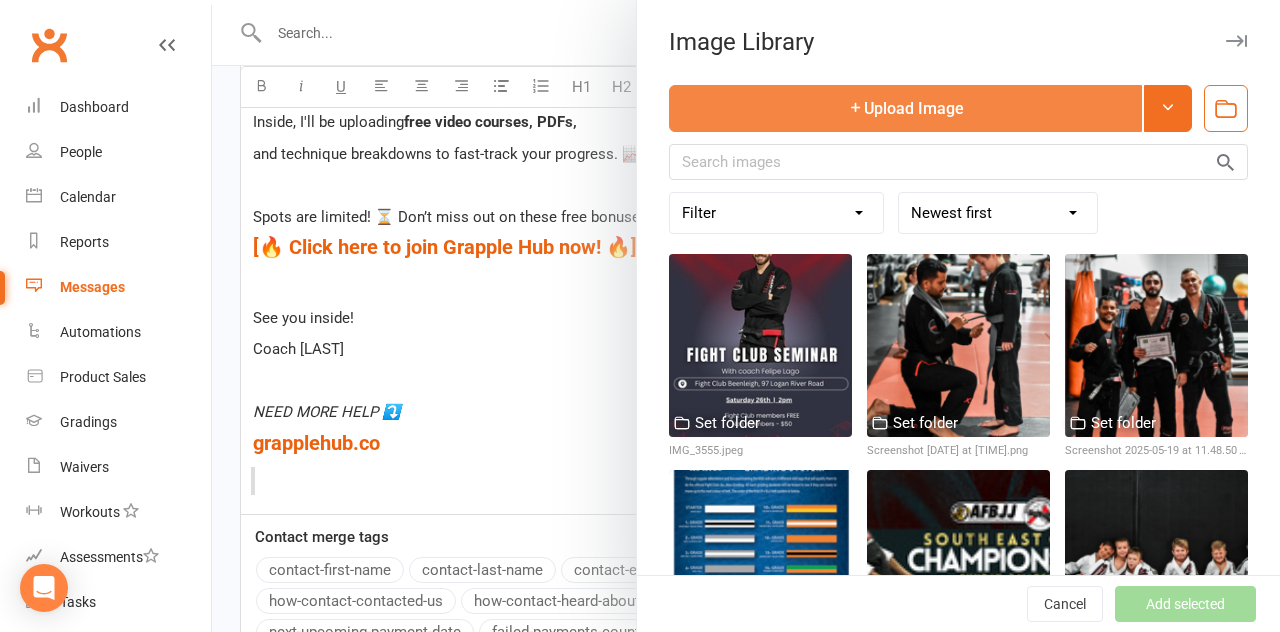 click on "Upload Image" at bounding box center (905, 108) 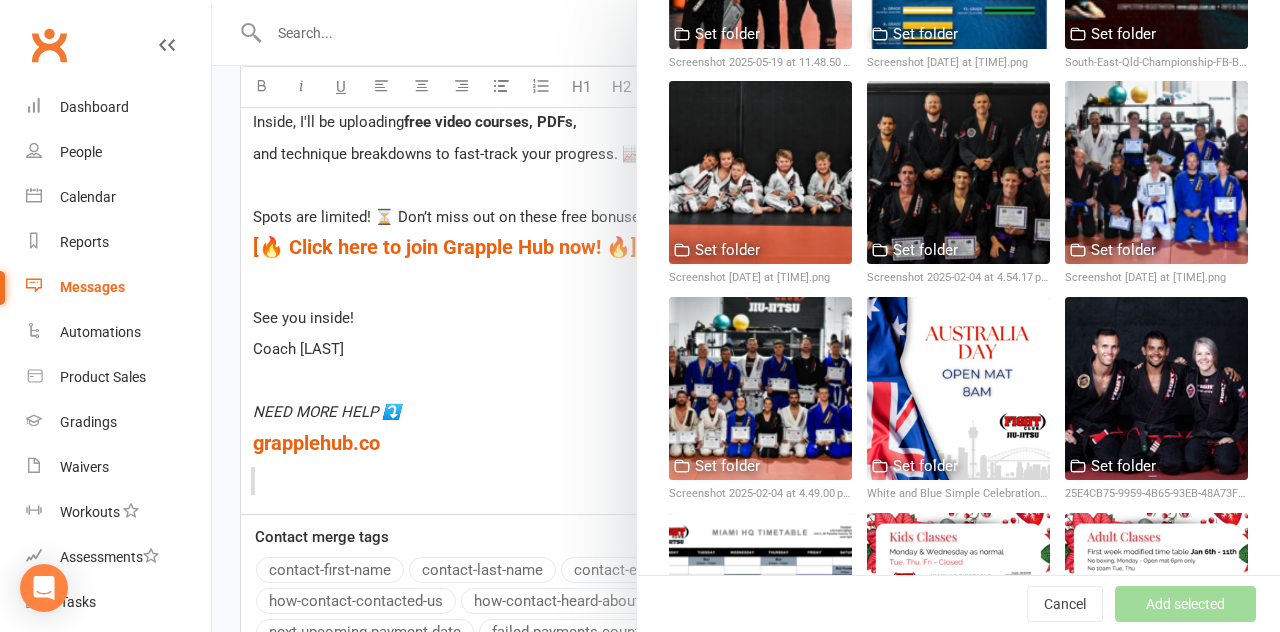 scroll, scrollTop: 0, scrollLeft: 0, axis: both 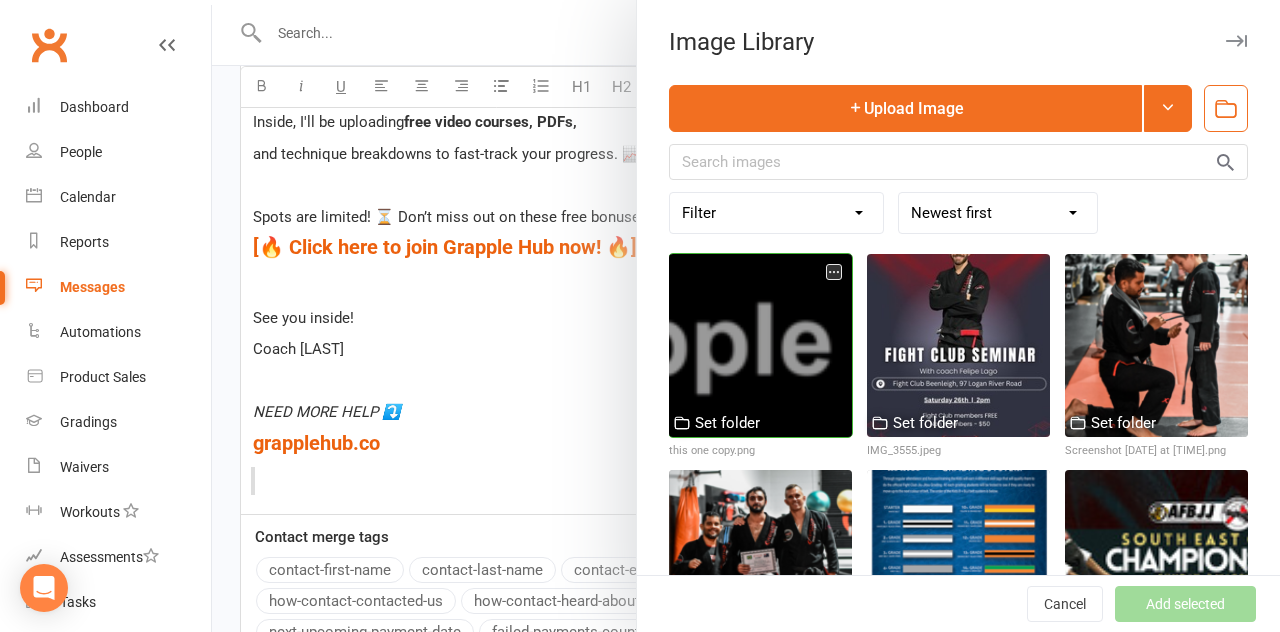 click at bounding box center [760, 345] 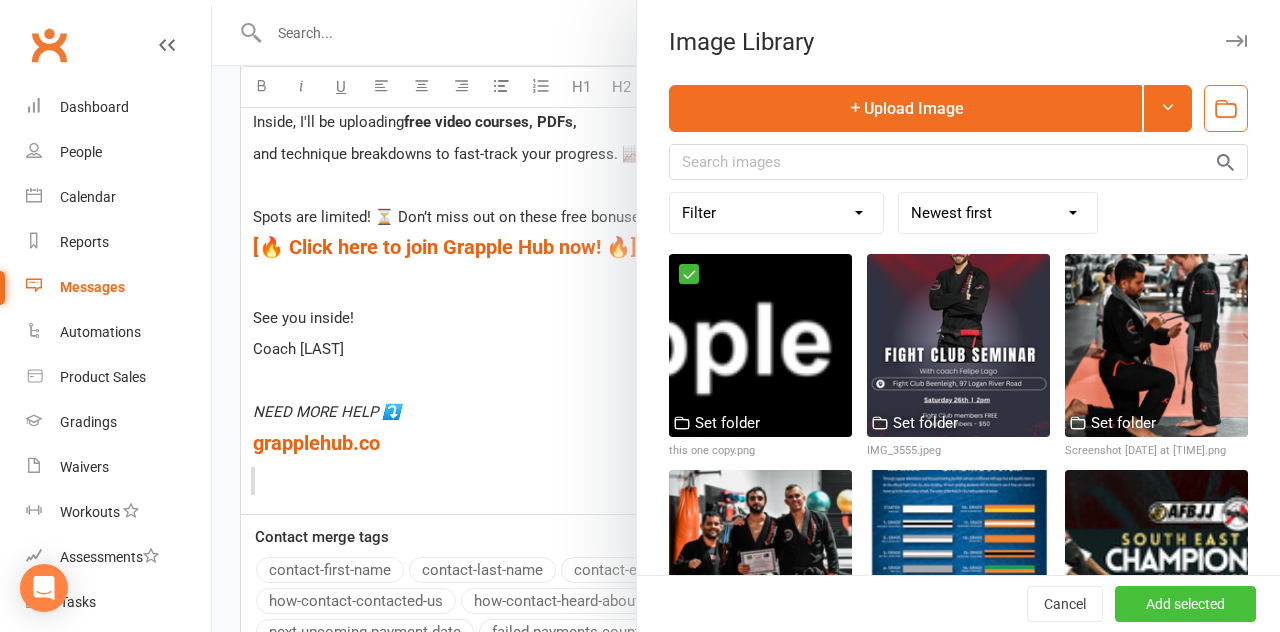 click on "Add selected" at bounding box center [1185, 604] 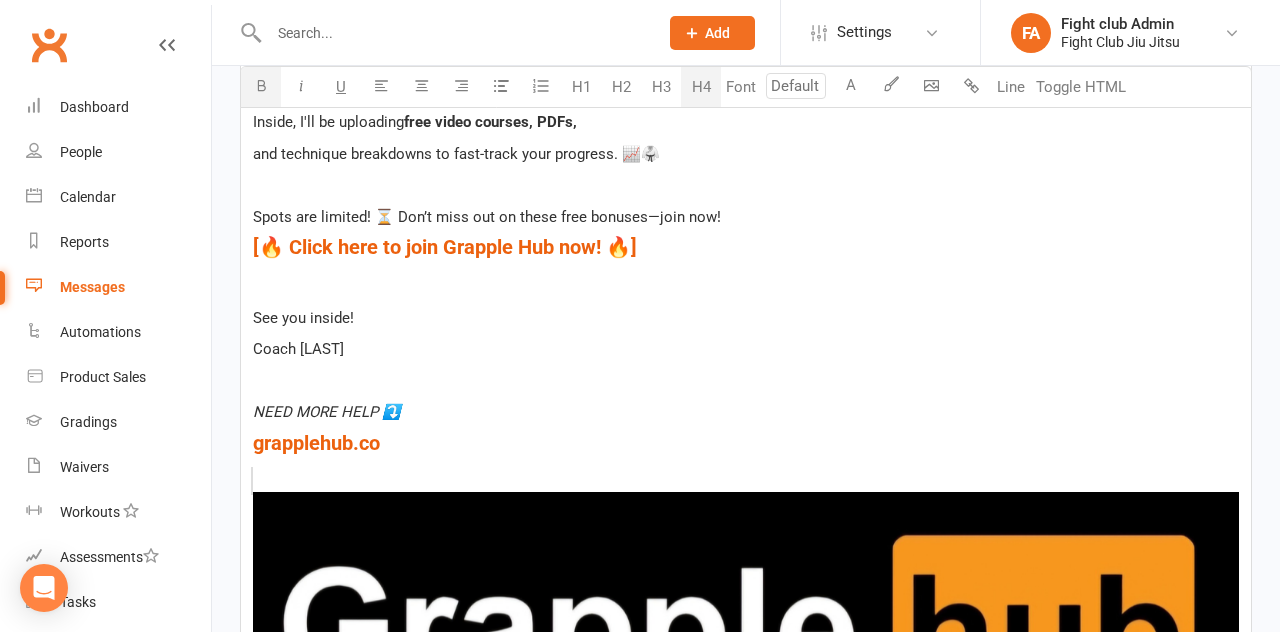 click at bounding box center (746, 634) 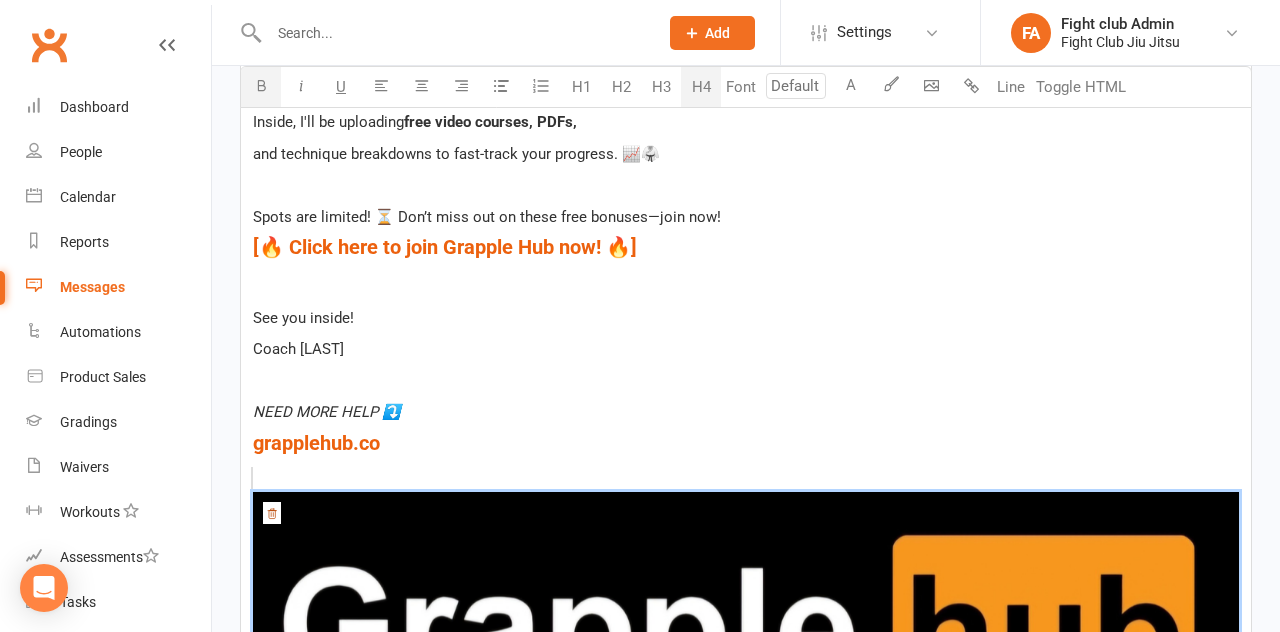 scroll, scrollTop: 24, scrollLeft: 0, axis: vertical 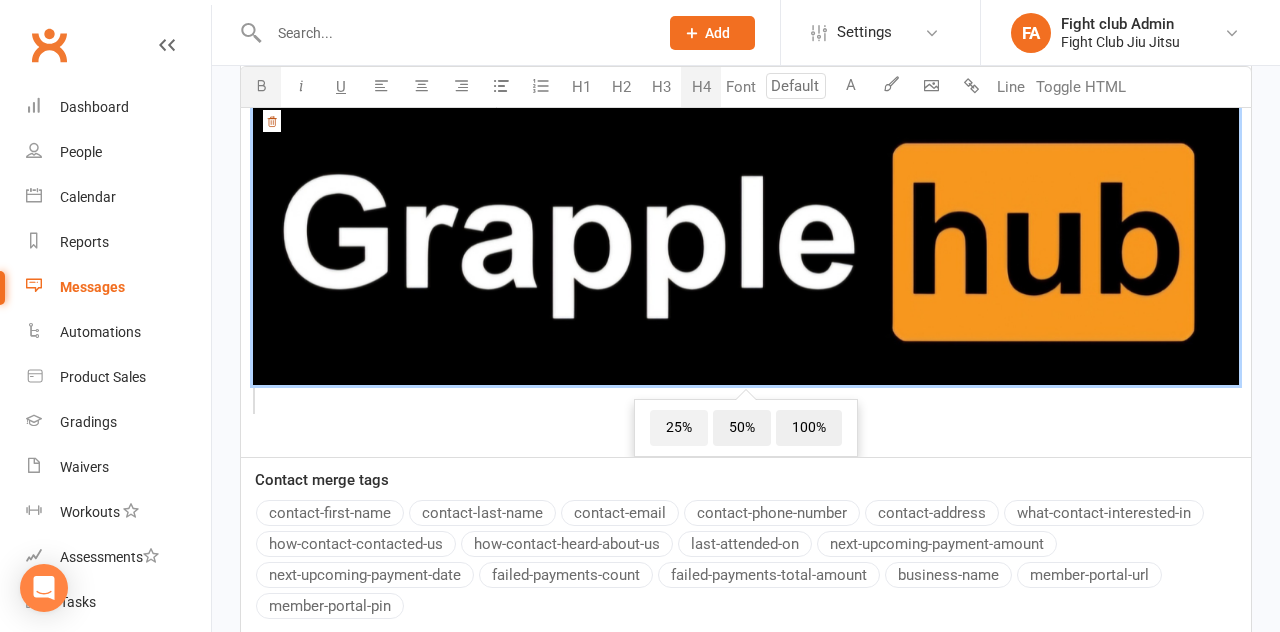 click on "25%" at bounding box center (679, 428) 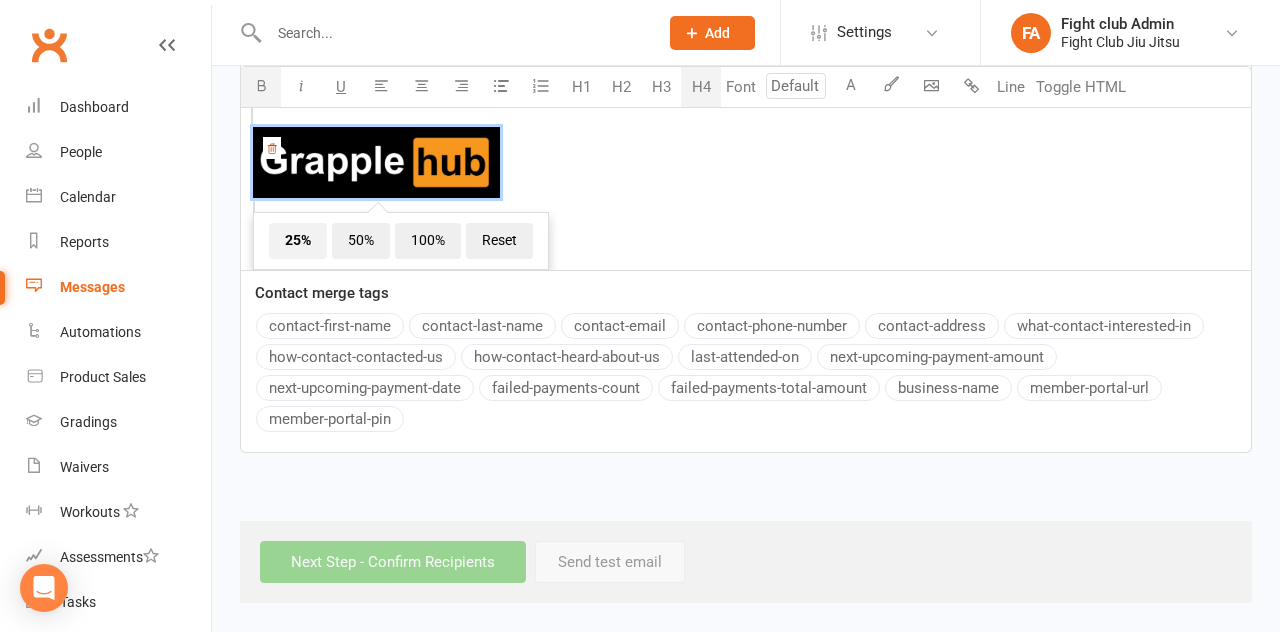 scroll, scrollTop: 1133, scrollLeft: 0, axis: vertical 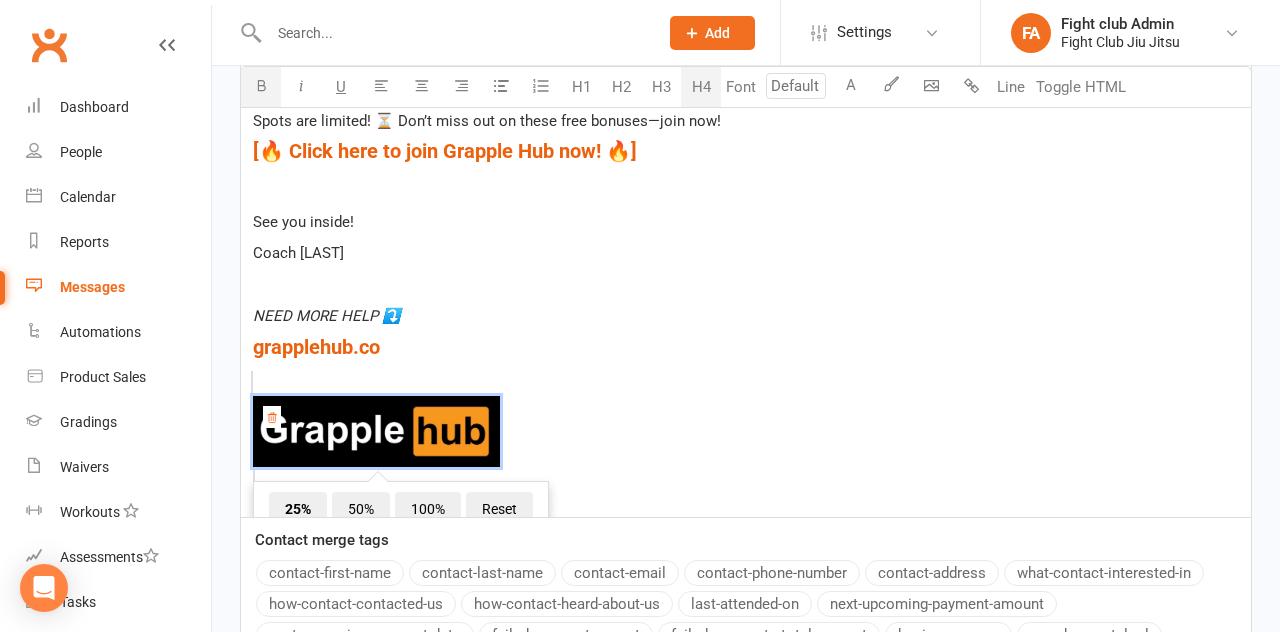 click on "﻿ $   grapplehub.co $   ﻿" at bounding box center [746, 347] 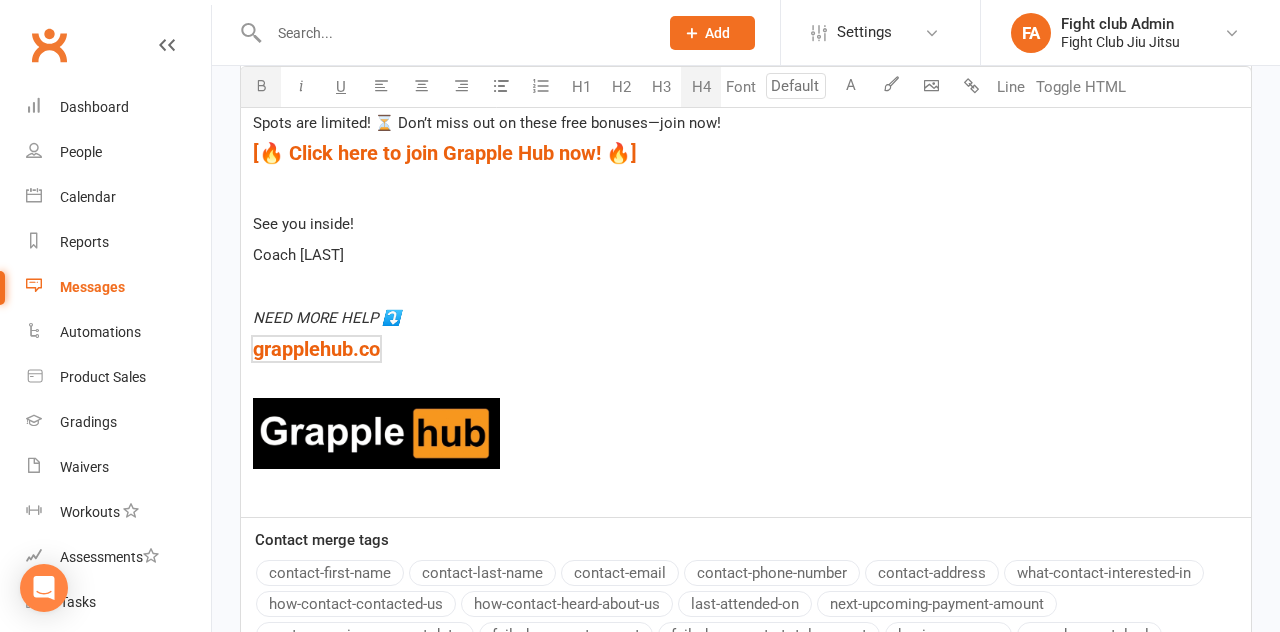 scroll, scrollTop: 888, scrollLeft: 0, axis: vertical 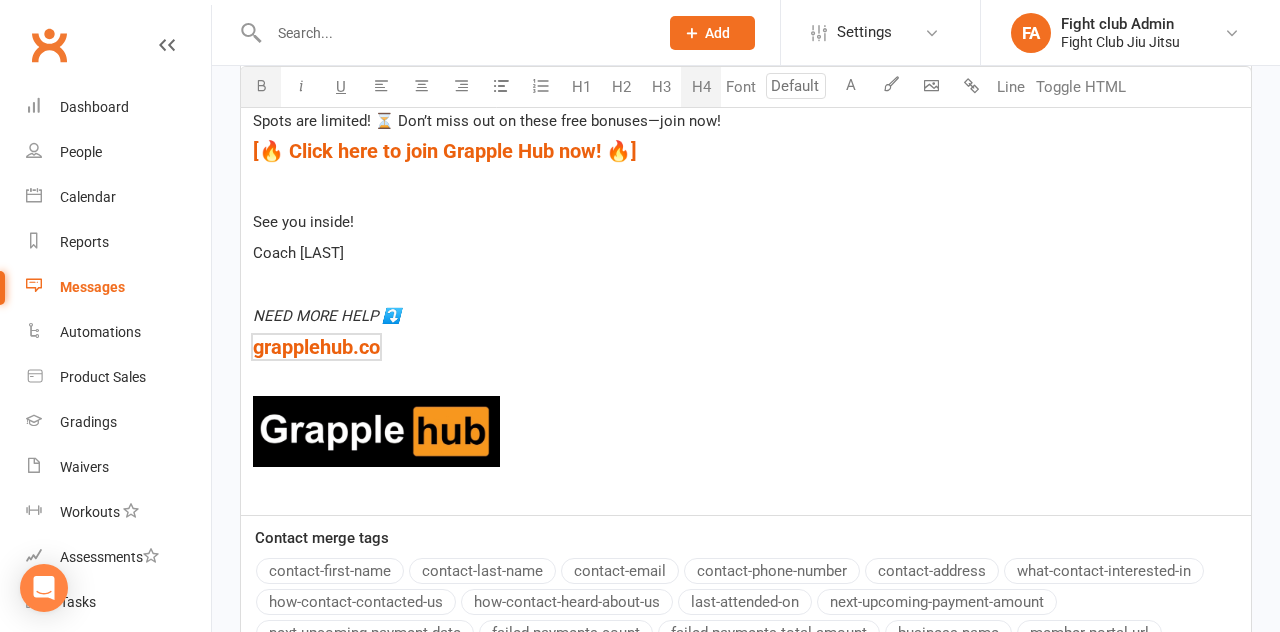 click at bounding box center (376, 431) 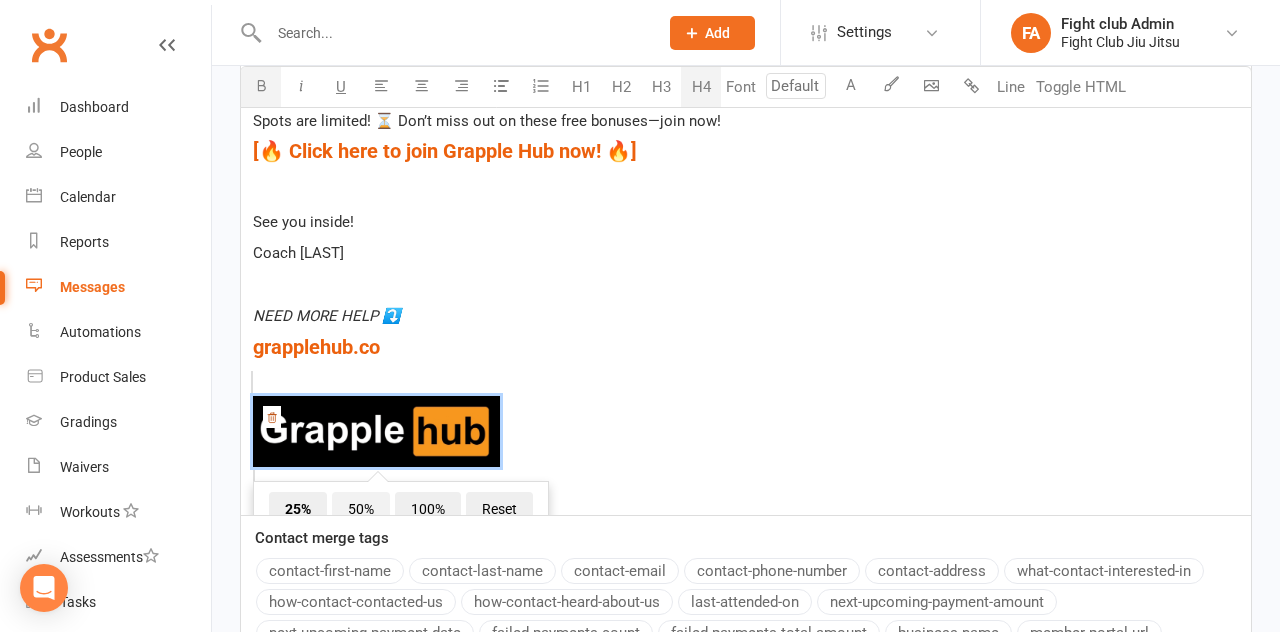 click on "50%" at bounding box center (361, 510) 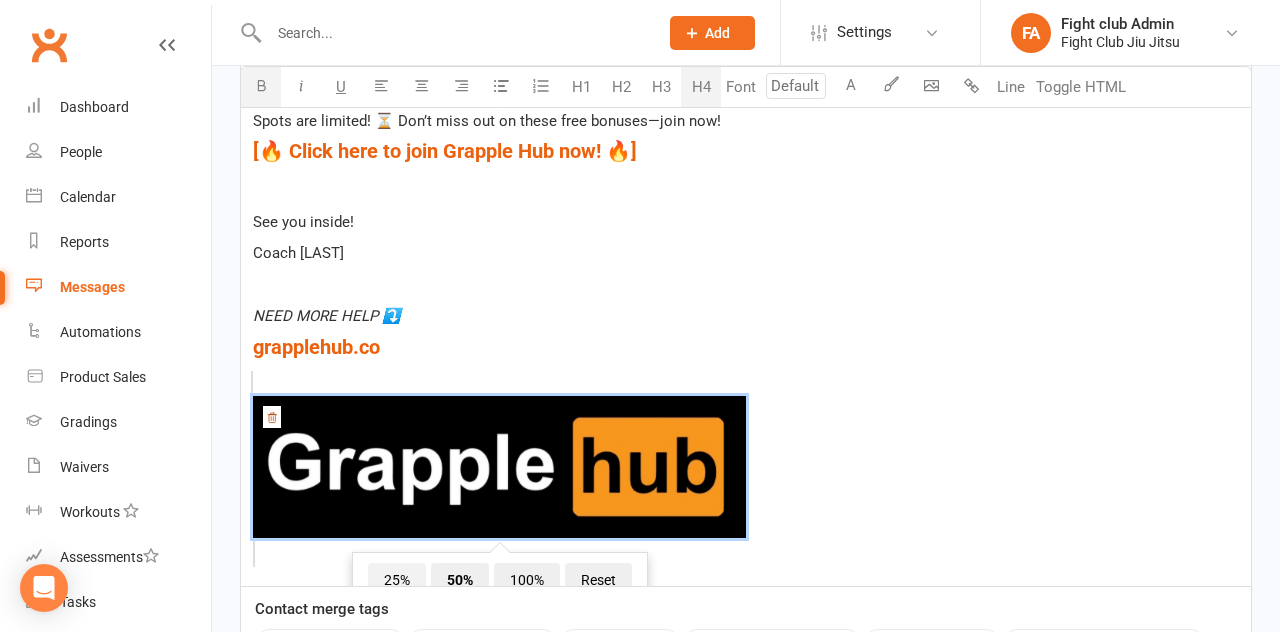 click on "25%" at bounding box center (397, 581) 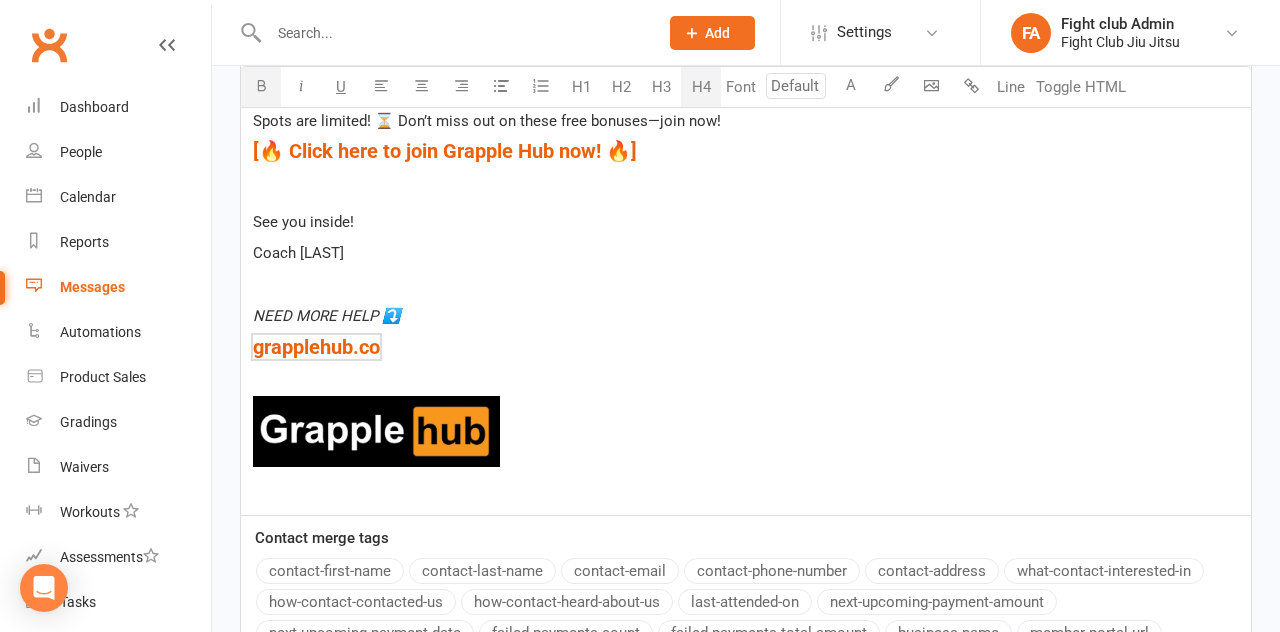 click on "﻿ $   grapplehub.co $   ﻿" at bounding box center (746, 347) 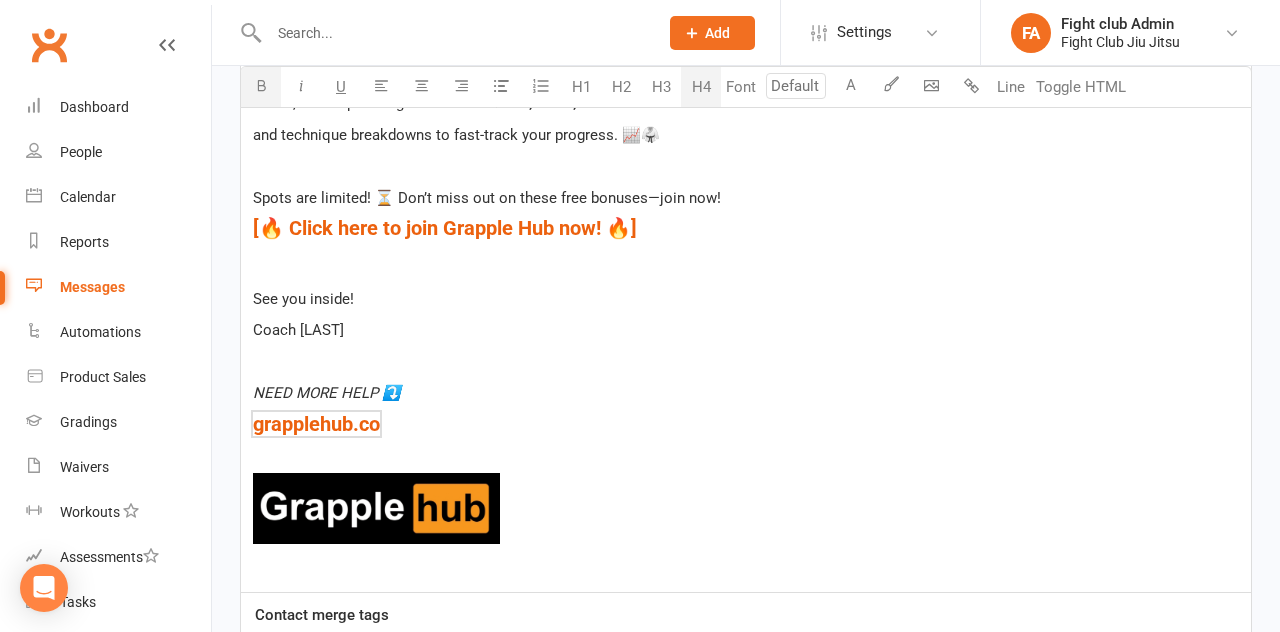scroll, scrollTop: 819, scrollLeft: 0, axis: vertical 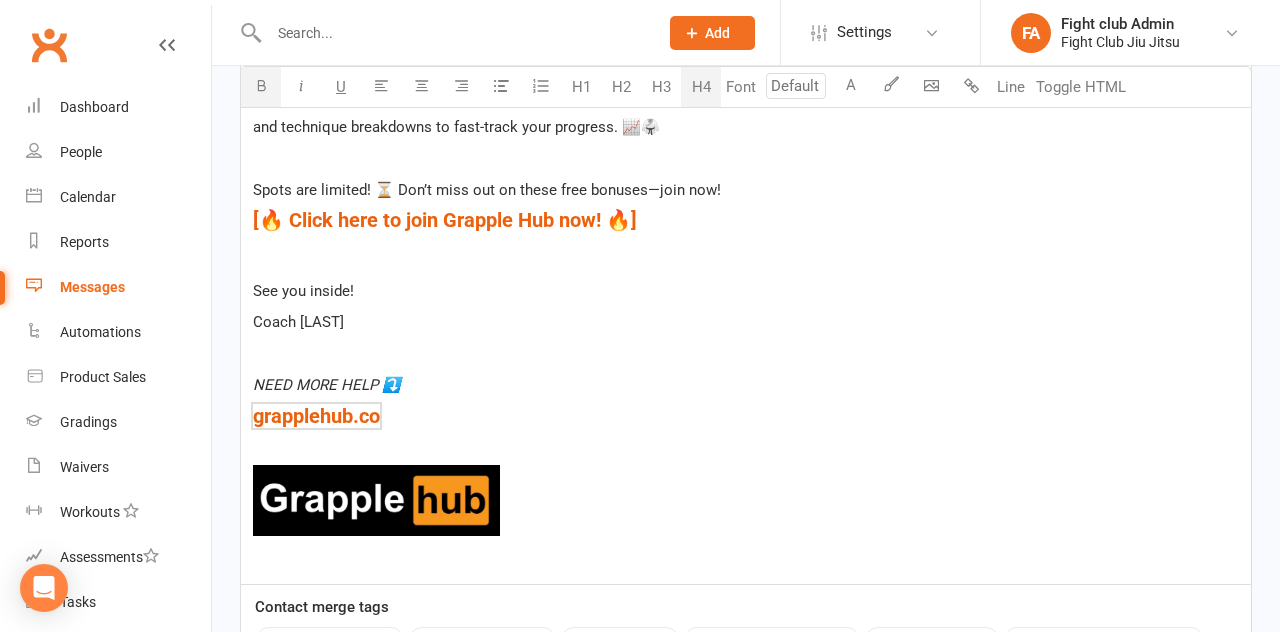 click on "﻿ $   ﻿ ﻿ ﻿ $   ﻿" at bounding box center [746, 502] 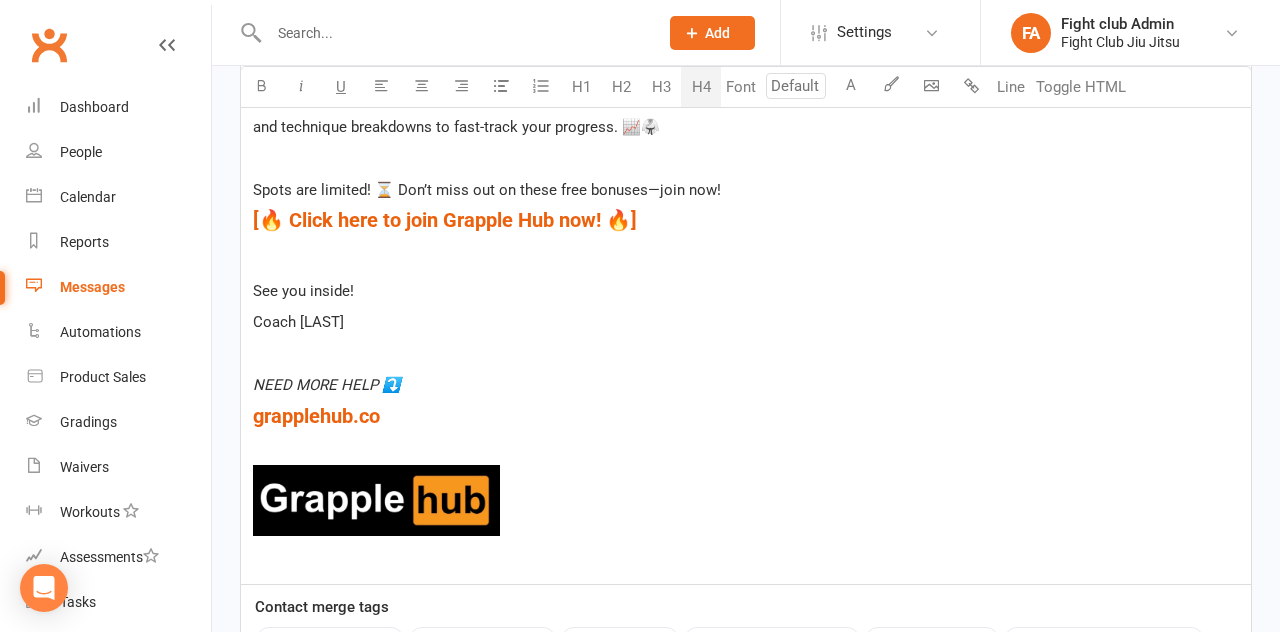 click at bounding box center [376, 500] 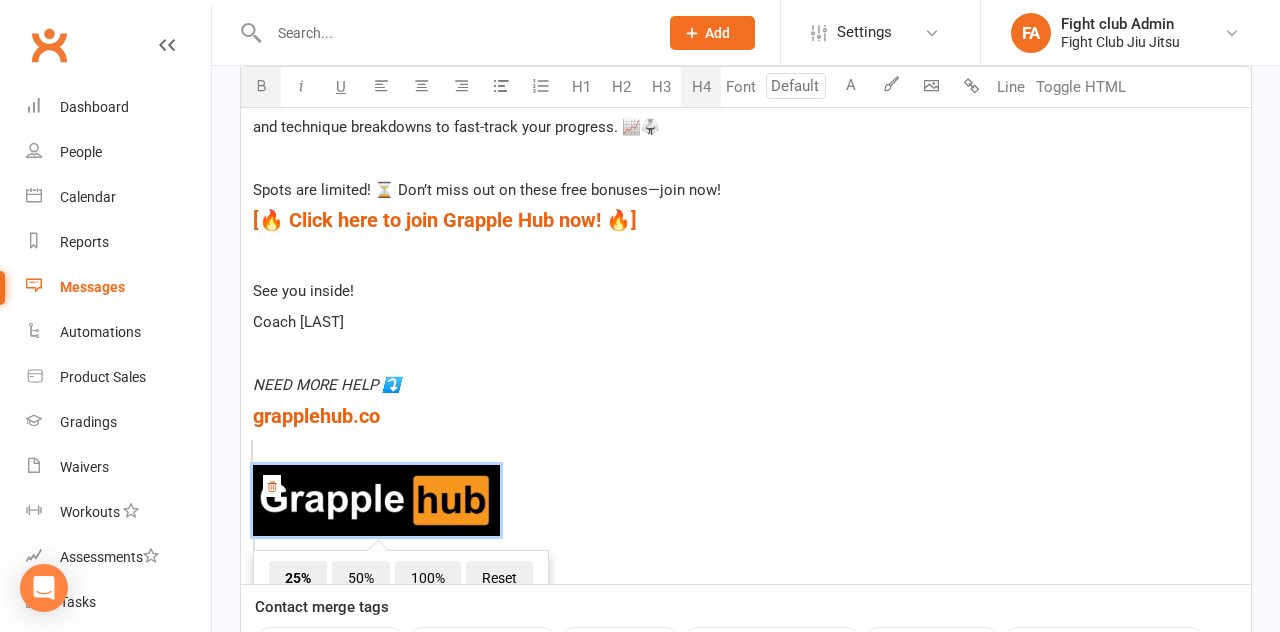 scroll, scrollTop: 24, scrollLeft: 0, axis: vertical 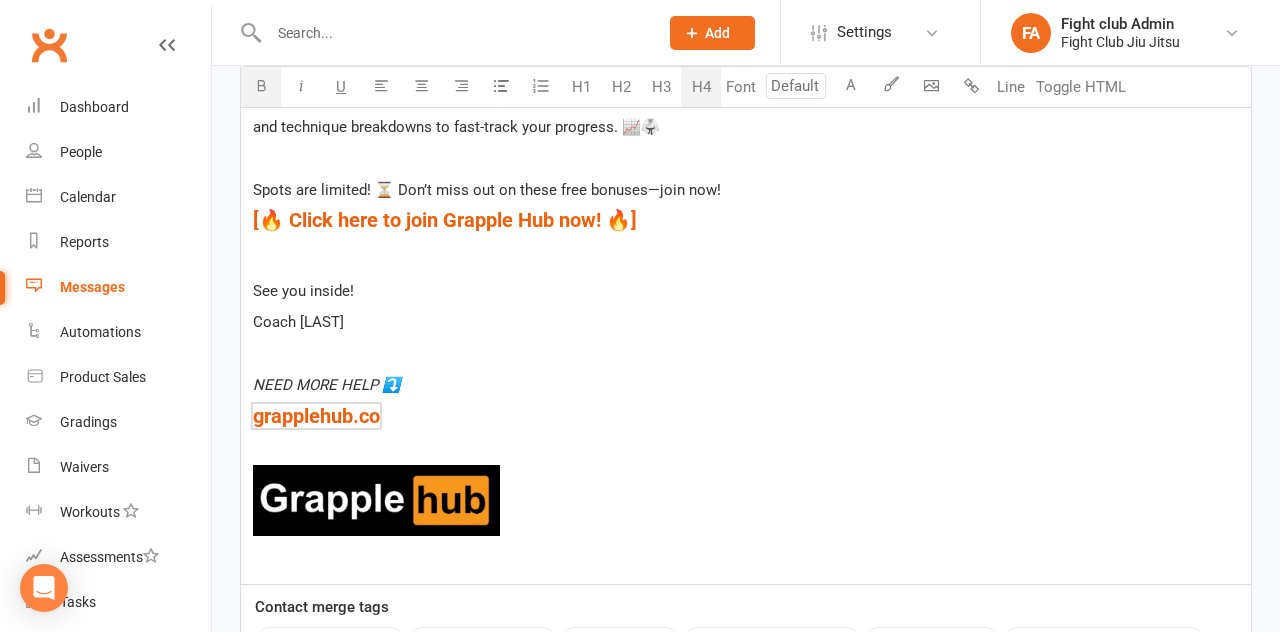 click on "﻿ $   grapplehub.co $   ﻿" at bounding box center (746, 416) 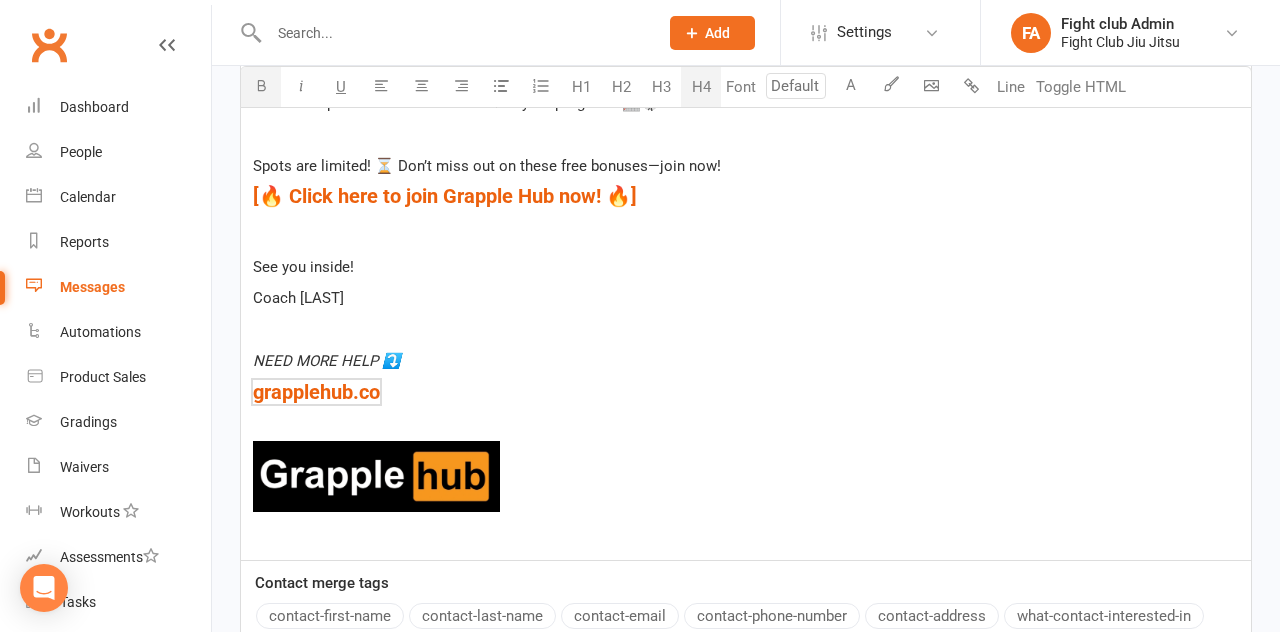 scroll, scrollTop: 0, scrollLeft: 0, axis: both 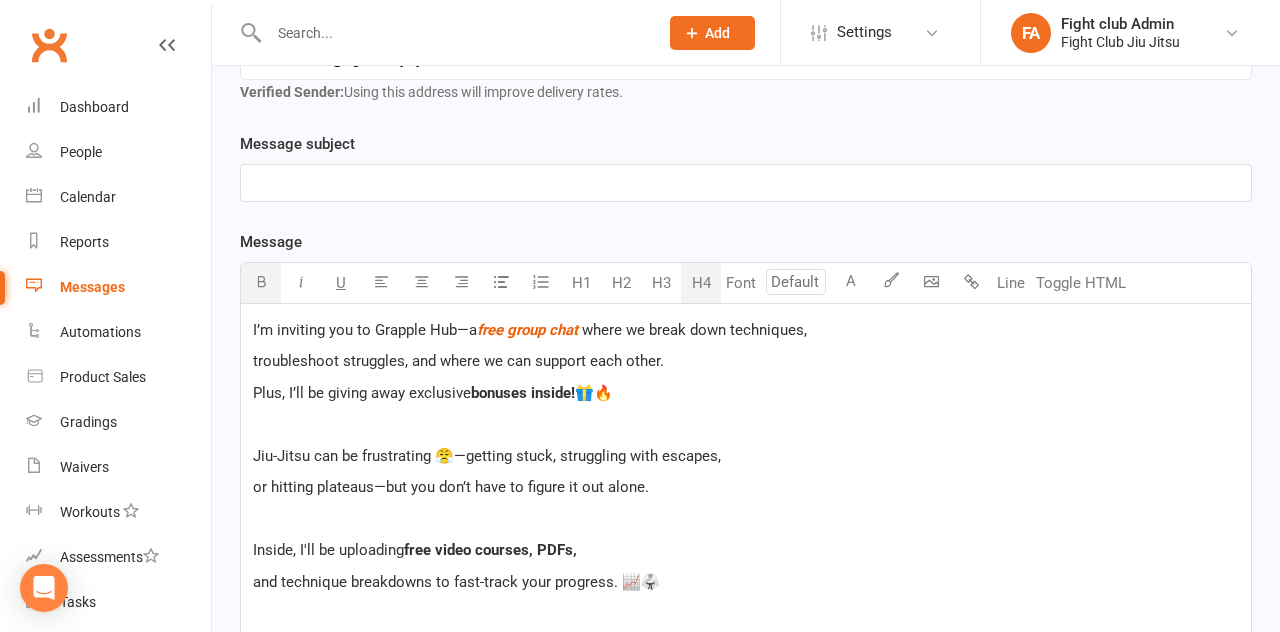 click on "﻿" at bounding box center [746, 183] 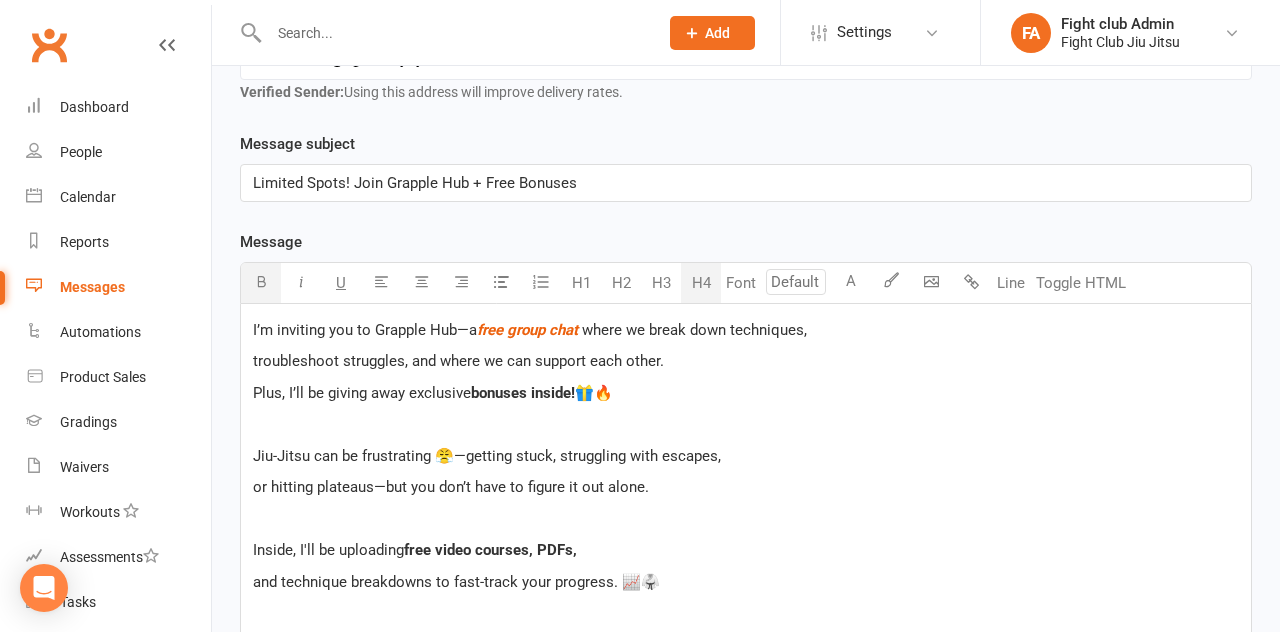 scroll, scrollTop: 918, scrollLeft: 0, axis: vertical 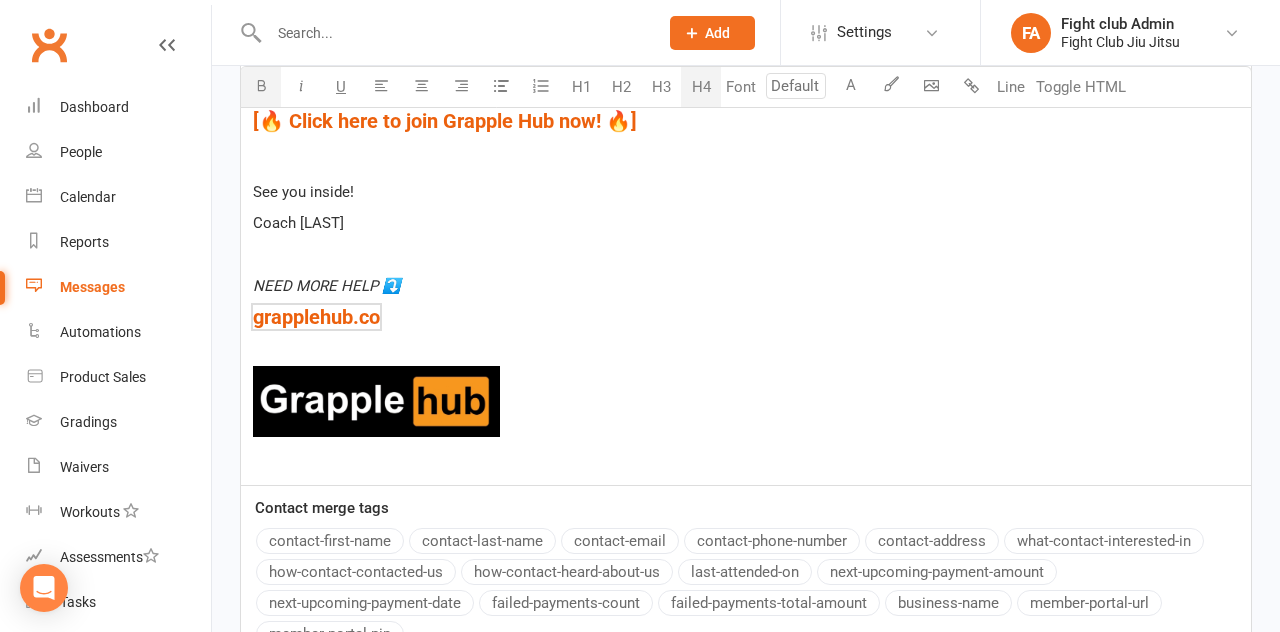 click on "I’m inviting you to Grapple Hub—a  $   free group chat   $   where we break down techniques,  troubleshoot struggles, and where we can support each other. Plus, I’ll be giving away exclusive  bonuses inside!  🎁🔥 ﻿ Jiu-Jitsu can be frustrating 😤—getting stuck, struggling with escapes,  or hitting plateaus—but you don’t have to figure it out alone. ﻿ Inside, I'll be uploading  free video courses, PDFs,   and technique breakdowns to fast-track your progress. 📈🥋 ﻿ Spots are limited! ⏳ Don’t miss out on these free bonuses—join now! ﻿ $   [🔥 Click here to join Grapple Hub now! 🔥] $   ﻿ ﻿ See you inside! Coach [LAST] ﻿ NEED MORE HELP ⤵️ ﻿ $   grapplehub.co $   ﻿ ﻿ $   ﻿ ﻿ ﻿ $   ﻿" at bounding box center [746, 117] 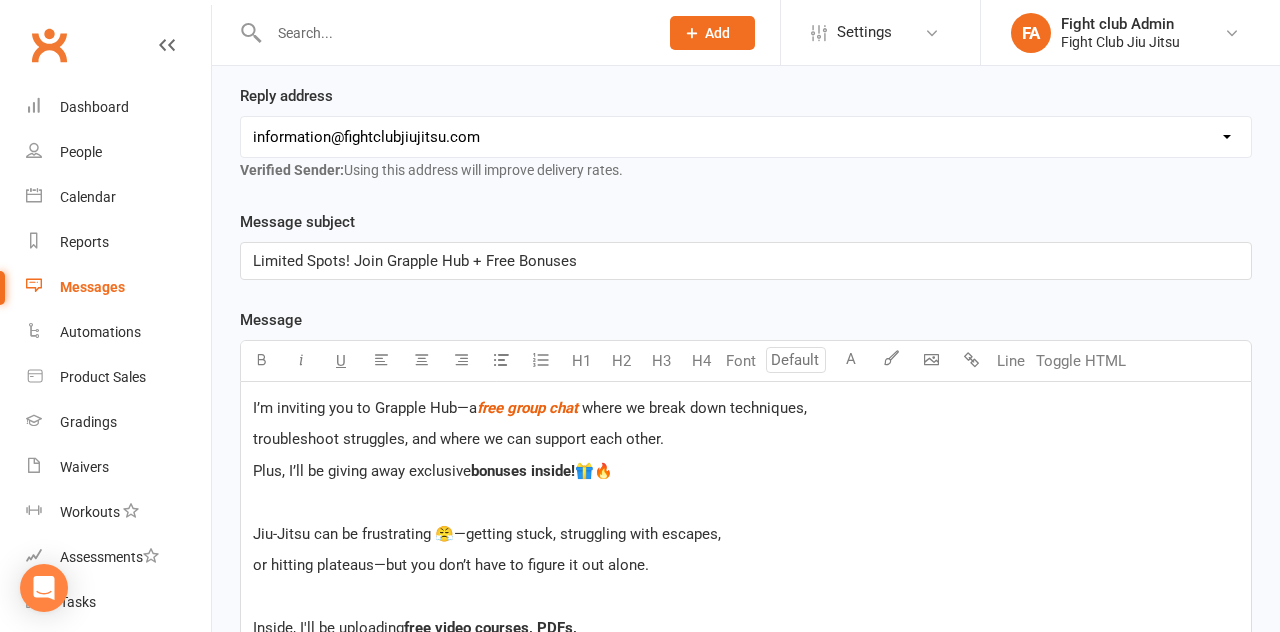 scroll, scrollTop: 285, scrollLeft: 0, axis: vertical 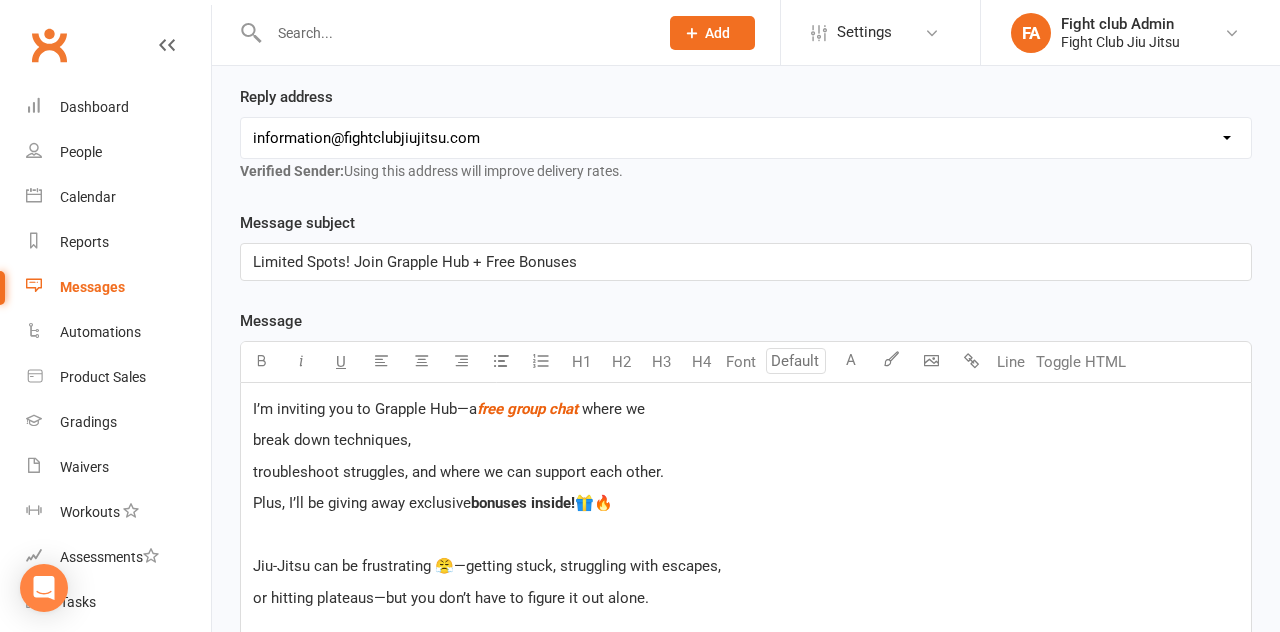 click on "troubleshoot struggles, and where we can support each other." at bounding box center (458, 472) 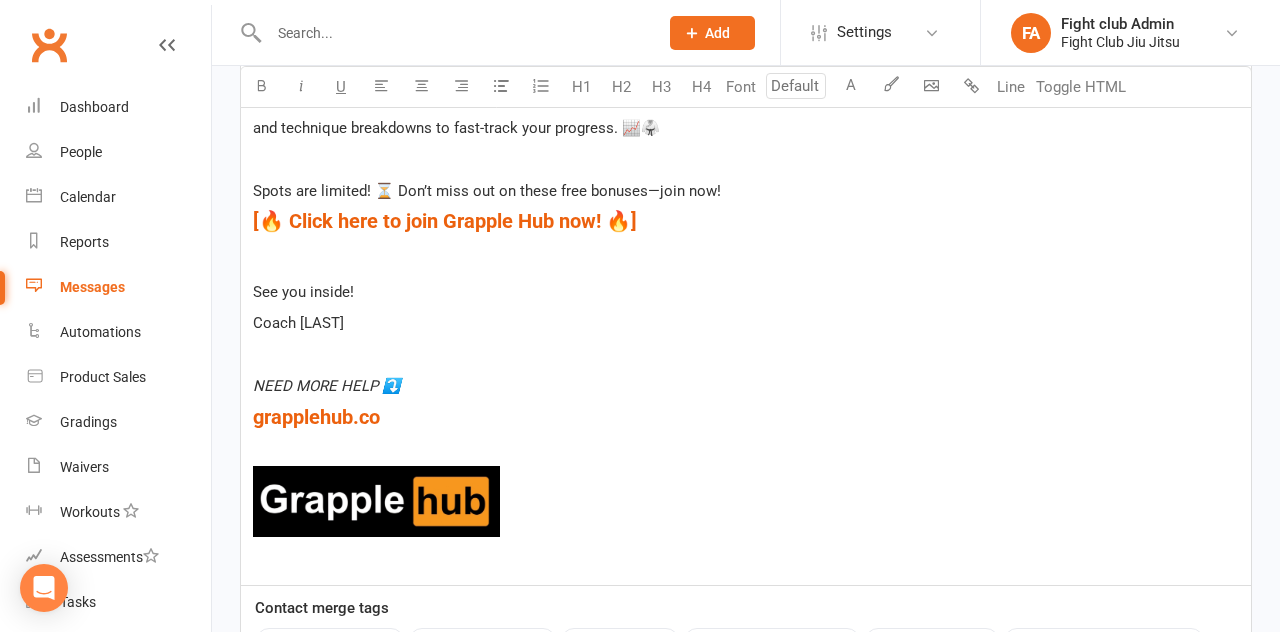 scroll, scrollTop: 828, scrollLeft: 0, axis: vertical 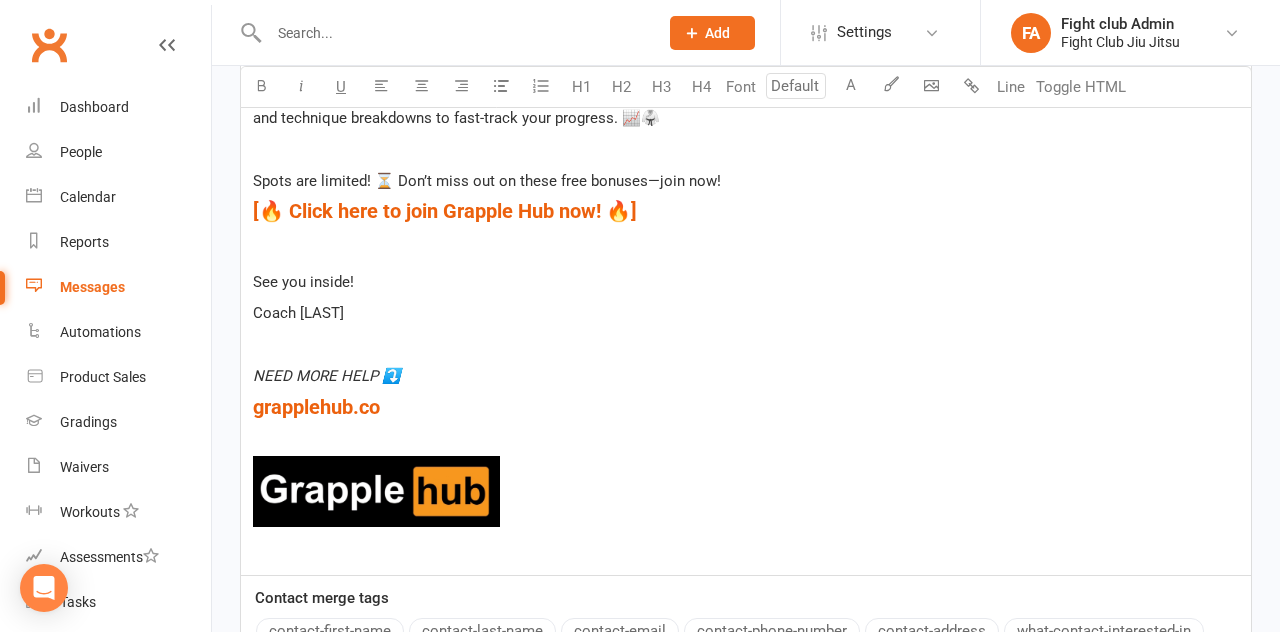 click at bounding box center (376, 491) 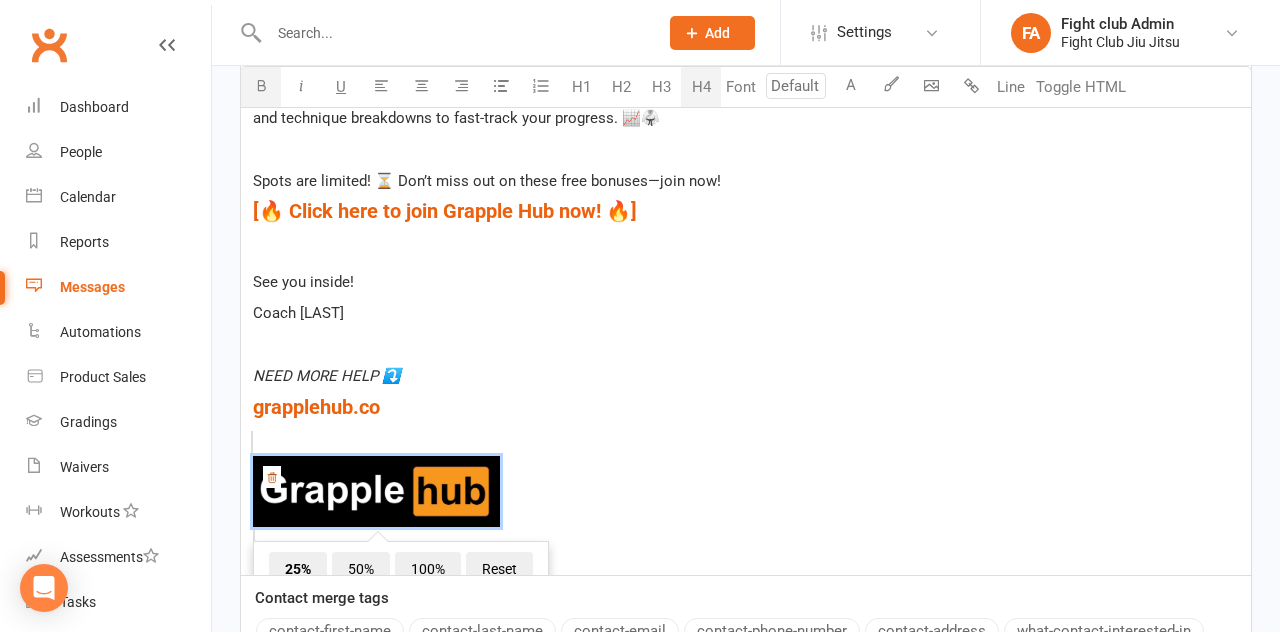 click at bounding box center [376, 491] 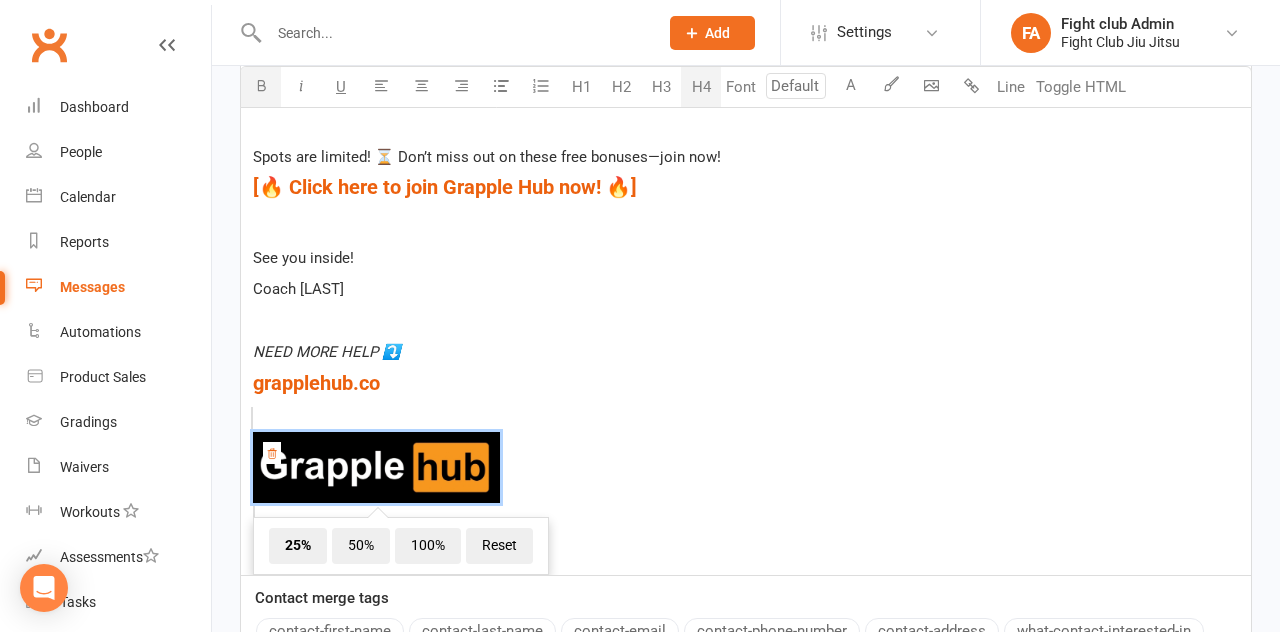 click on "Coach [LAST]" at bounding box center (746, 289) 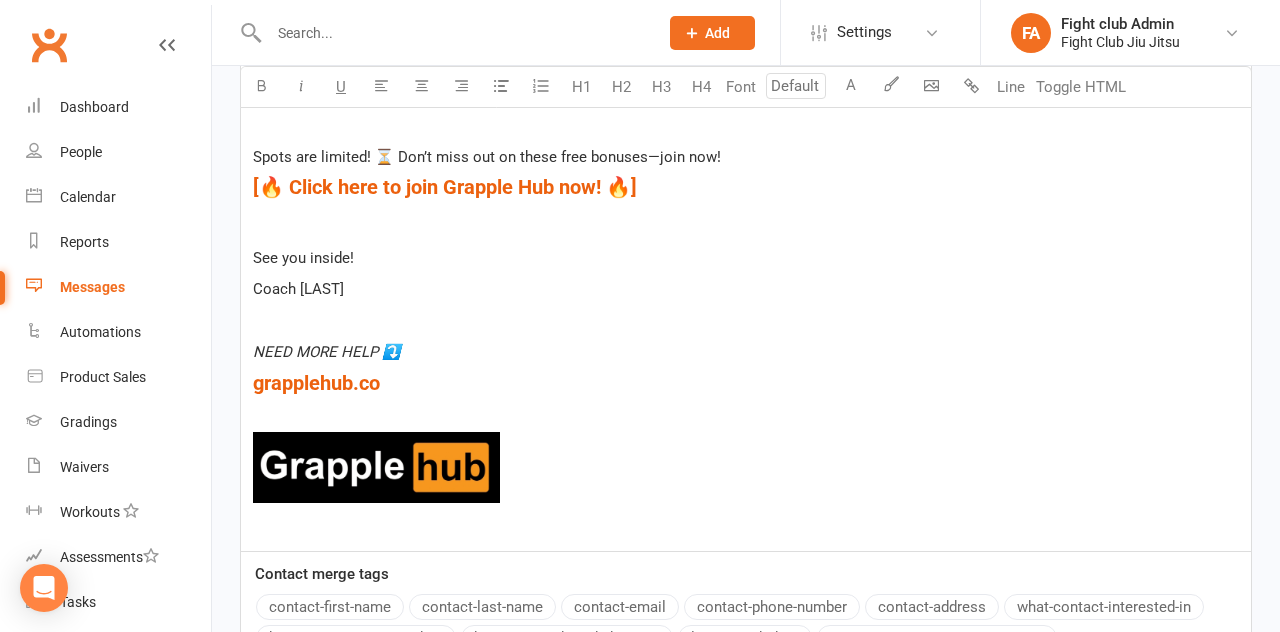 click on "﻿" at bounding box center [746, 469] 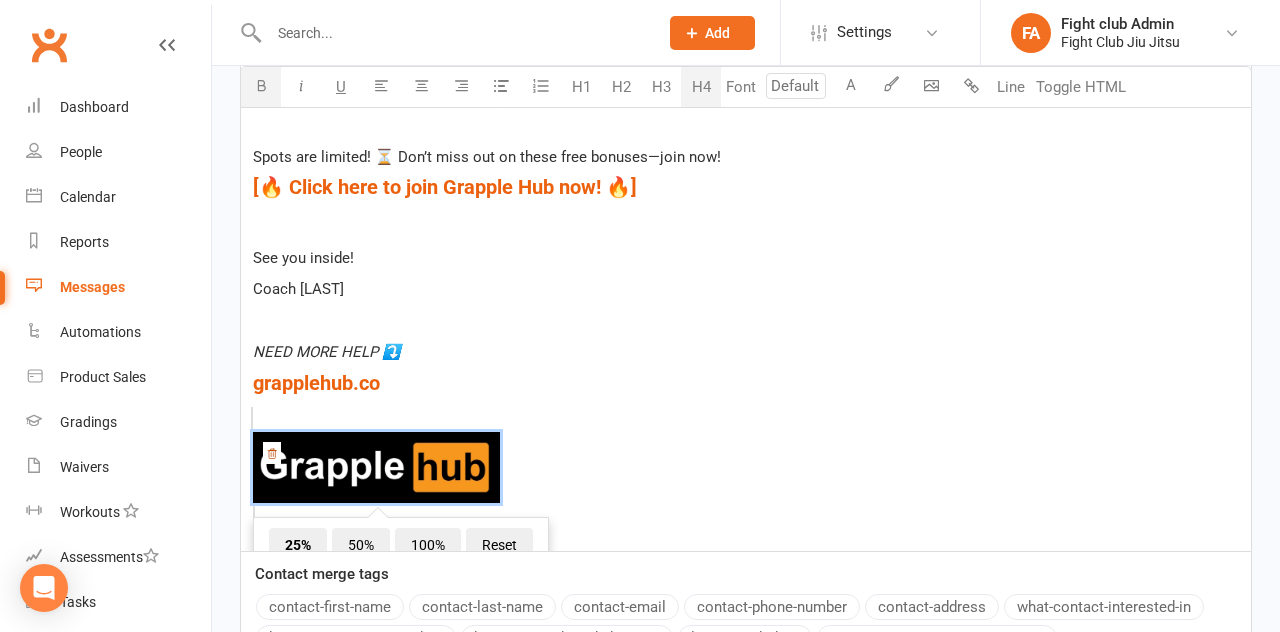 click on "﻿ 25% 50% 100% Reset" at bounding box center [746, 469] 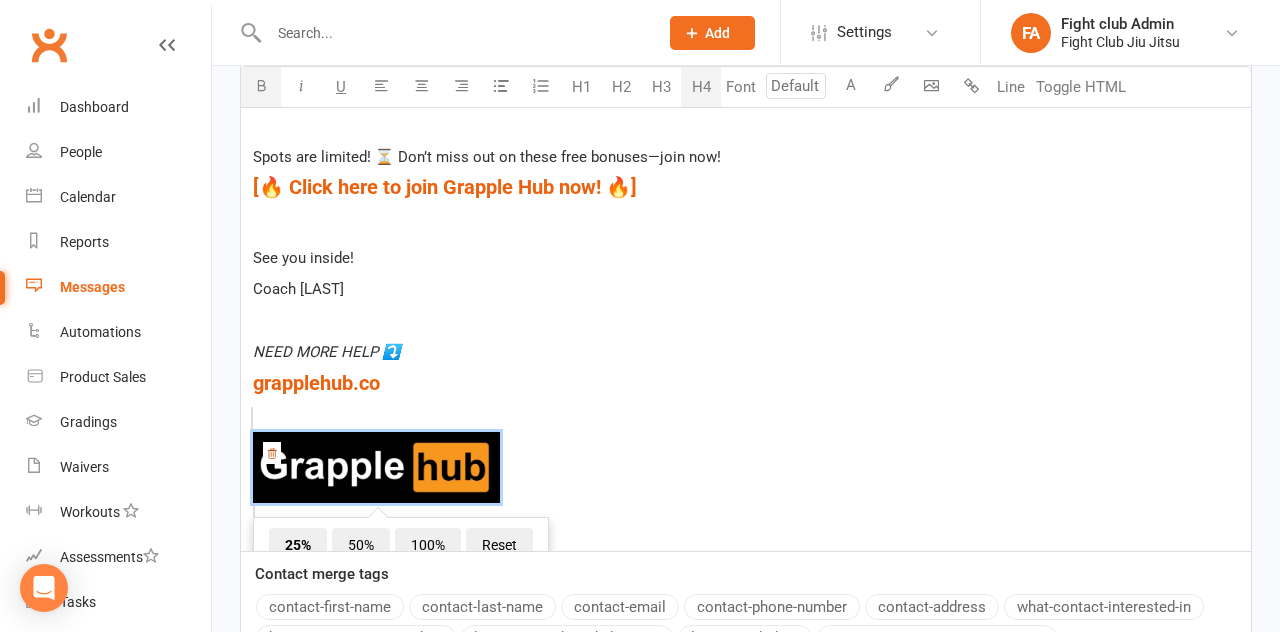 click on "﻿ 25% 50% 100% Reset" at bounding box center (746, 469) 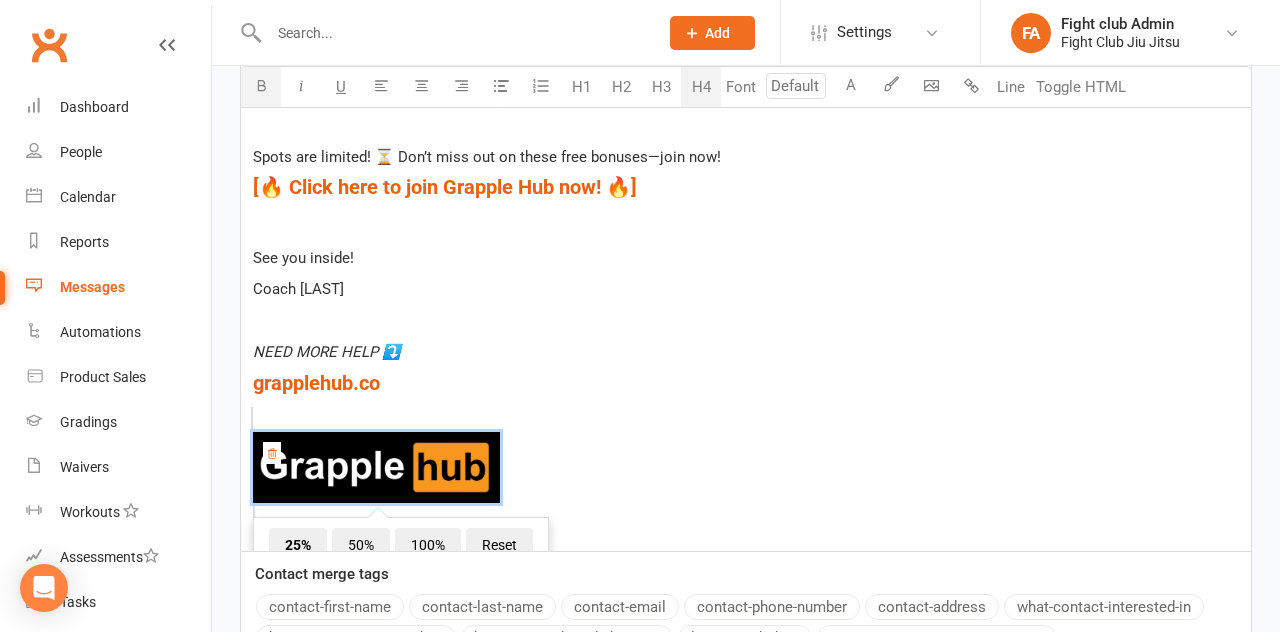 click on "I’m inviting you to Grapple Hub—a  $   free group chat   $   where we  break down techniques, troubleshoot struggles, and where we can support each other. Plus, I’ll be giving away exclusive  bonuses inside!  🎁🔥 ﻿ Jiu-Jitsu can be frustrating 😤—getting stuck, struggling with escapes,  or hitting plateaus—but you don’t have to figure it out alone. ﻿ Inside, I'll be uploading  free video courses, PDFs,   and technique breakdowns to fast-track your progress. 📈🥋 ﻿ Spots are limited! ⏳ Don’t miss out on these free bonuses—join now! ﻿ $   [🔥 Click here to join Grapple Hub now! 🔥] $   ﻿ ﻿ See you inside! Coach [NAME] ﻿ ﻿ NEED MORE HELP ⤵️ ﻿ $   grapplehub.co $   ﻿ ﻿ $   ﻿ ﻿ 25% 50% 100% Reset ﻿ $   ﻿" at bounding box center (746, 183) 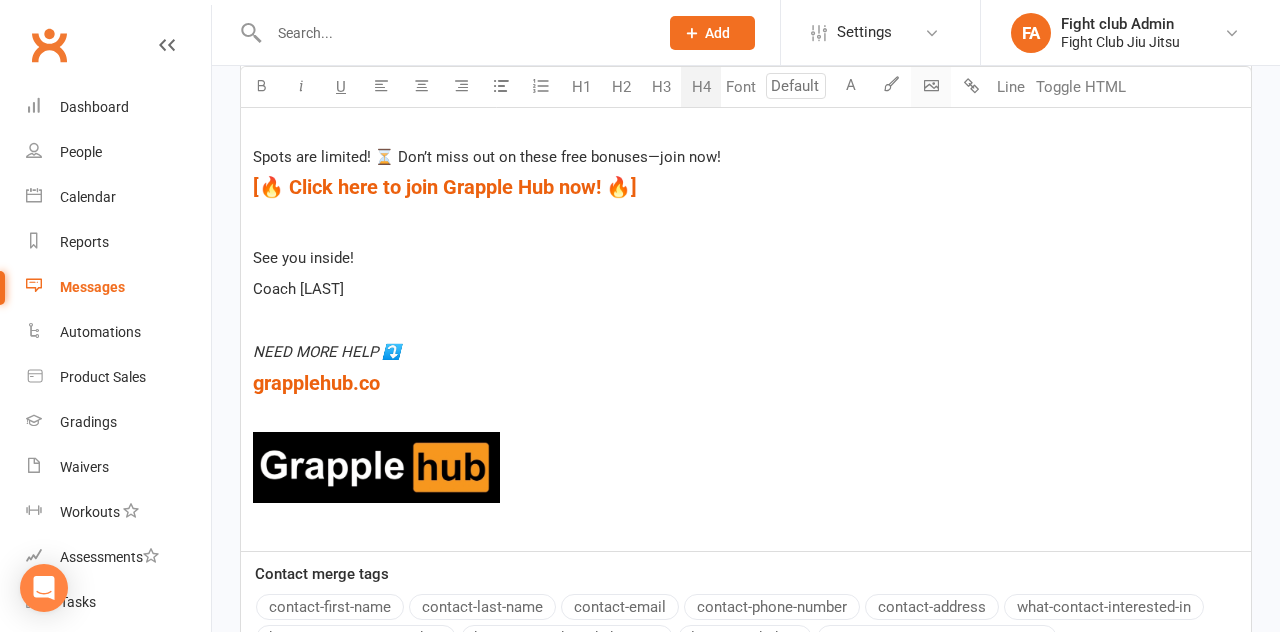click on "Prospect
Member
Non-attending contact
Class / event
Appointment
Grading event
Task
Bulk message
Add
Settings Event Templates Appointment Types Website Image Library Customize Contacts Account Profile FA Fight club Admin Fight Club Jiu Jitsu Signed in as: Fight Club Jiu Jitsu Switch to: Jiu Jitsu Works PTY LTD My profile Help Terms & conditions  Privacy policy  Sign out Clubworx Dashboard People Calendar Reports Messages   Automations   Product Sales Gradings   Waivers   Workouts   Assessments  Tasks   What's New Check-in Kiosk modes General attendance Roll call Class check-in Logged in as Fight Club Jiu Jitsu. × × × × New Message Templates Sent Messages Sent Bulk Messages SMS Replies
Recipients Search Prospects, Members and Reports Template Name" at bounding box center [640, 18] 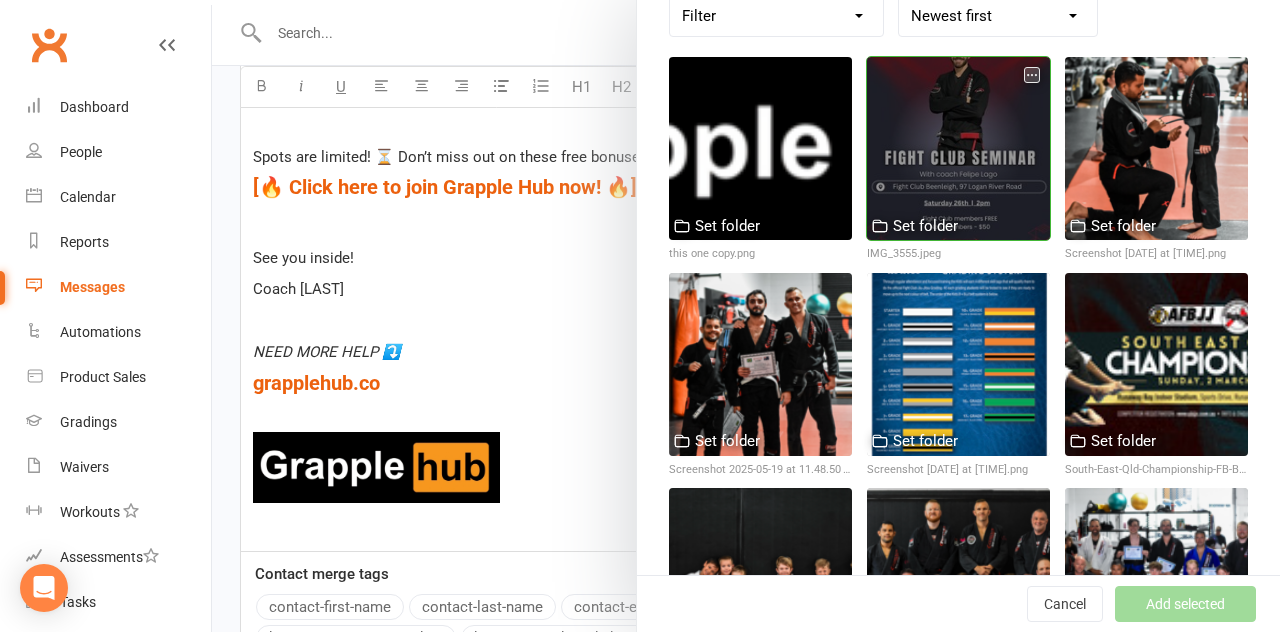 scroll, scrollTop: 0, scrollLeft: 0, axis: both 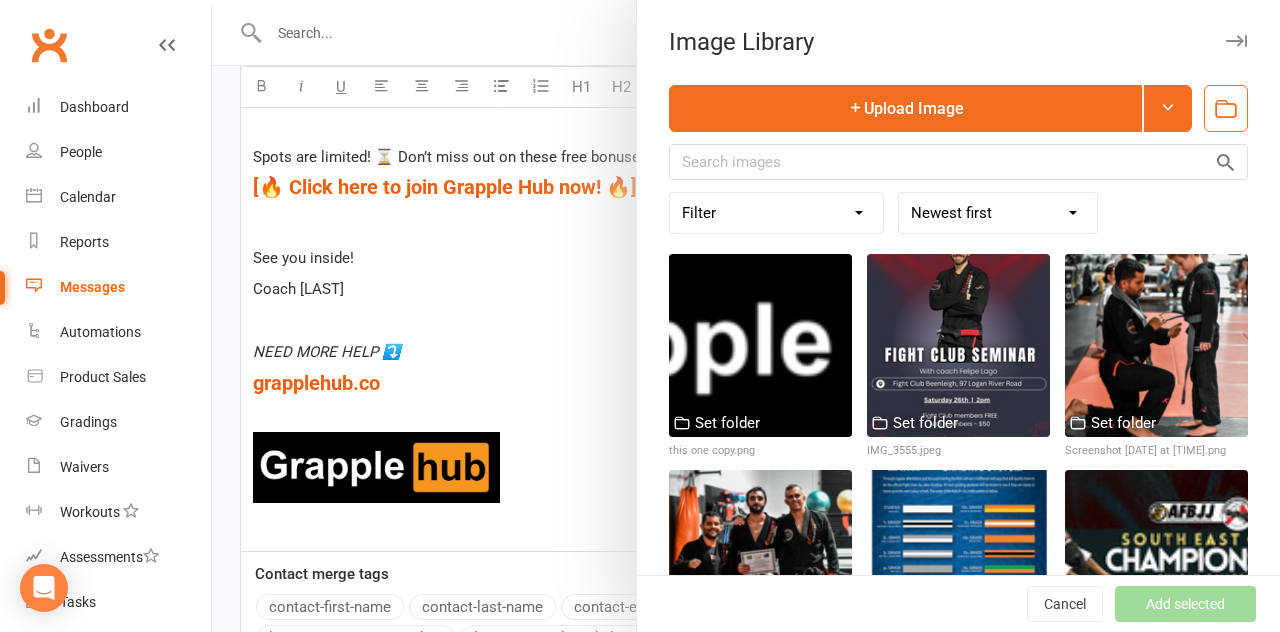 click at bounding box center [746, 316] 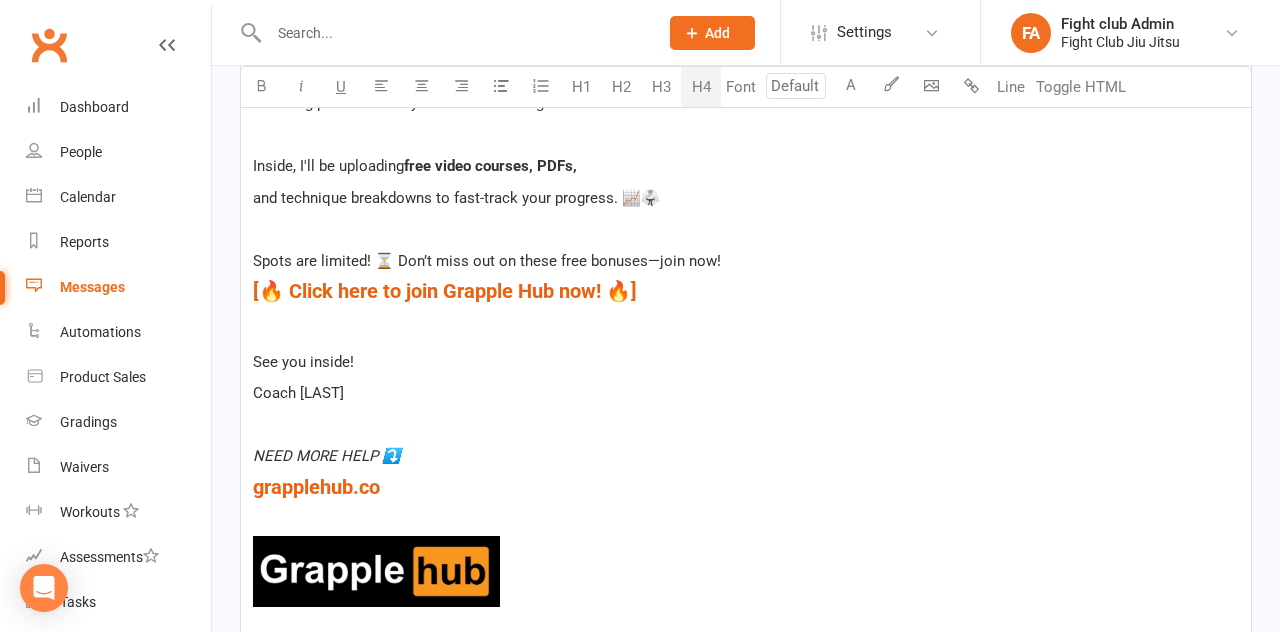 scroll, scrollTop: 750, scrollLeft: 0, axis: vertical 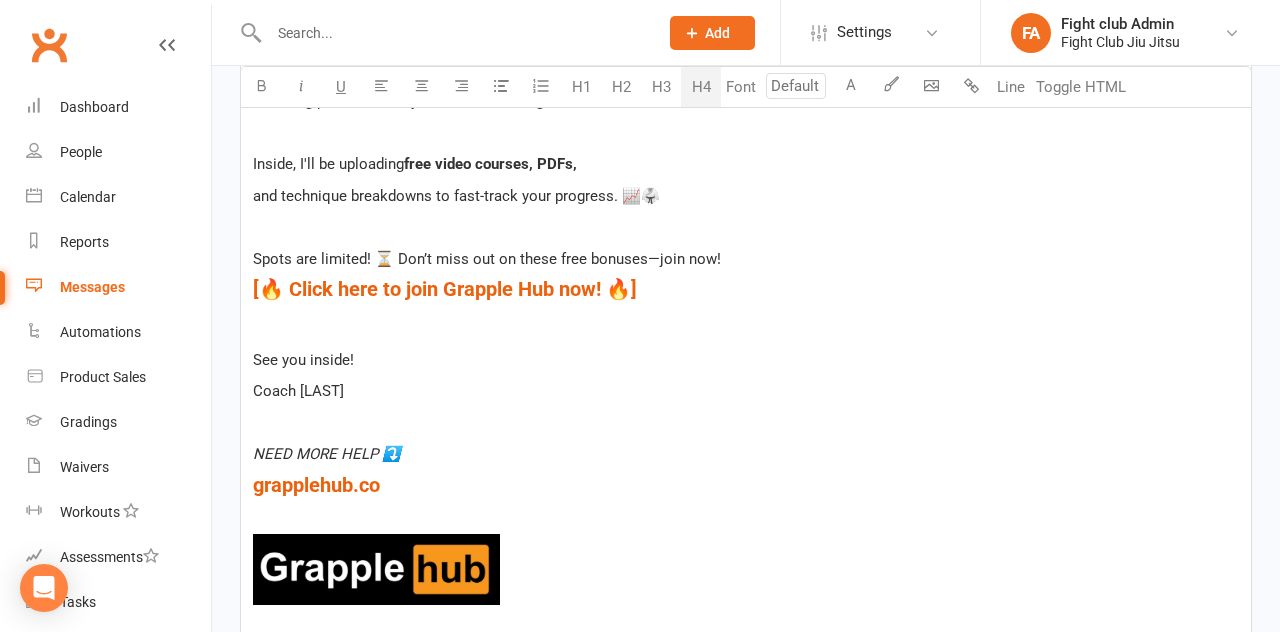 click on "NEED MORE HELP ⤵️" at bounding box center (327, 454) 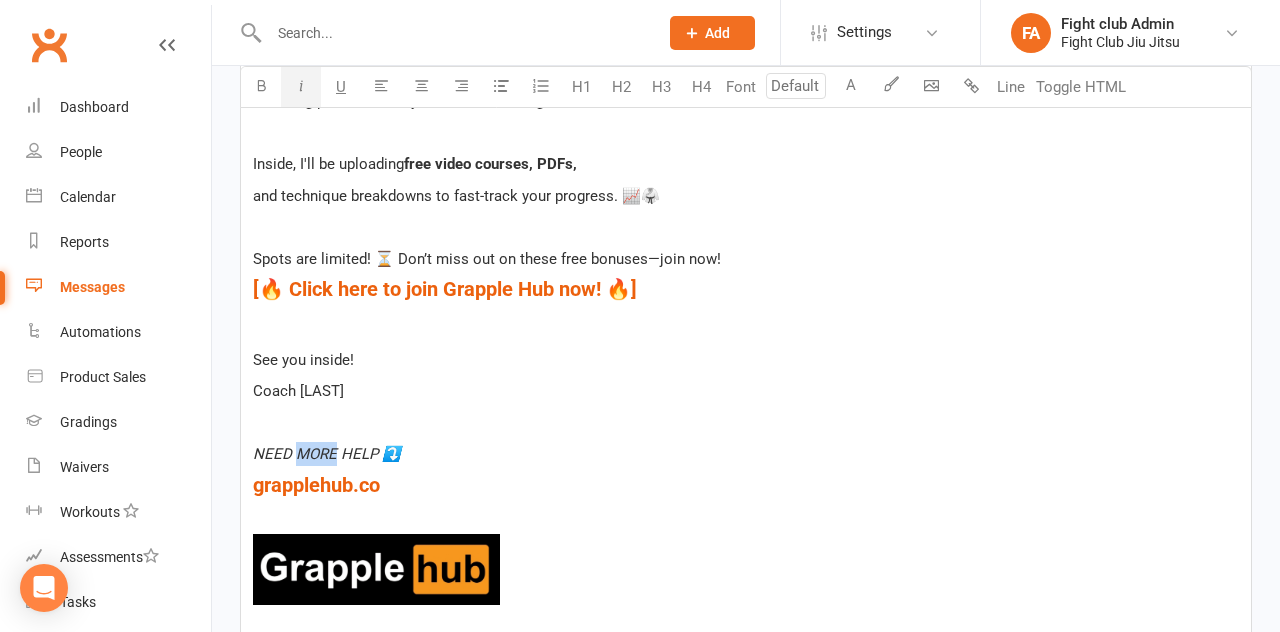 drag, startPoint x: 337, startPoint y: 453, endPoint x: 297, endPoint y: 453, distance: 40 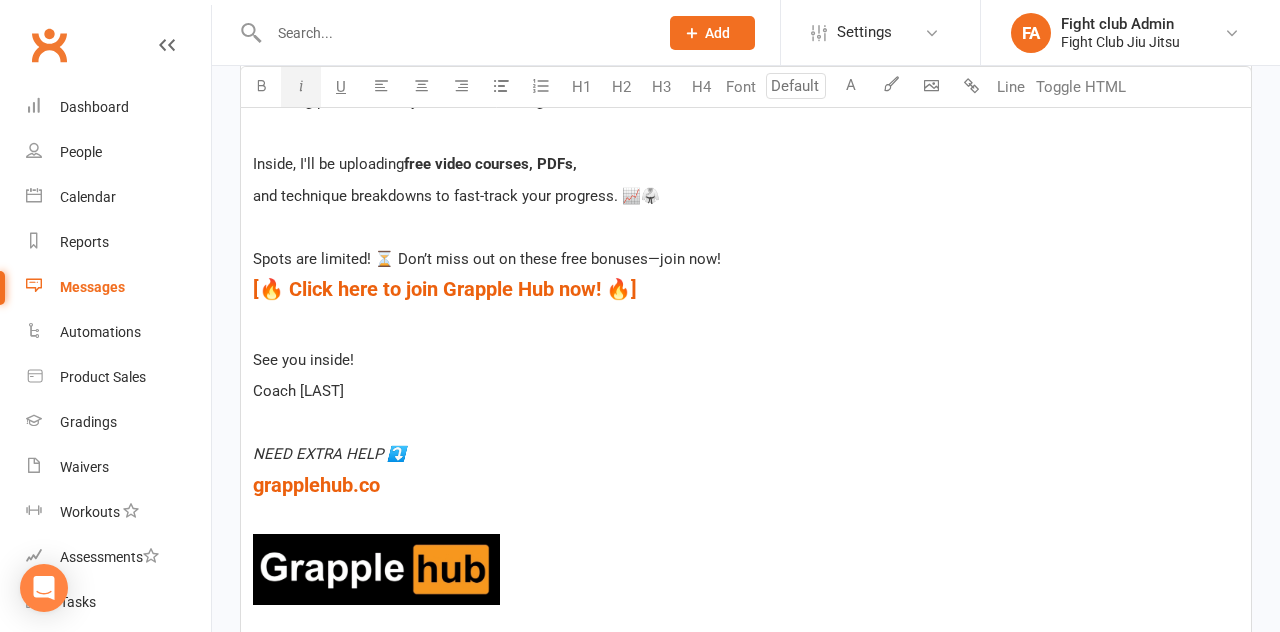 click at bounding box center [376, 569] 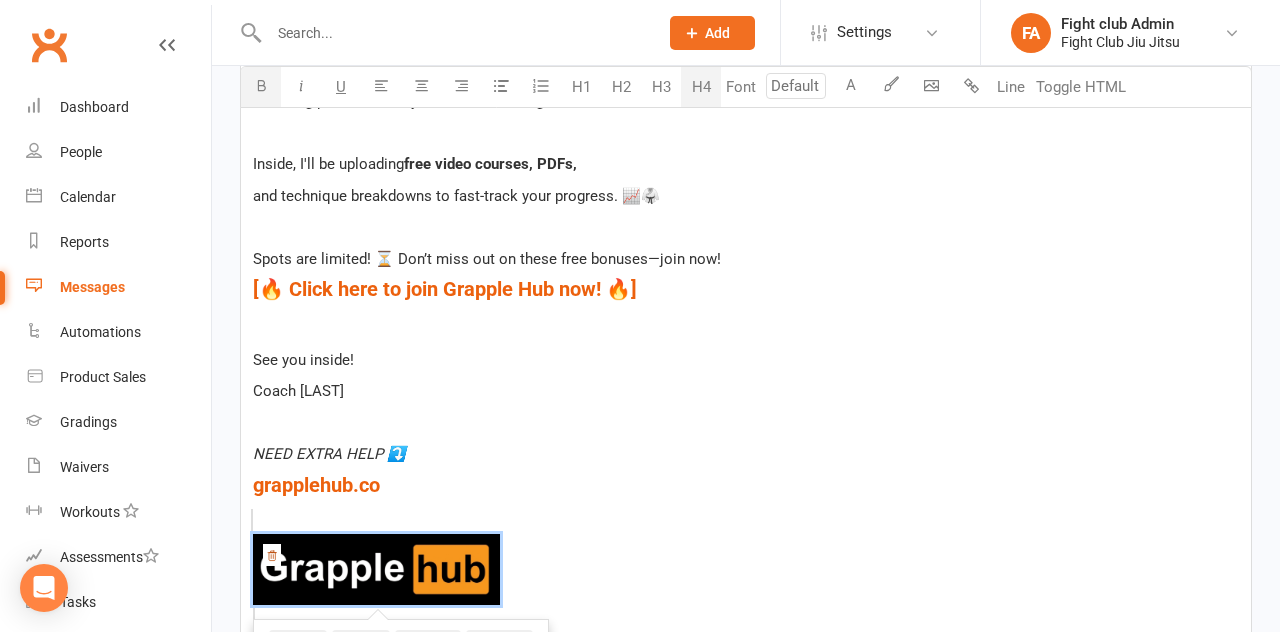 click at bounding box center [376, 569] 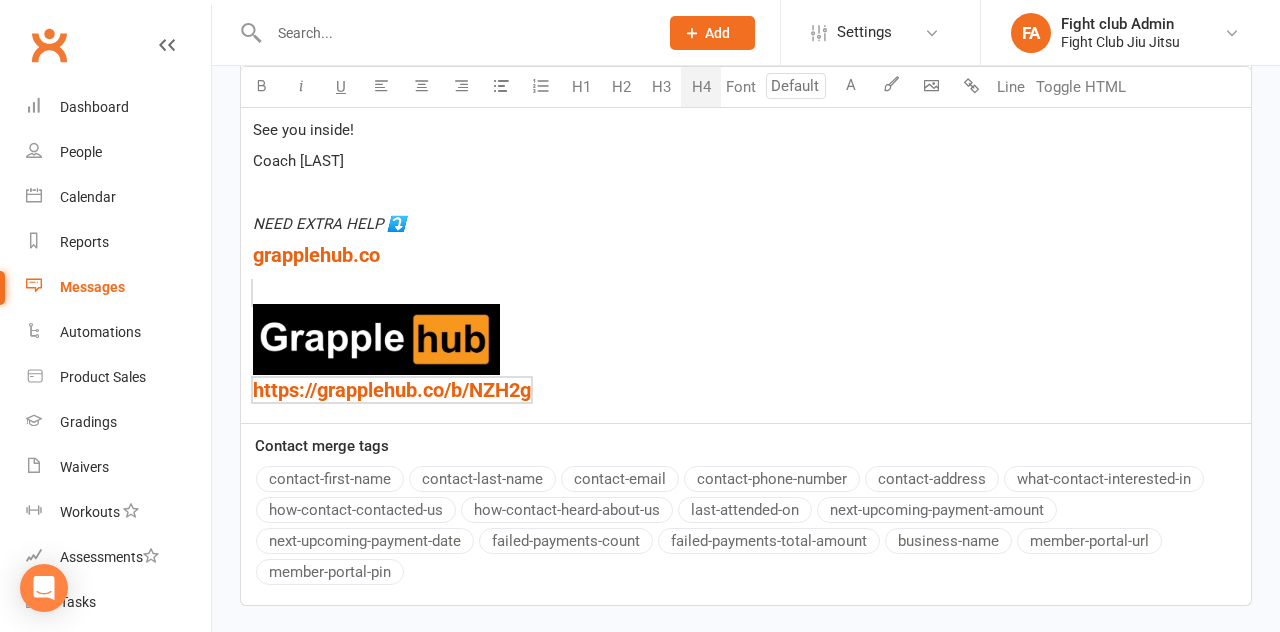 scroll, scrollTop: 982, scrollLeft: 0, axis: vertical 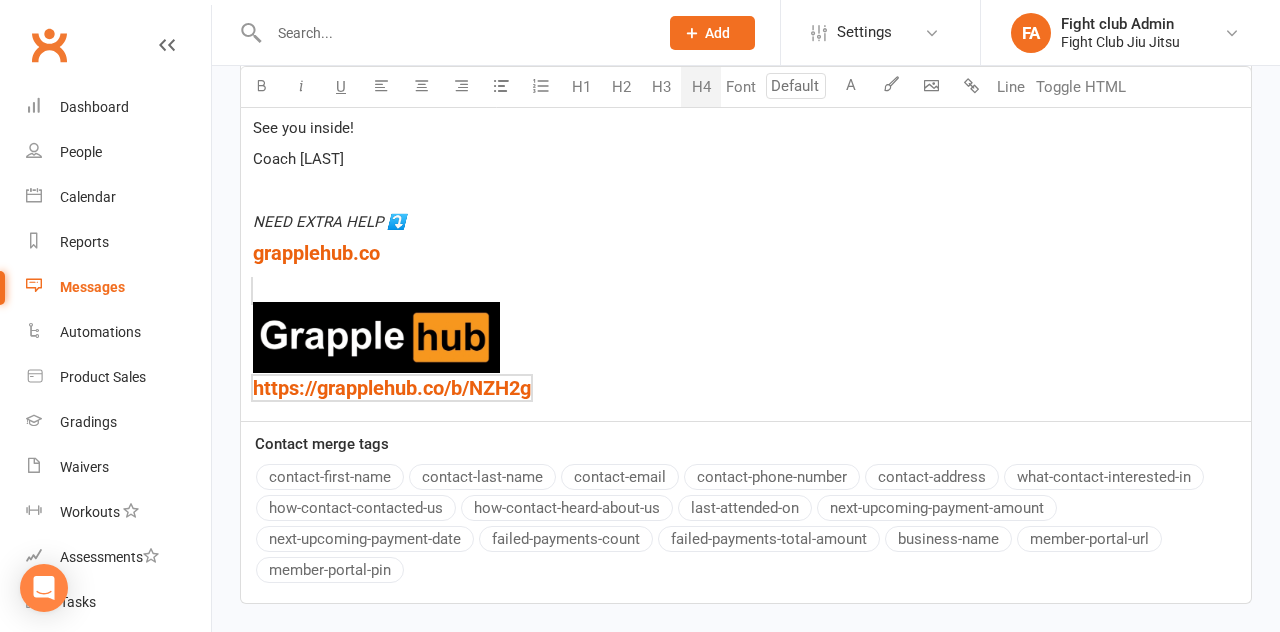 click at bounding box center (376, 337) 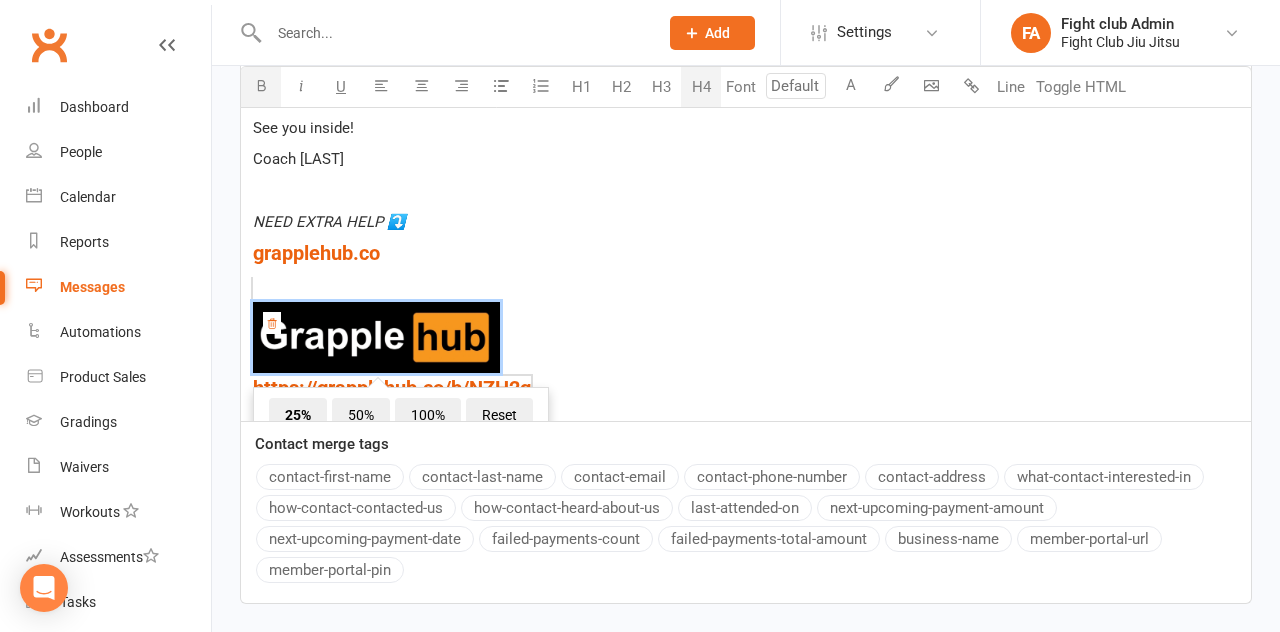 click on "﻿ $   grapplehub.co $   ﻿" at bounding box center (746, 253) 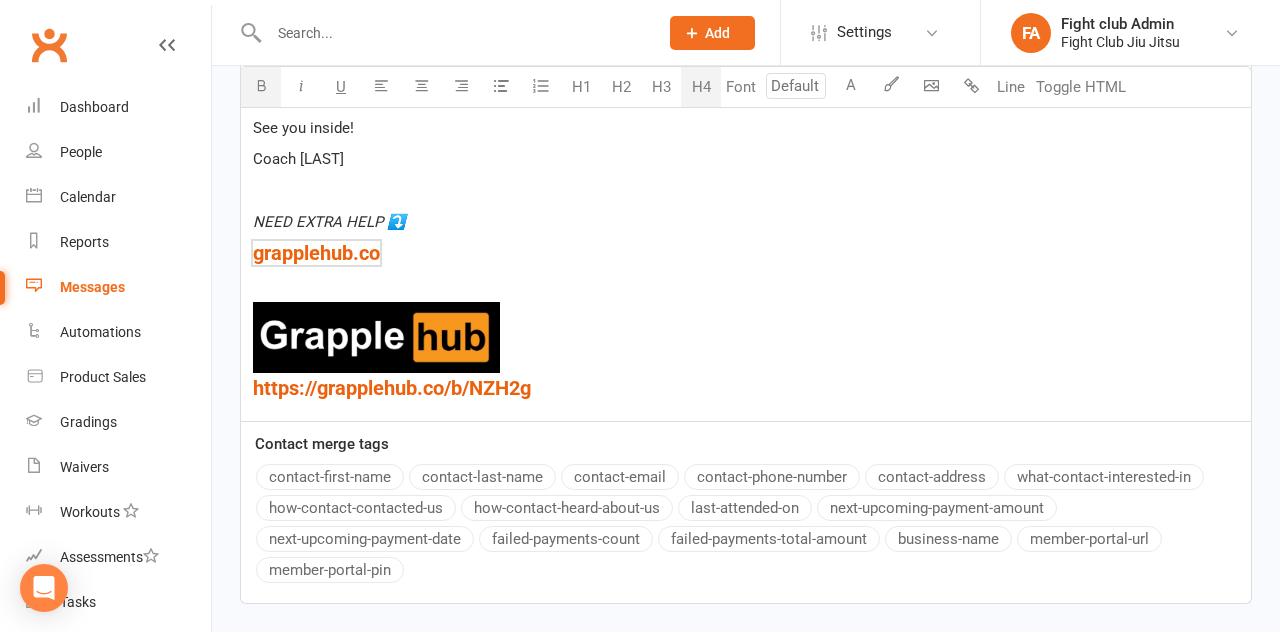 click on "$   ﻿ ﻿ ﻿ $   https://grapplehub.co/b/NZH2g $   ﻿ $   ﻿" at bounding box center (746, 339) 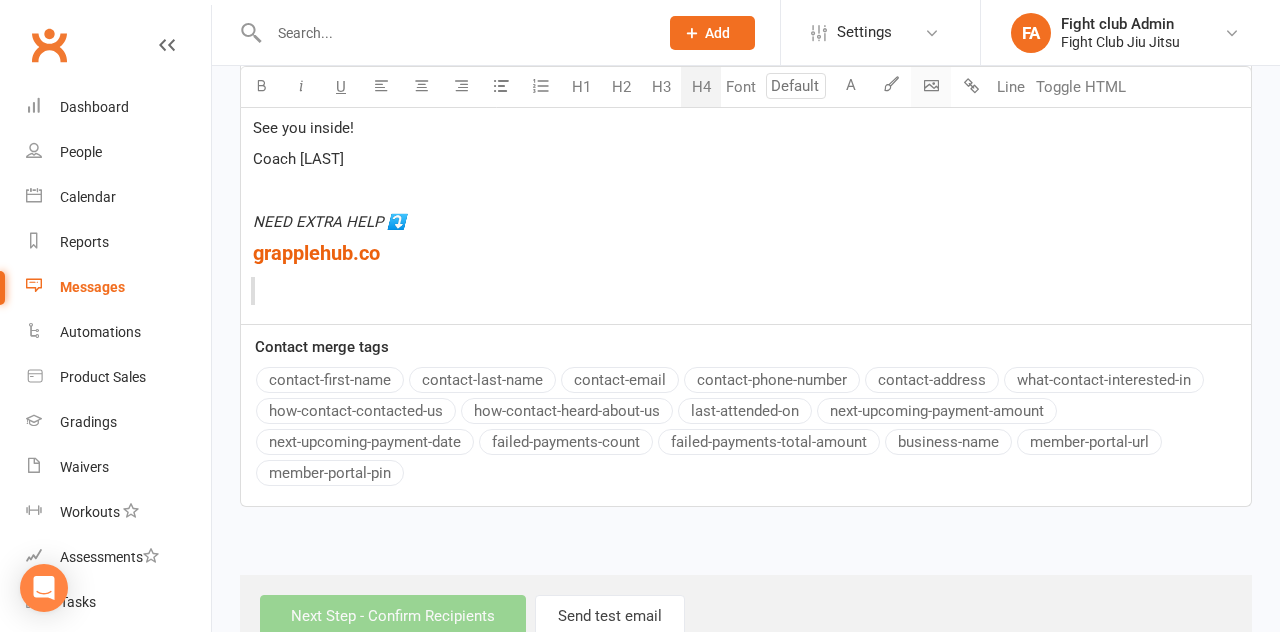 click on "Prospect
Member
Non-attending contact
Class / event
Appointment
Grading event
Task
Bulk message
Add
Settings Event Templates Appointment Types Website Image Library Customize Contacts Account Profile FA Fight club Admin Fight Club Jiu Jitsu Signed in as: Fight Club Jiu Jitsu Switch to: Jiu Jitsu Works PTY LTD My profile Help Terms & conditions  Privacy policy  Sign out Clubworx Dashboard People Calendar Reports Messages   Automations   Product Sales Gradings   Waivers   Workouts   Assessments  Tasks   What's New Check-in Kiosk modes General attendance Roll call Class check-in Logged in as Fight Club Jiu Jitsu. × × × × New Message Templates Sent Messages Sent Bulk Messages SMS Replies
Recipients Search Prospects, Members and Reports Template Name" at bounding box center [640, -160] 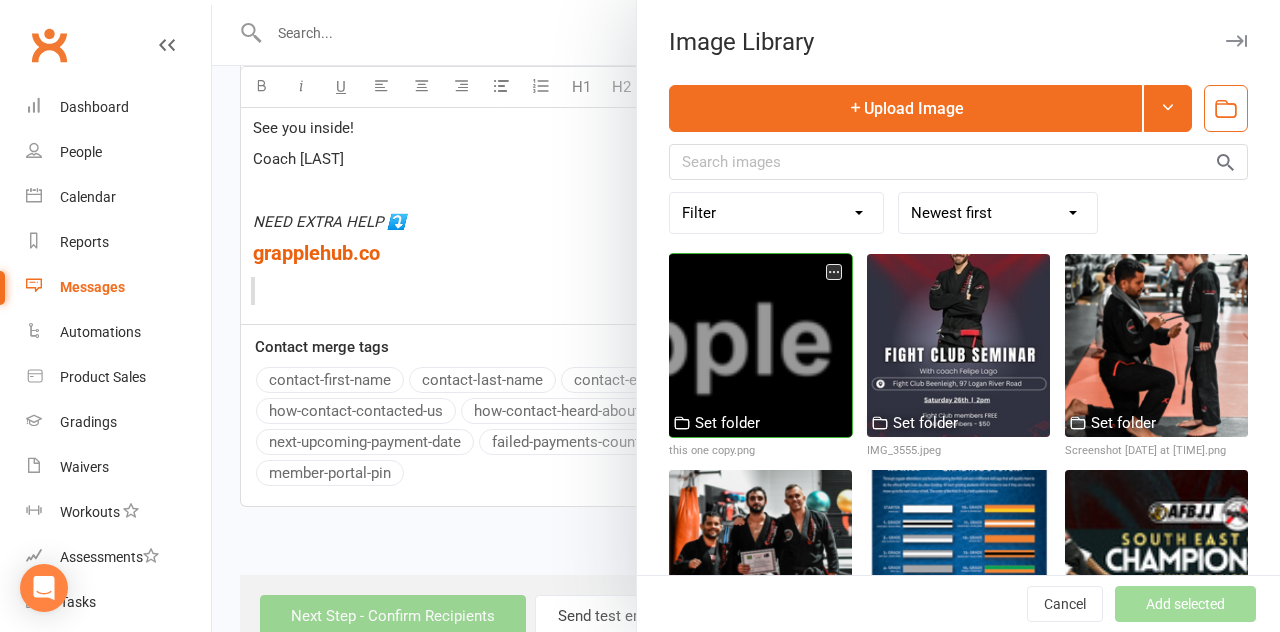 click at bounding box center [760, 345] 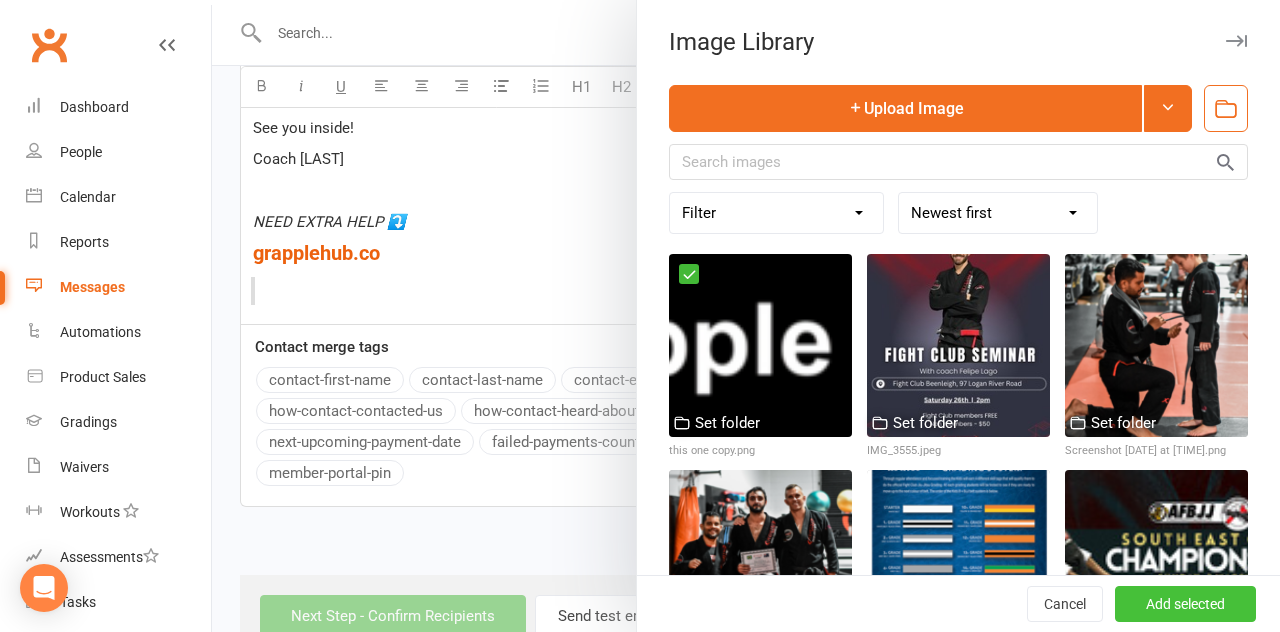 click on "Add selected" at bounding box center (1185, 604) 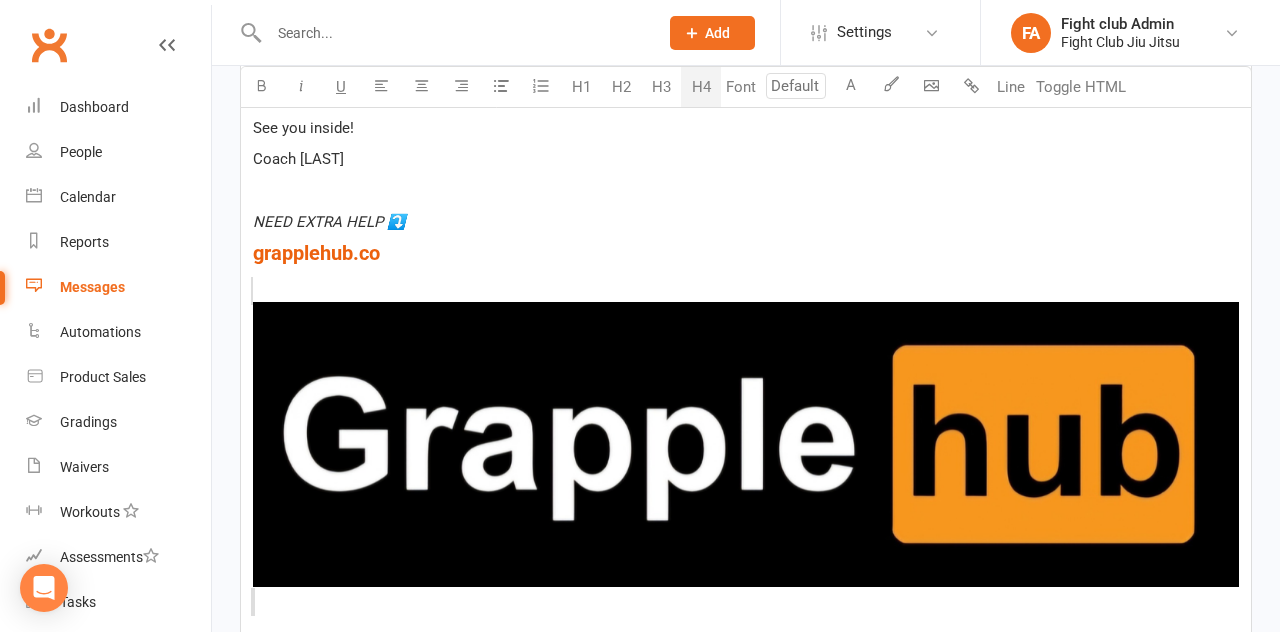 click at bounding box center (746, 444) 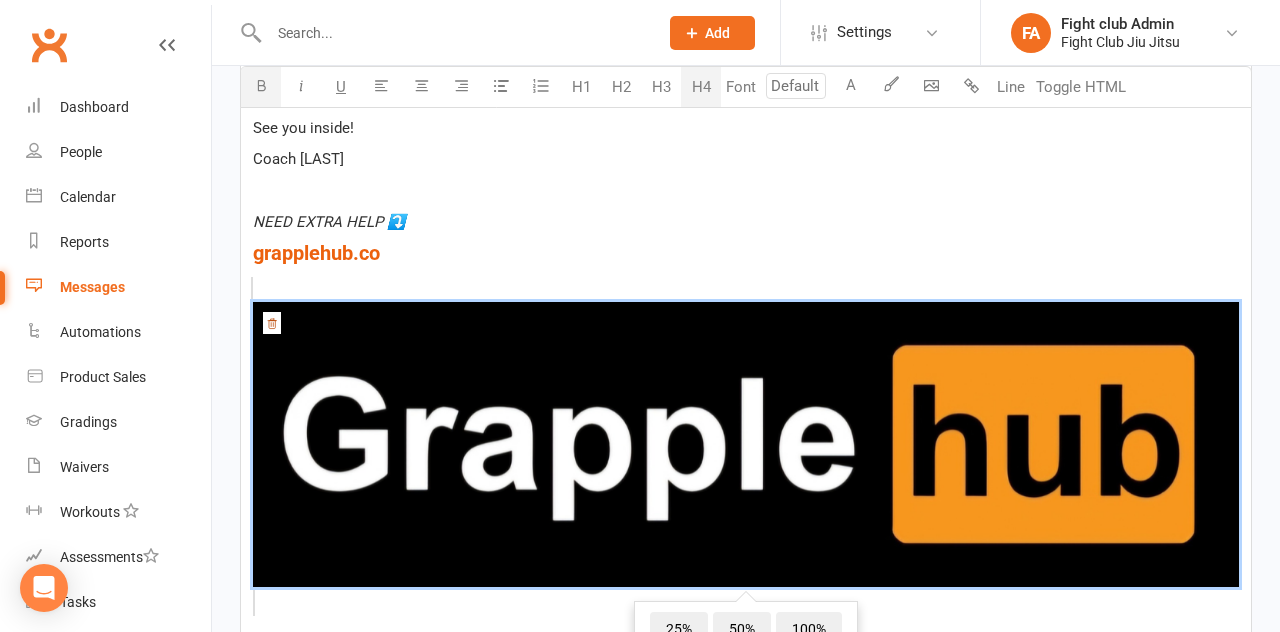 scroll, scrollTop: 24, scrollLeft: 0, axis: vertical 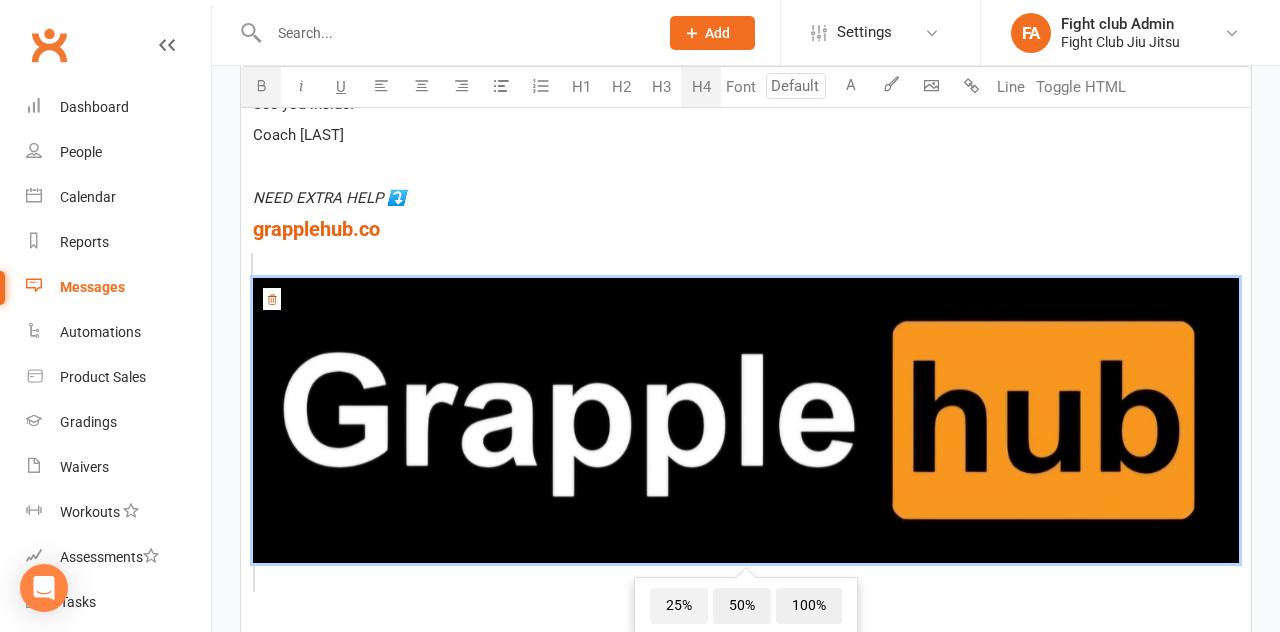 click on "25%" at bounding box center [679, 606] 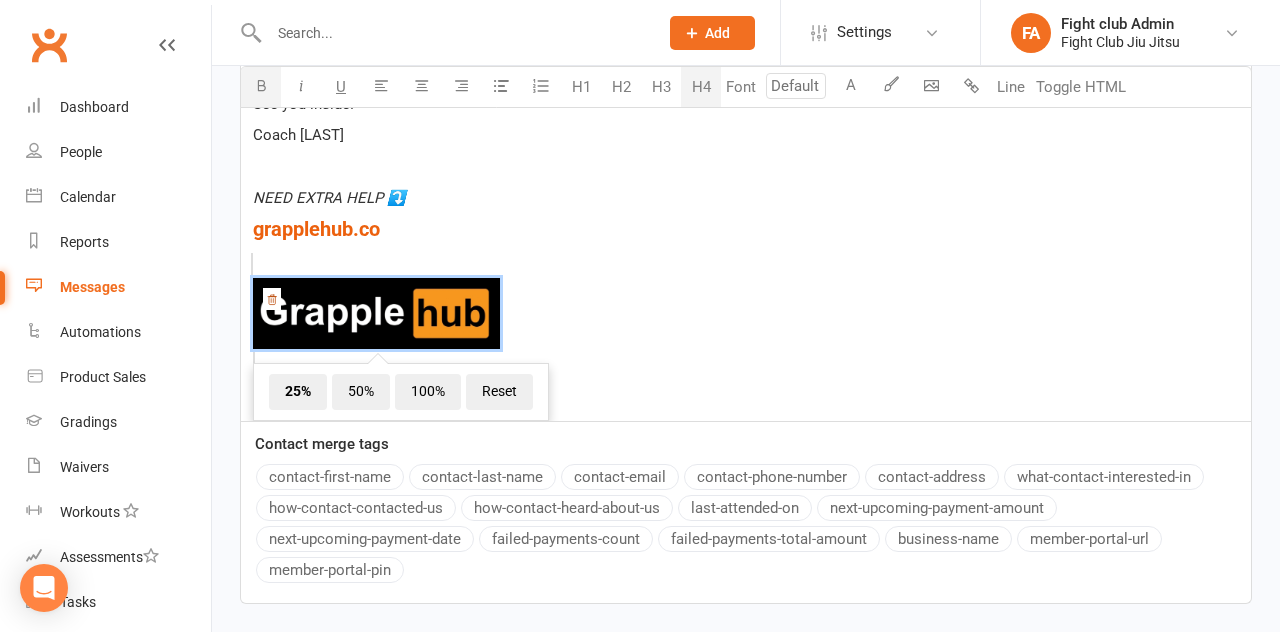 click on "﻿ 25% 50% 100% Reset" at bounding box center [746, 315] 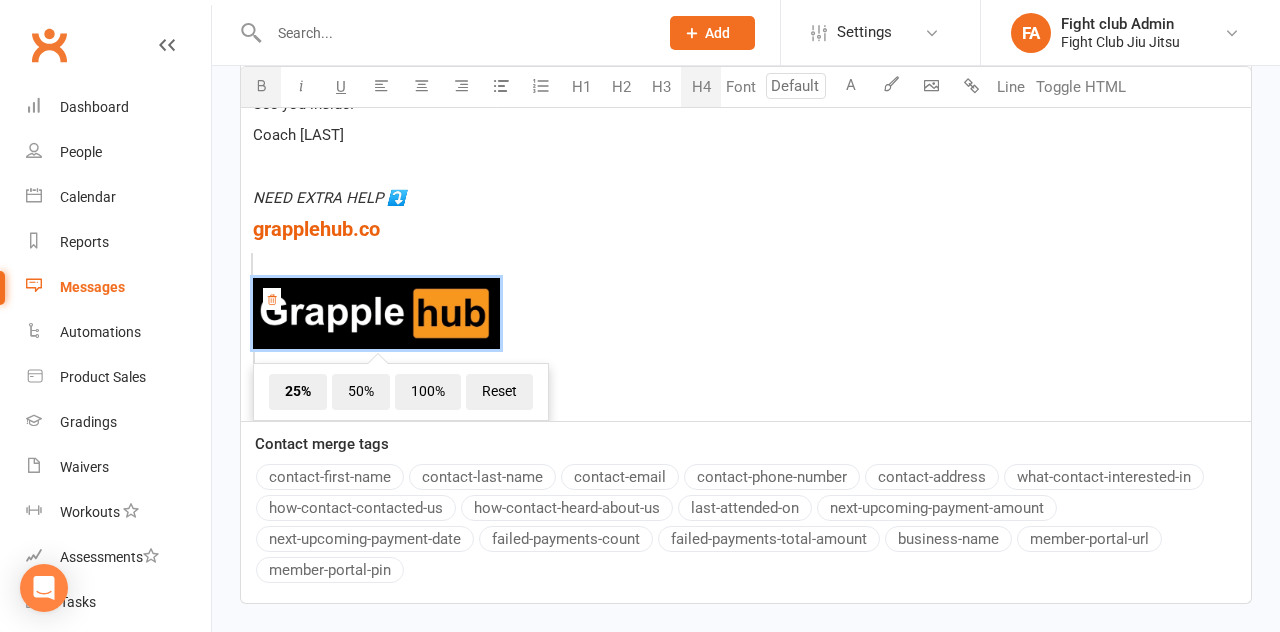 click on "﻿ $   grapplehub.co $   ﻿" at bounding box center [746, 229] 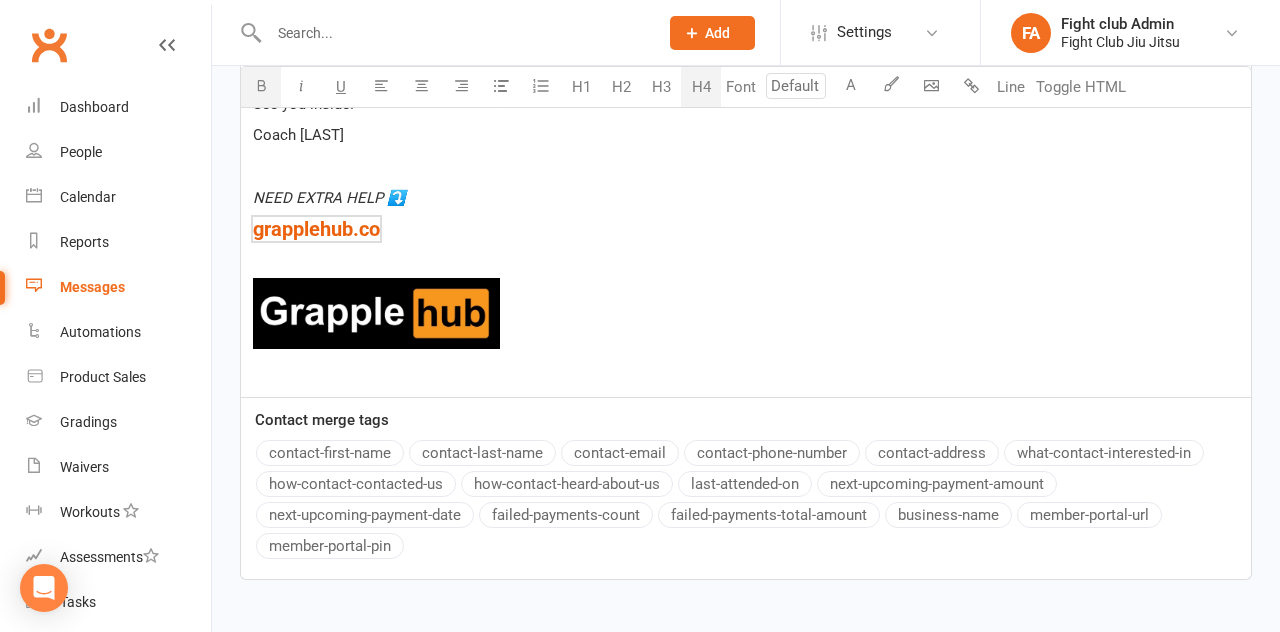 click at bounding box center [376, 313] 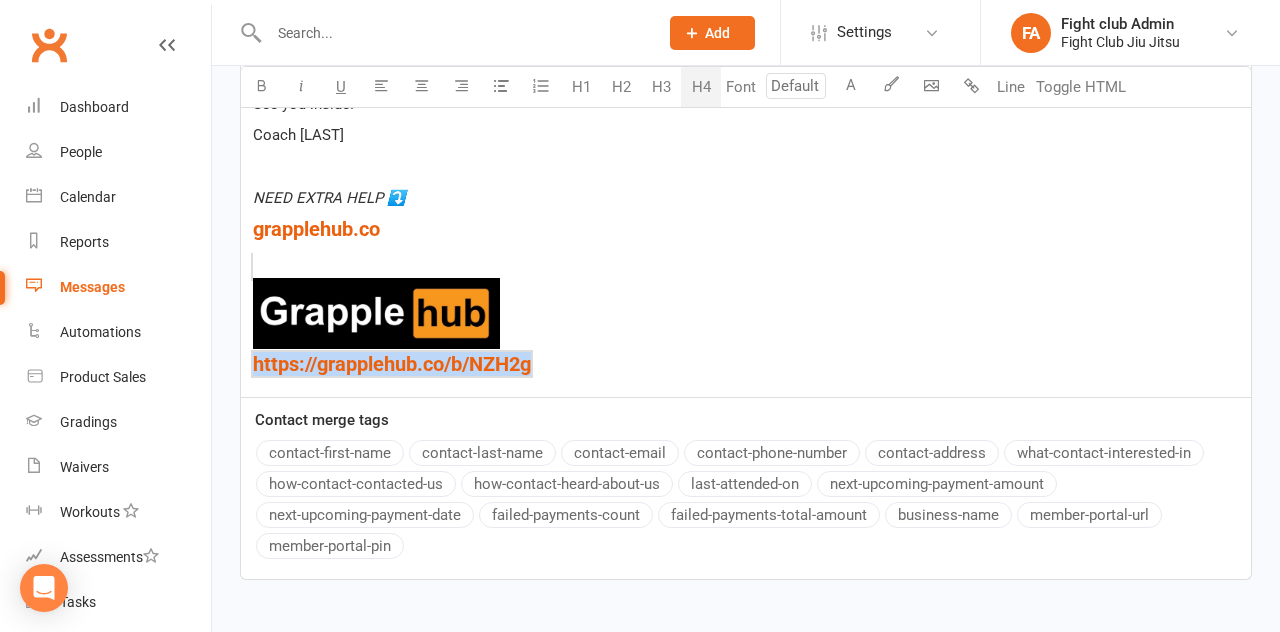 drag, startPoint x: 555, startPoint y: 361, endPoint x: 243, endPoint y: 361, distance: 312 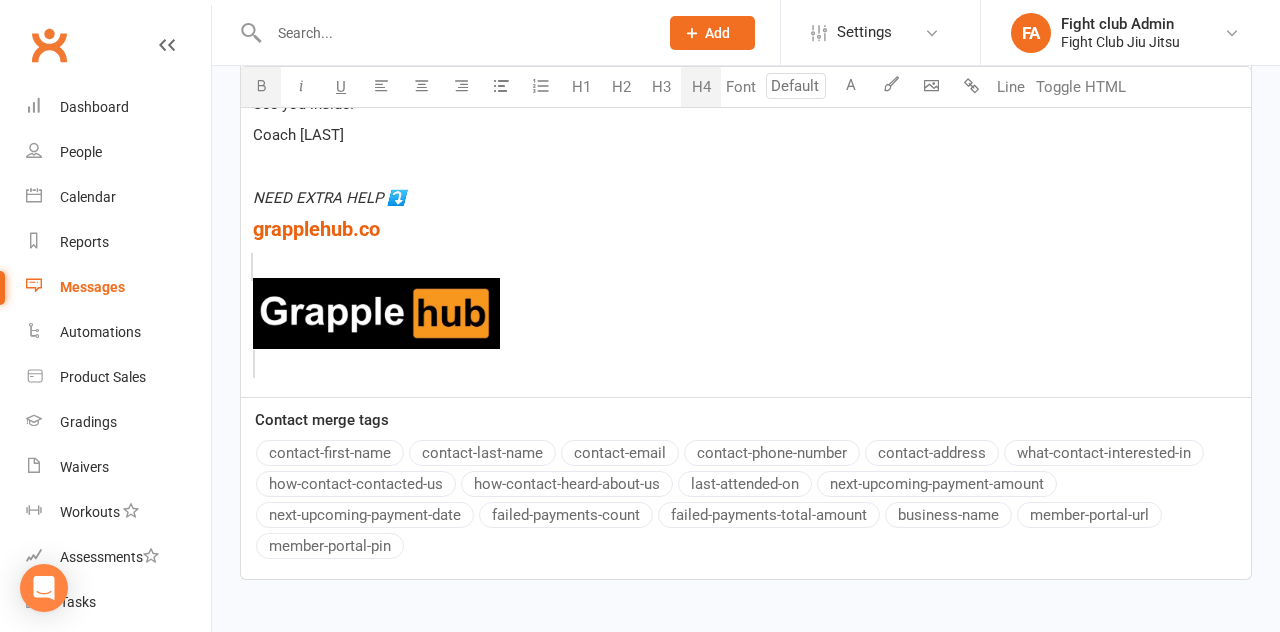 click on "I’m inviting you to Grapple Hub—a  $   free group chat   $   where we  break down techniques, troubleshoot struggles, and where we can support each other. Plus, I’ll be giving away exclusive  bonuses inside!  🎁🔥 ﻿ Jiu-Jitsu can be frustrating 😤—getting stuck, struggling with escapes,  or hitting plateaus—but you don’t have to figure it out alone. ﻿ Inside, I'll be uploading  free video courses, PDFs,   and technique breakdowns to fast-track your progress. 📈🥋 ﻿ Spots are limited! ⏳ Don’t miss out on these free bonuses—join now! ﻿ $   [🔥 Click here to join Grapple Hub now! 🔥] $   ﻿ ﻿ See you inside! Coach [NAME] ﻿ ﻿ $   grapplehub.co $   ﻿ ﻿ $   ﻿ ﻿ $   ﻿ $   ﻿ $   ﻿ $   ﻿" at bounding box center [746, 29] 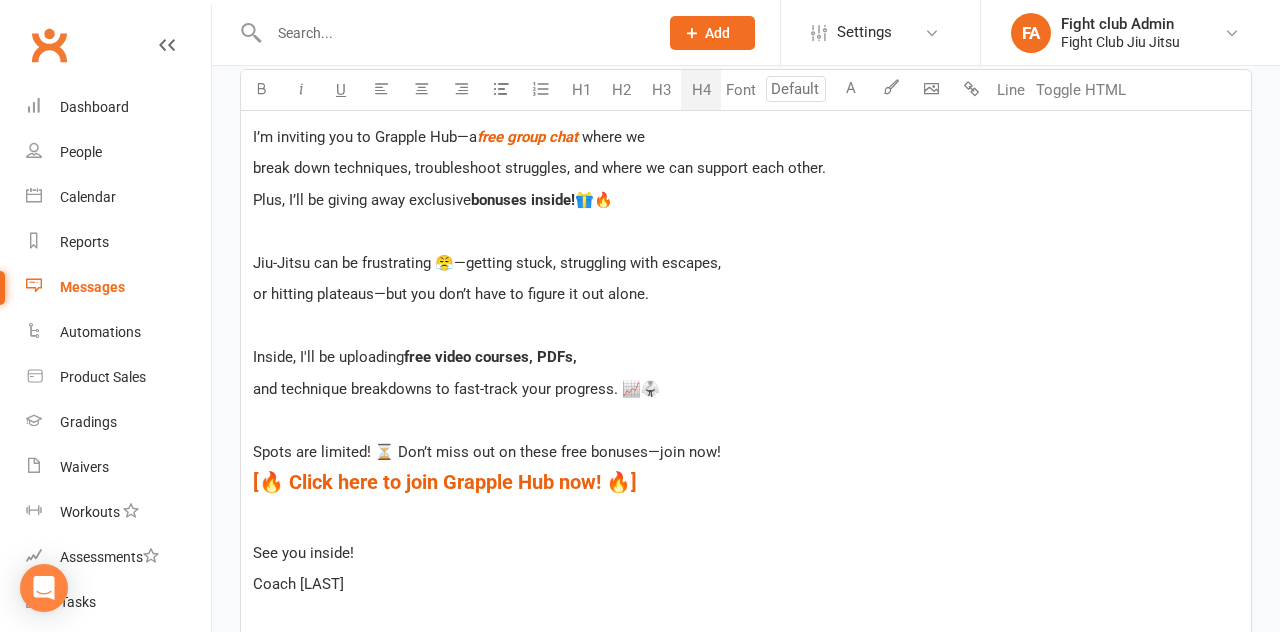 scroll, scrollTop: 571, scrollLeft: 0, axis: vertical 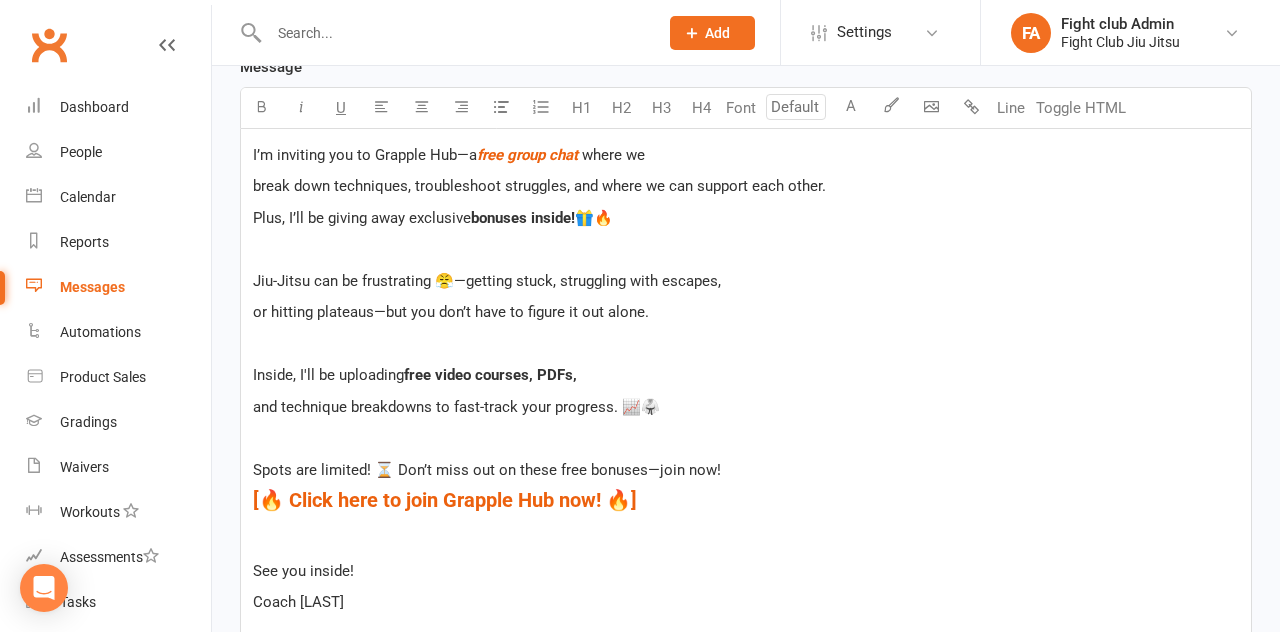 click on "break down techniques, troubleshoot struggles, and where we can support each other." at bounding box center (746, 186) 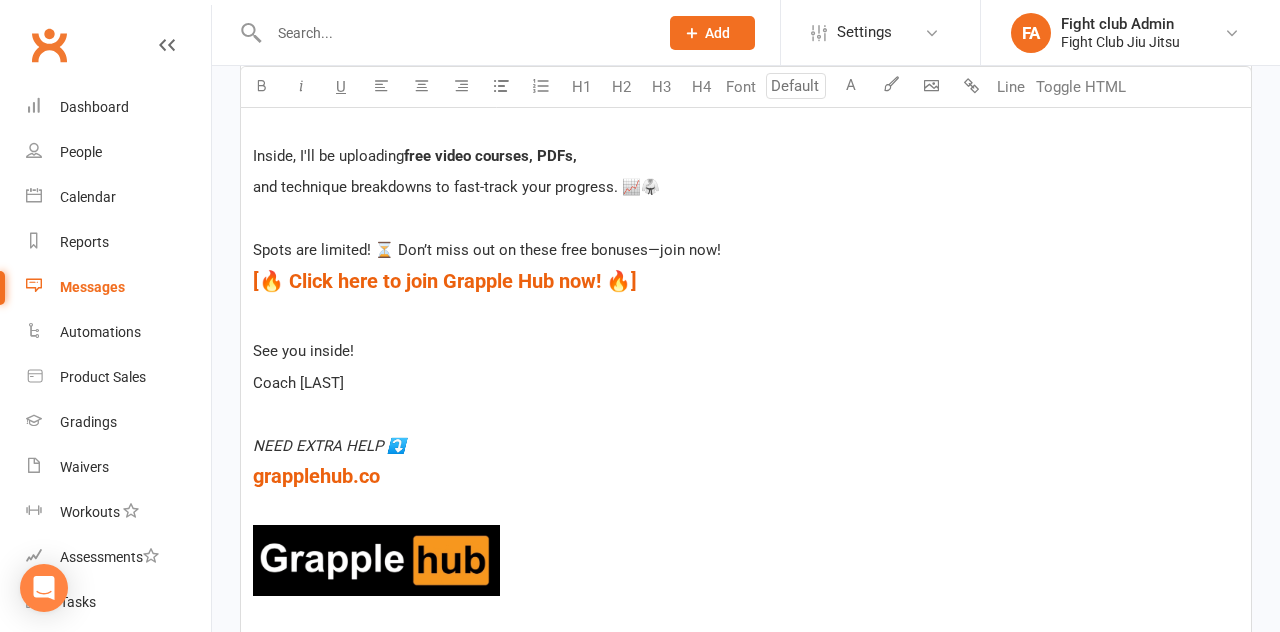 scroll, scrollTop: 791, scrollLeft: 0, axis: vertical 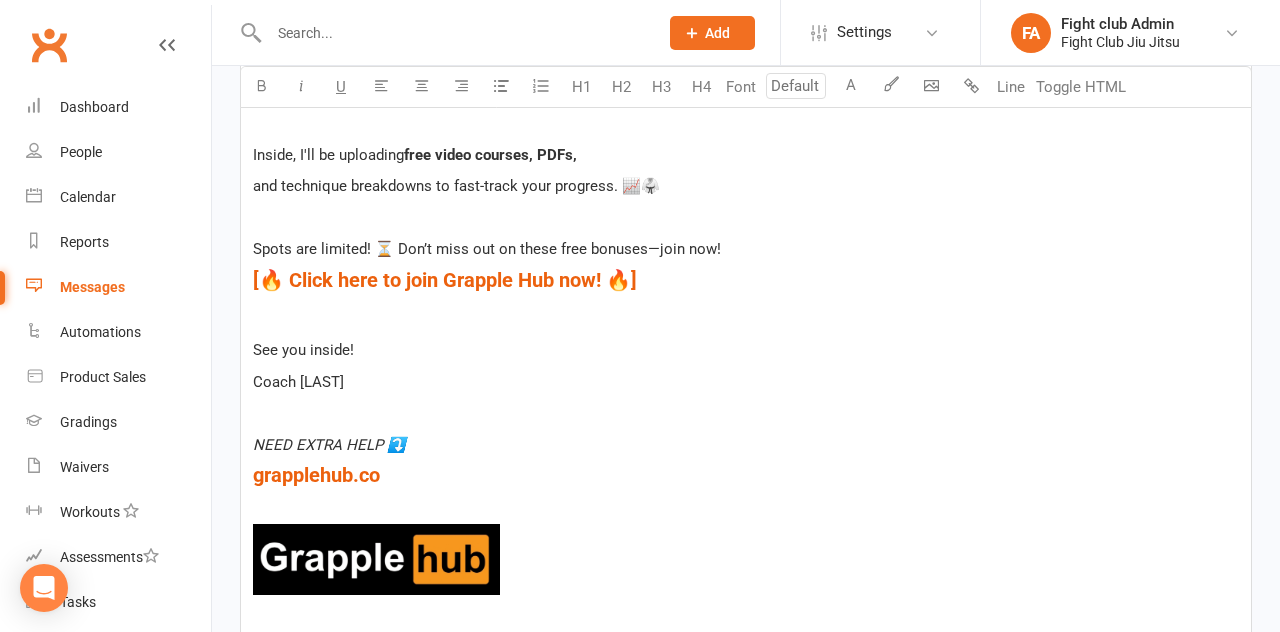 click on "﻿" at bounding box center [746, 413] 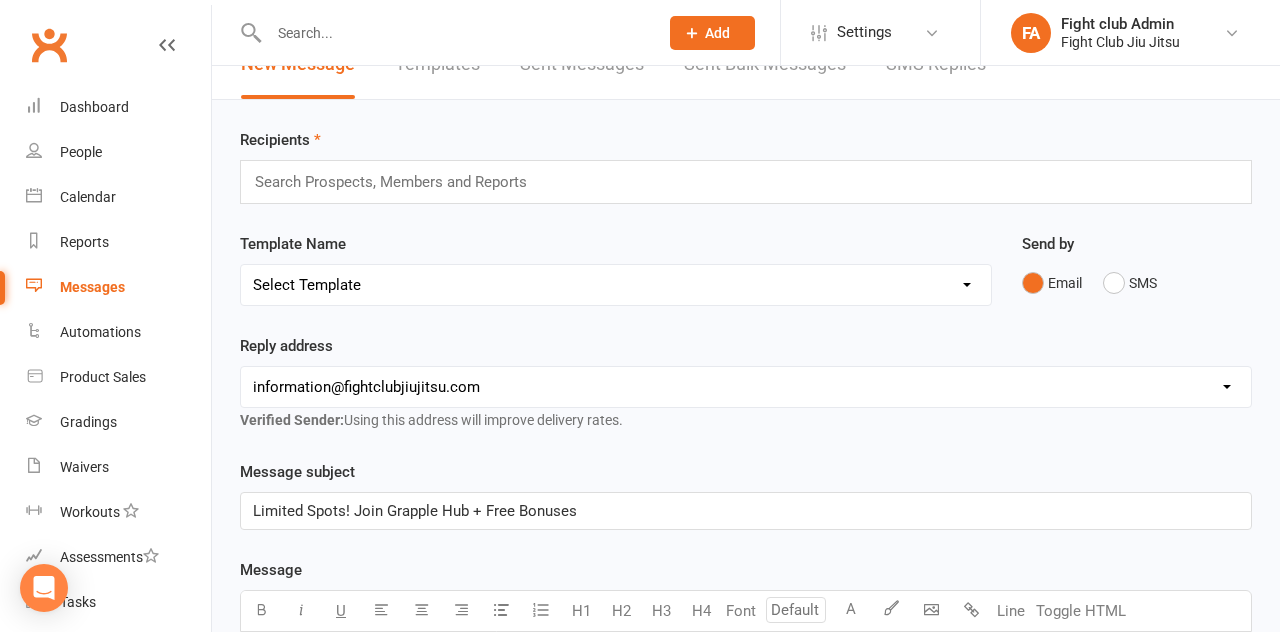 scroll, scrollTop: 0, scrollLeft: 0, axis: both 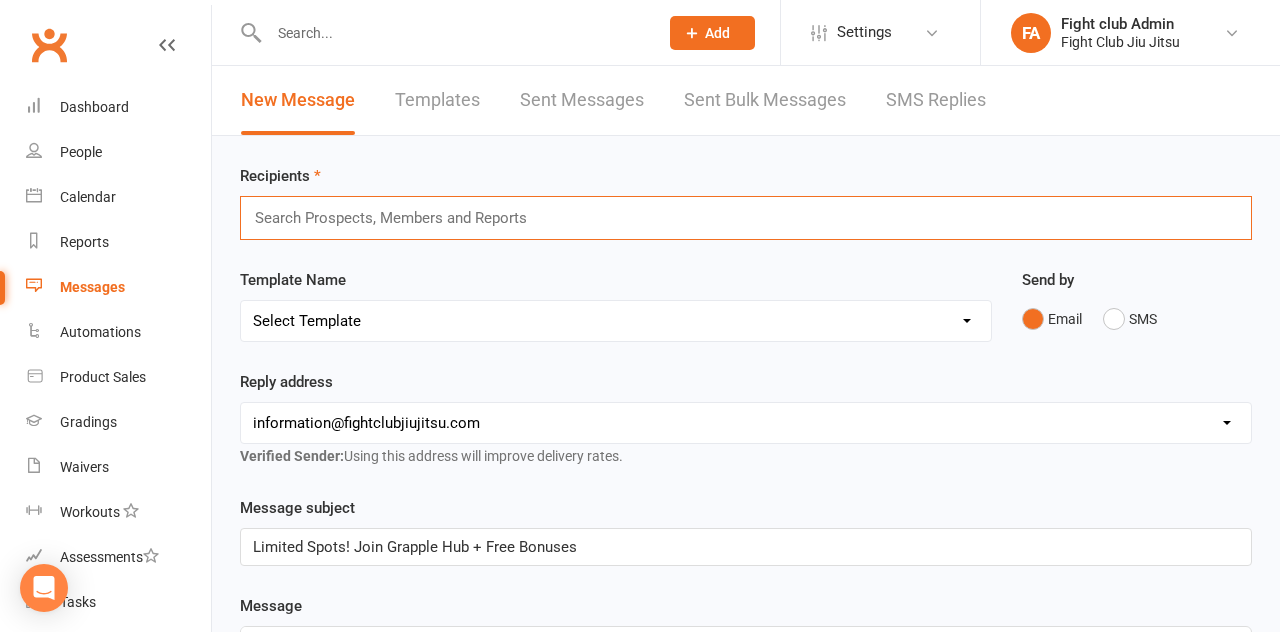 click at bounding box center [399, 218] 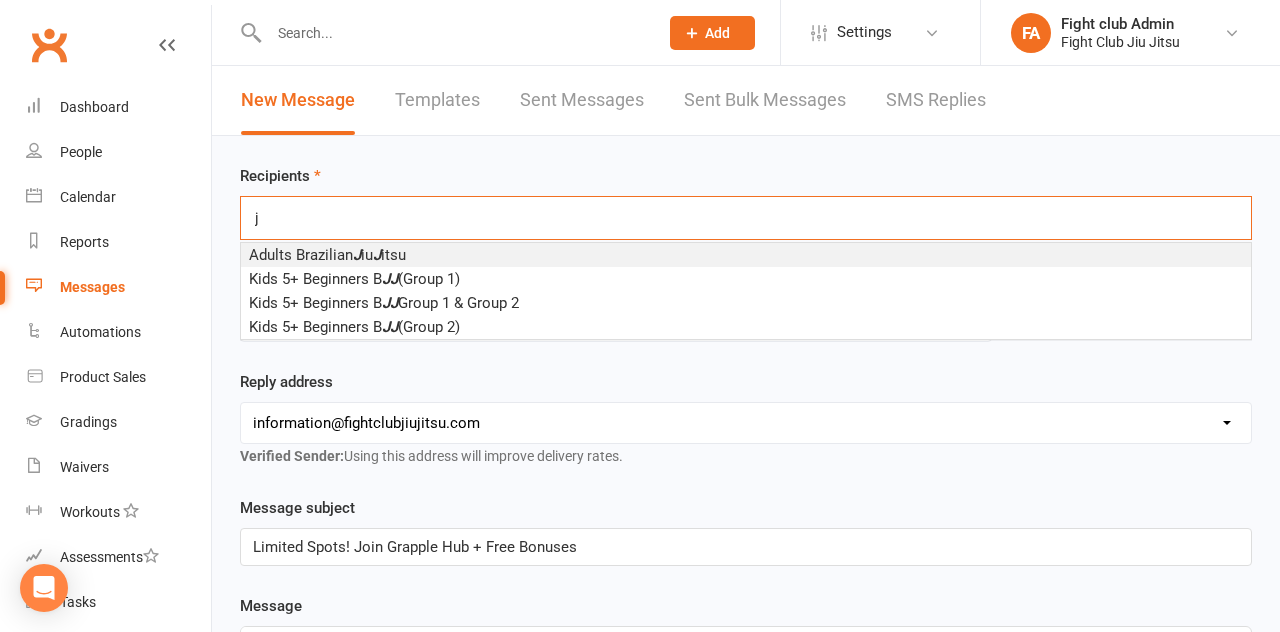 type on "j" 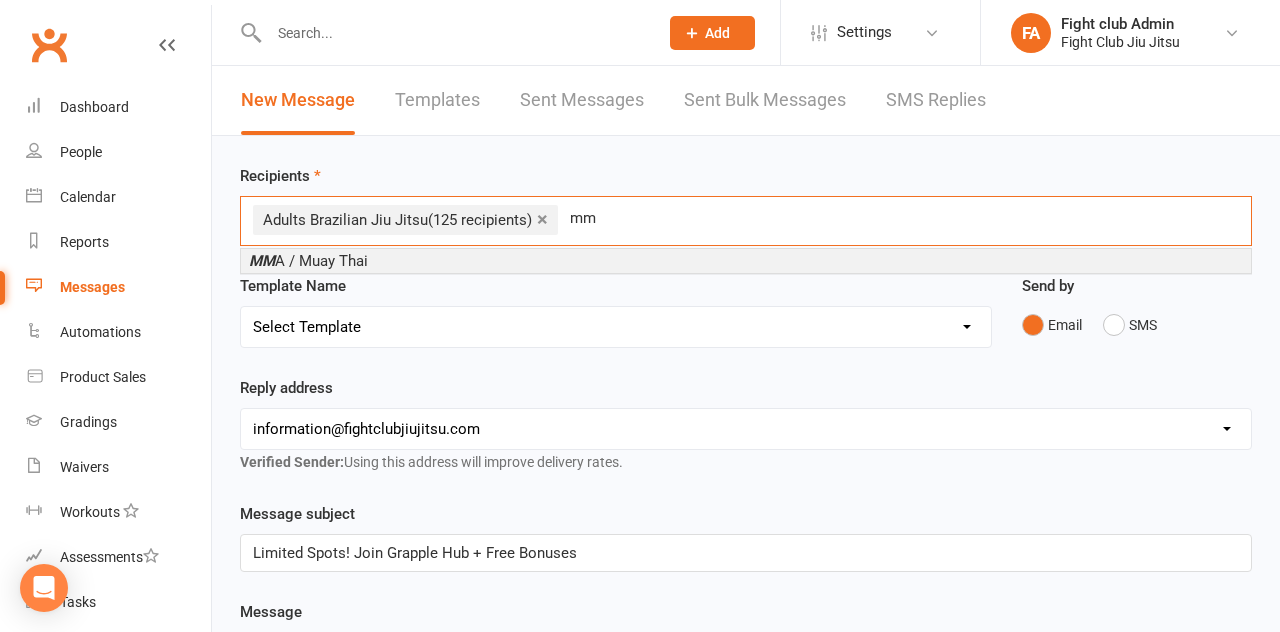 type on "mm" 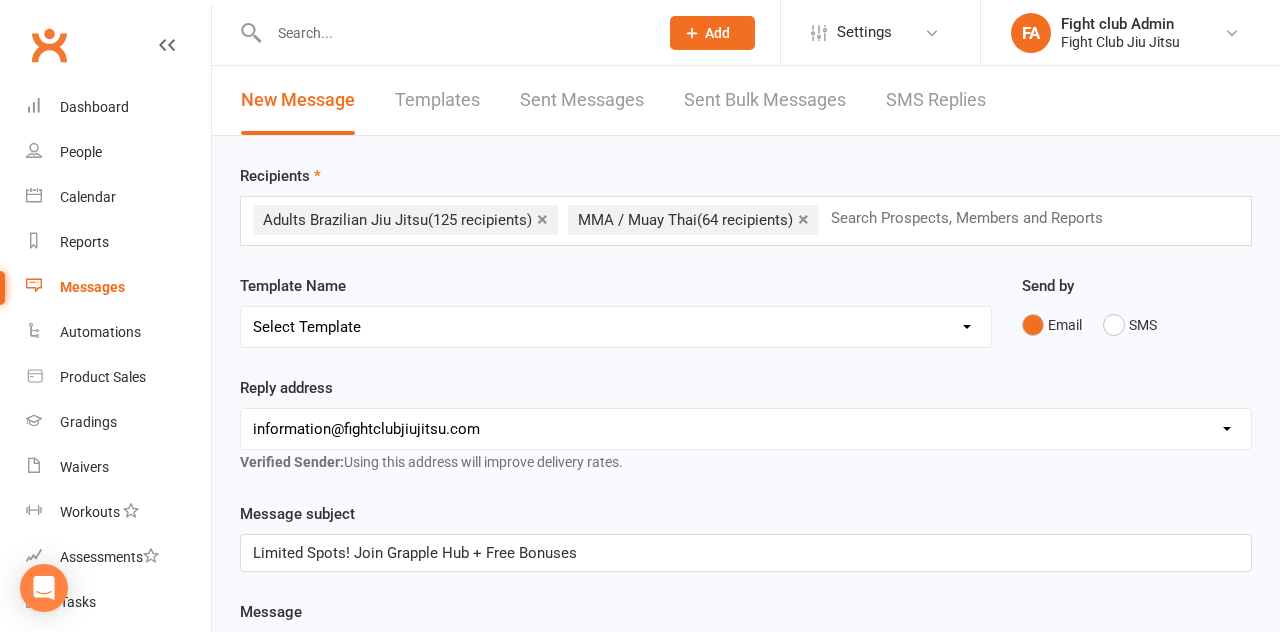 click on "Recipients × Adults Brazilian Jiu Jitsu  (125 recipients) × MMA / Muay Thai  (64 recipients) Search Prospects, Members and Reports Template Name Select Template [Email] During the Week Free Trial [Email] Failed payment [SMS] Free Week Trial [Email] Kids Welcome email [Email] Next Day Follow up [Email] Signature [Email] Trial follow up (KIDS) [Email] Week Trial Follow up [Email] Welcome to Fight Club Jiu Jitsu Send by Email SMS Reply address hello@clubworx.com membership@fightclubjiujitsu.com information@fightclubjiujitsu.com Verified Sender:   Using this address will improve delivery rates. Message subject Limited Spots! Join Grapple Hub + Free Bonuses Message Select image from library U H1 H2 H3 H4 Font A Line Toggle HTML I’m inviting you to Grapple Hub—a  $   free group chat   $   where we  break down techniques, troubleshoot struggles, and where we can support each other. ﻿ Plus, I’ll be giving away exclusive  bonuses inside!  🎁🔥 ﻿ ﻿ Inside, I'll be uploading    ﻿ ﻿ $   $   ﻿" at bounding box center [746, 954] 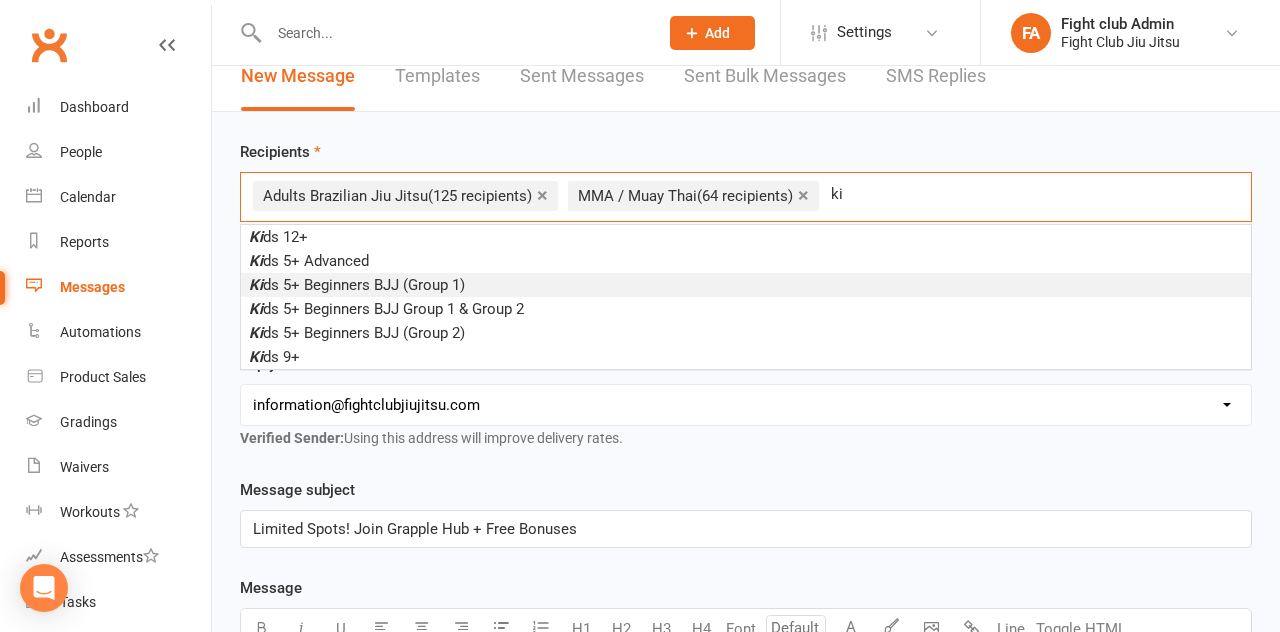 scroll, scrollTop: 18, scrollLeft: 0, axis: vertical 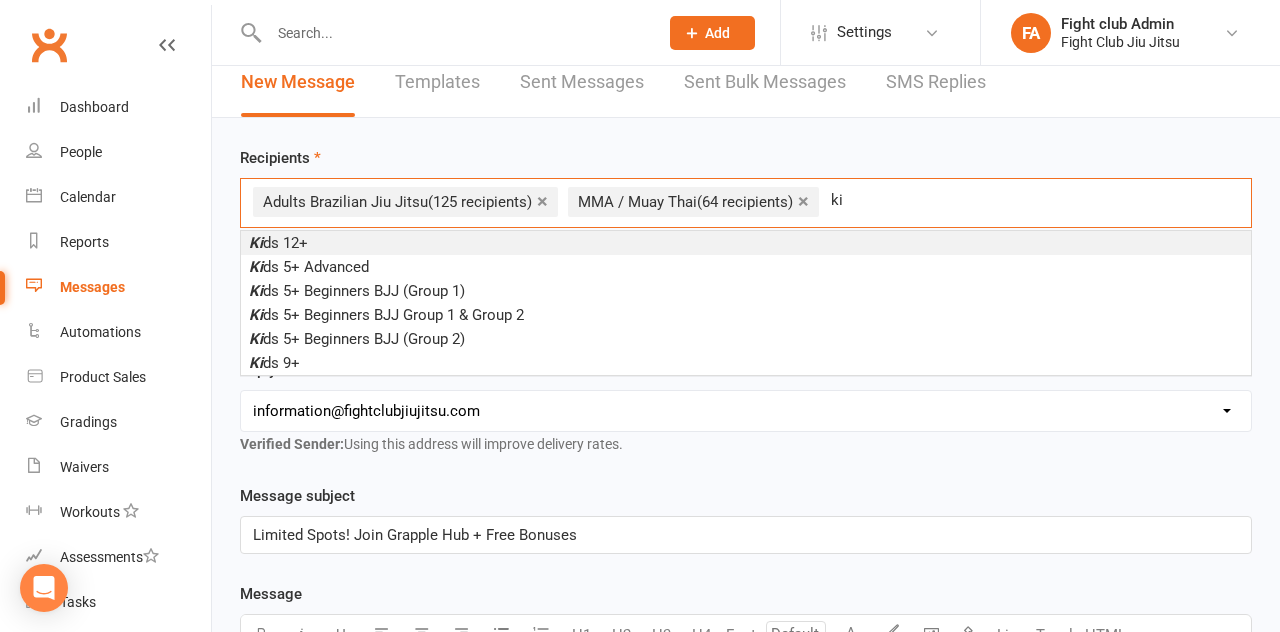 type on "ki" 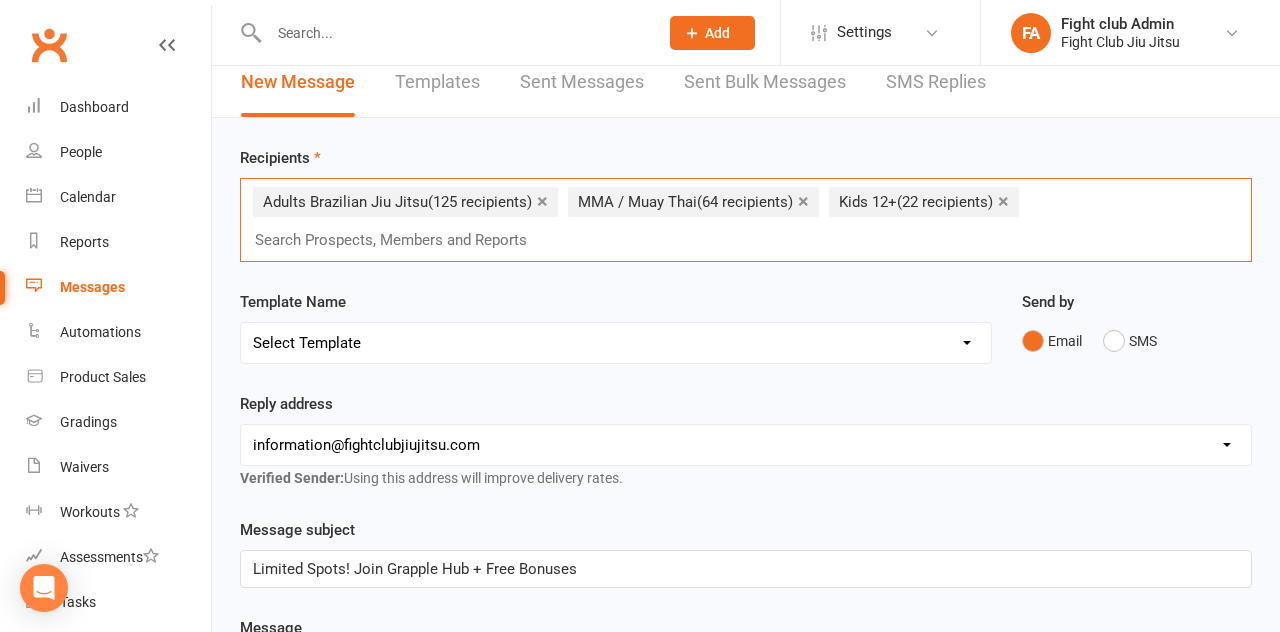 click on "Recipients × Adults Brazilian Jiu Jitsu  (125 recipients) × MMA / Muay Thai  (64 recipients) × Kids 12+  (22 recipients) Search Prospects, Members and Reports" at bounding box center (746, 204) 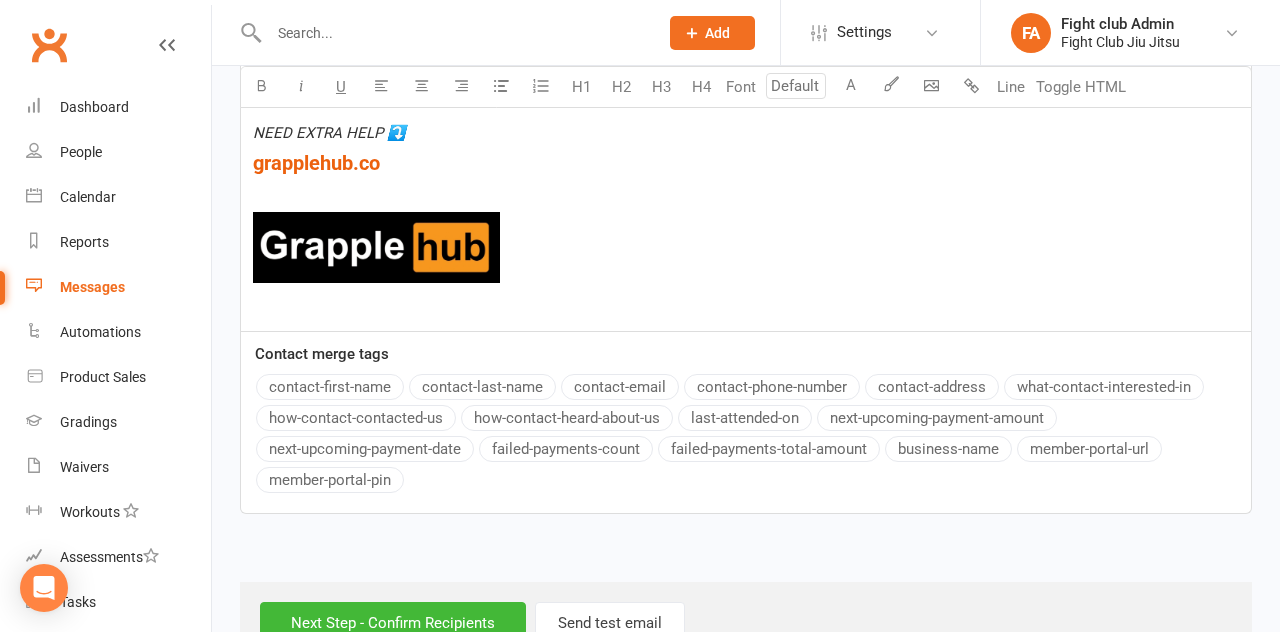 scroll, scrollTop: 1205, scrollLeft: 0, axis: vertical 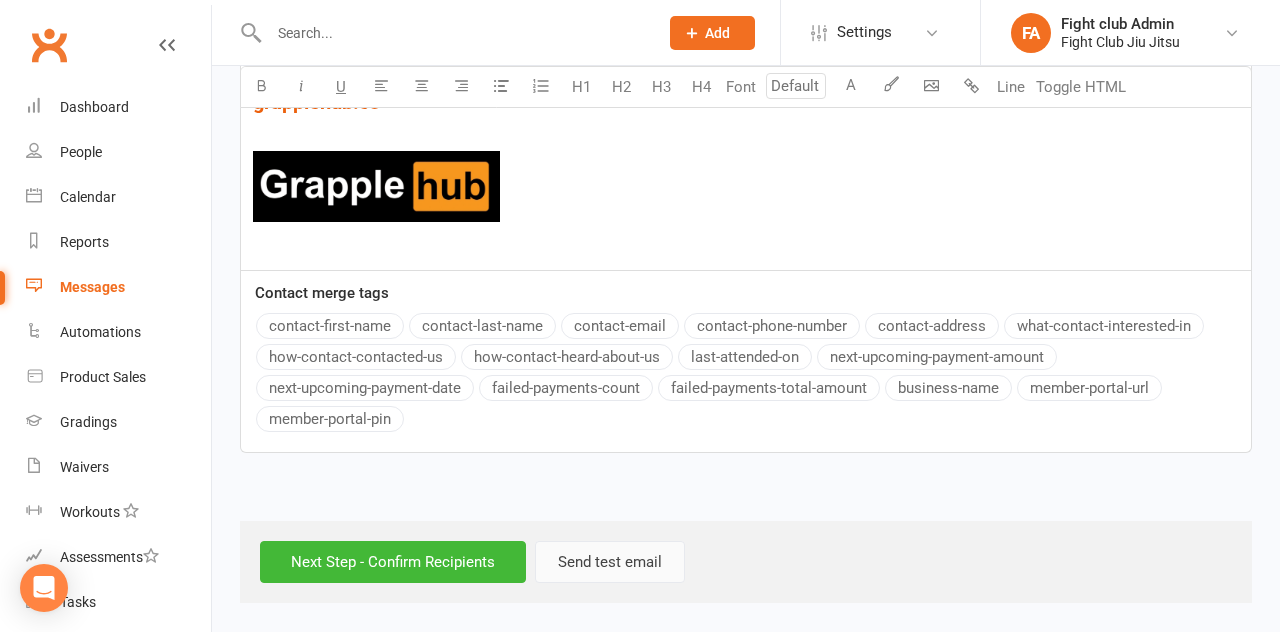 click on "Send test email" at bounding box center [610, 562] 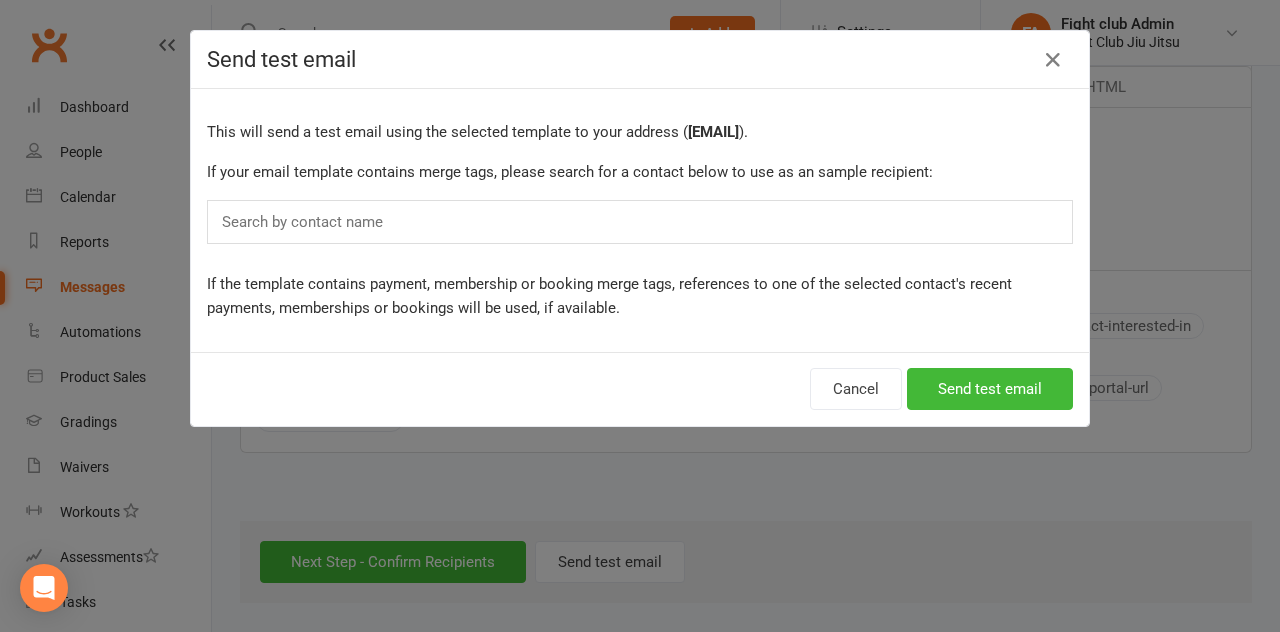 click on "Search by contact name" at bounding box center [640, 222] 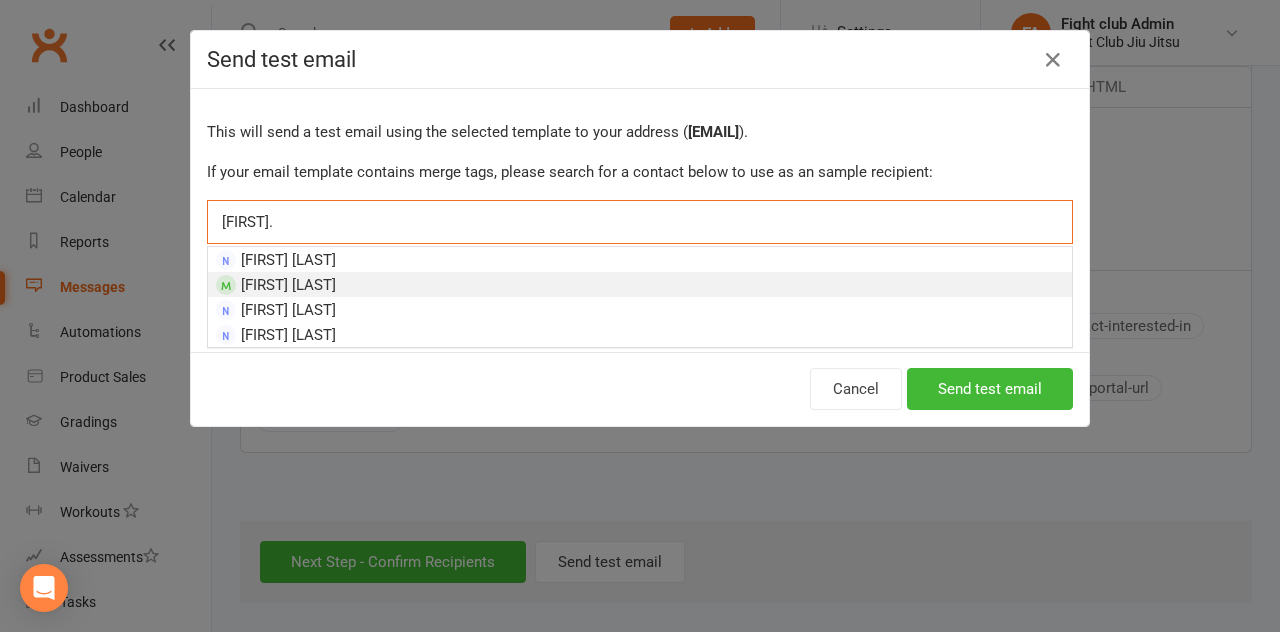 type on "[FIRST]." 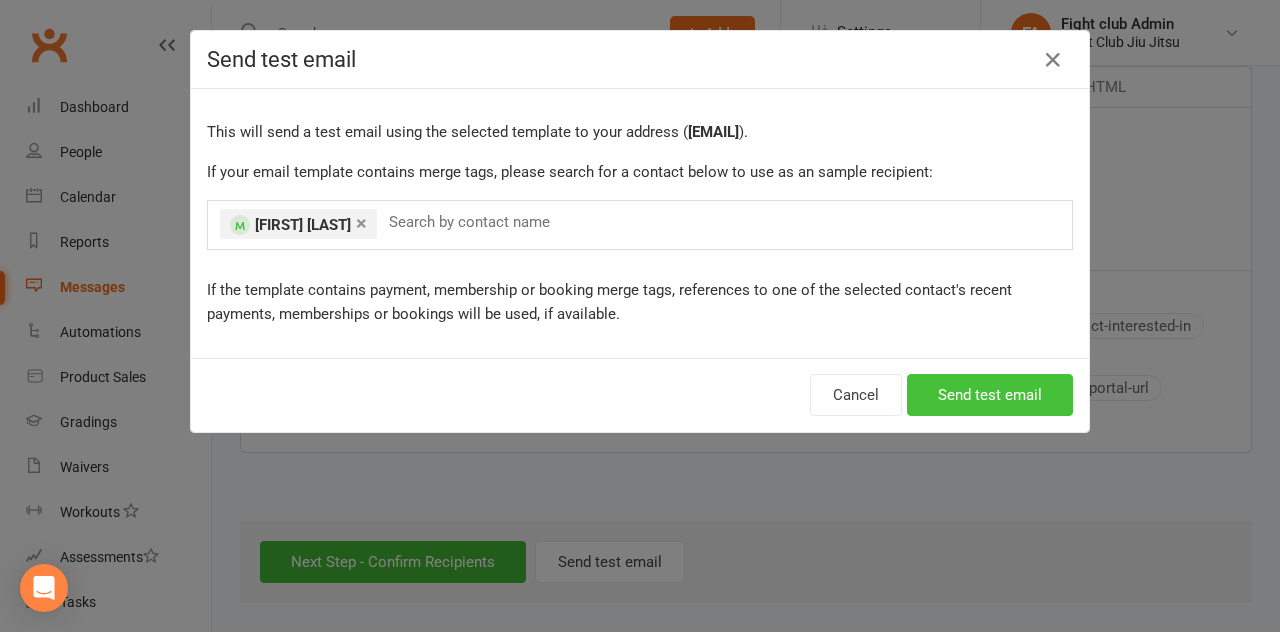 click on "Send test email" at bounding box center (990, 395) 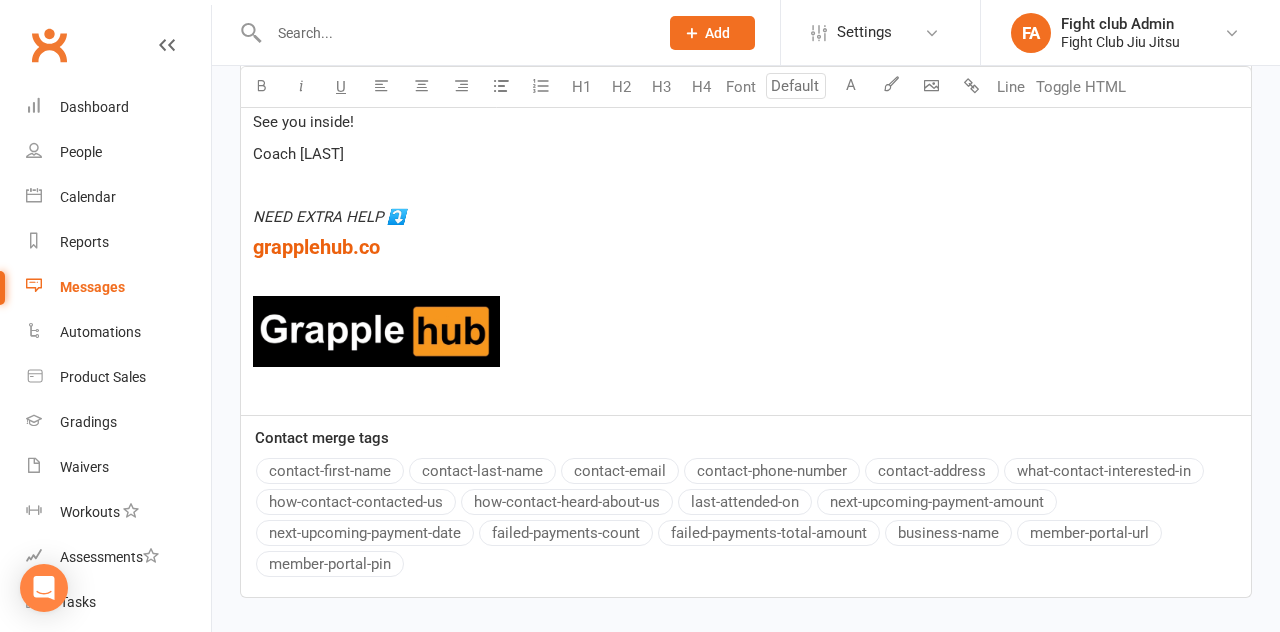 scroll, scrollTop: 1205, scrollLeft: 0, axis: vertical 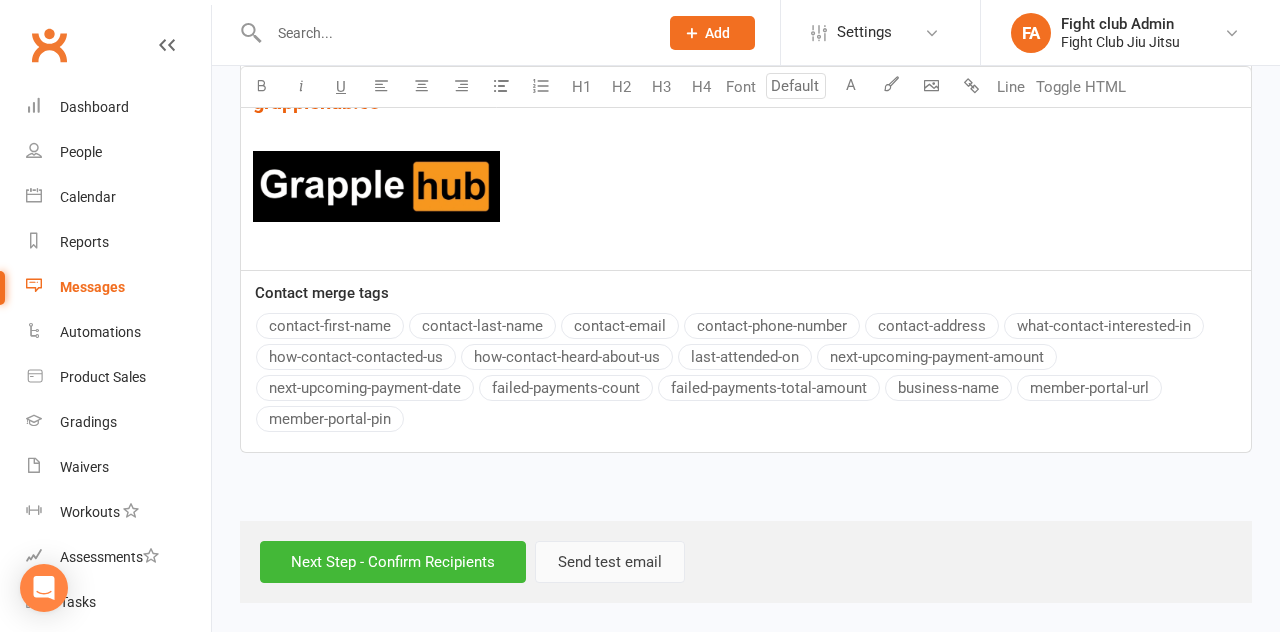 click on "Send test email" at bounding box center (610, 562) 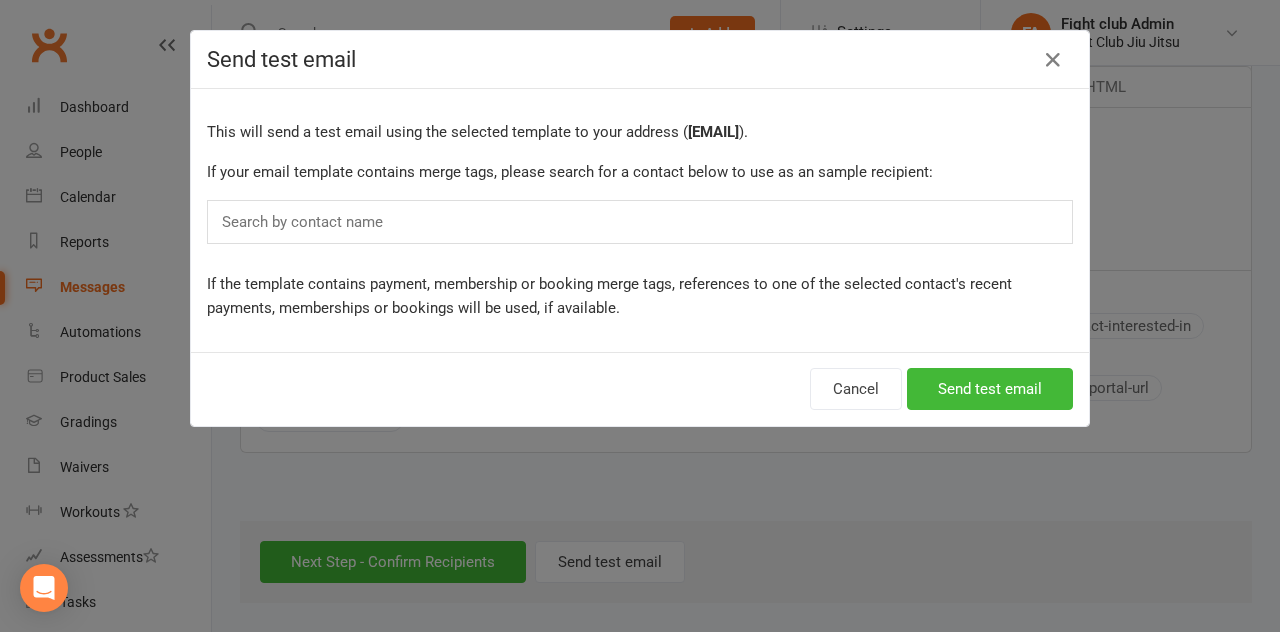 click on "Search by contact name" at bounding box center [640, 222] 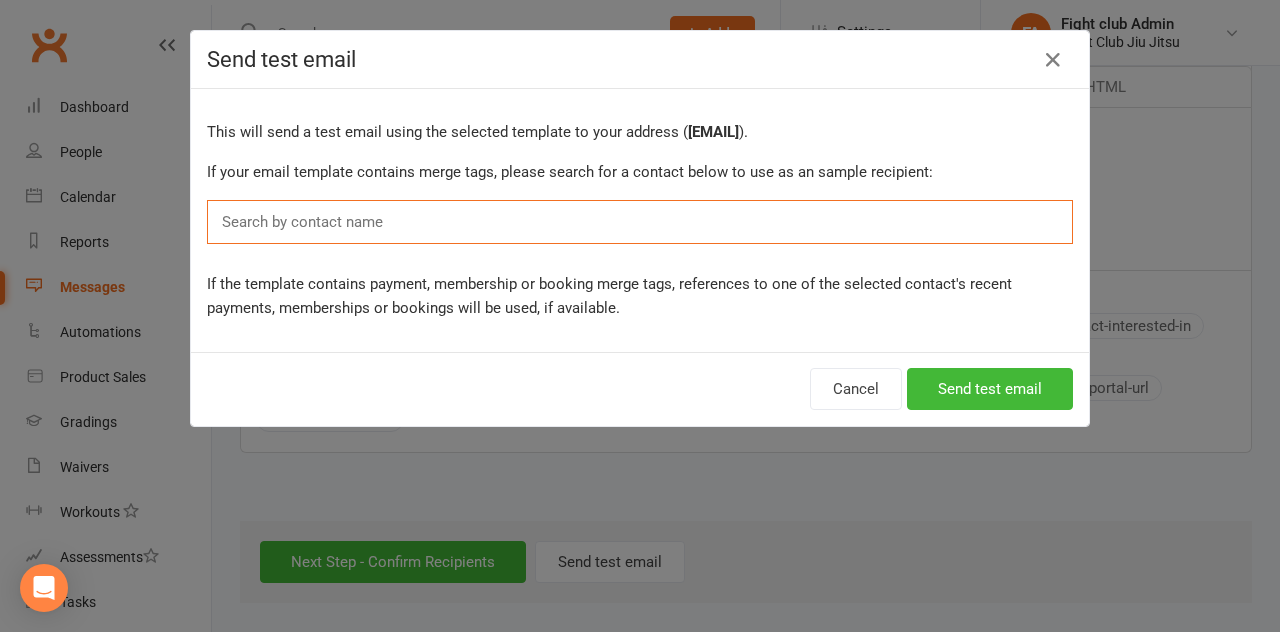 click on "Search by contact name" at bounding box center (640, 222) 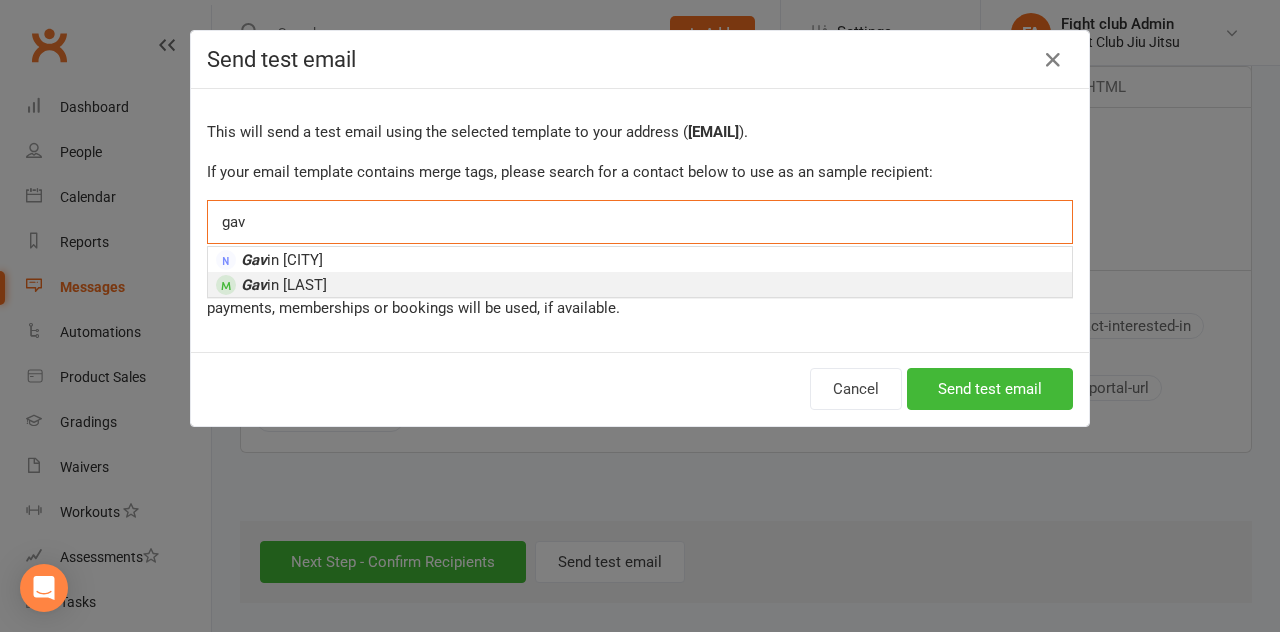 type on "gav" 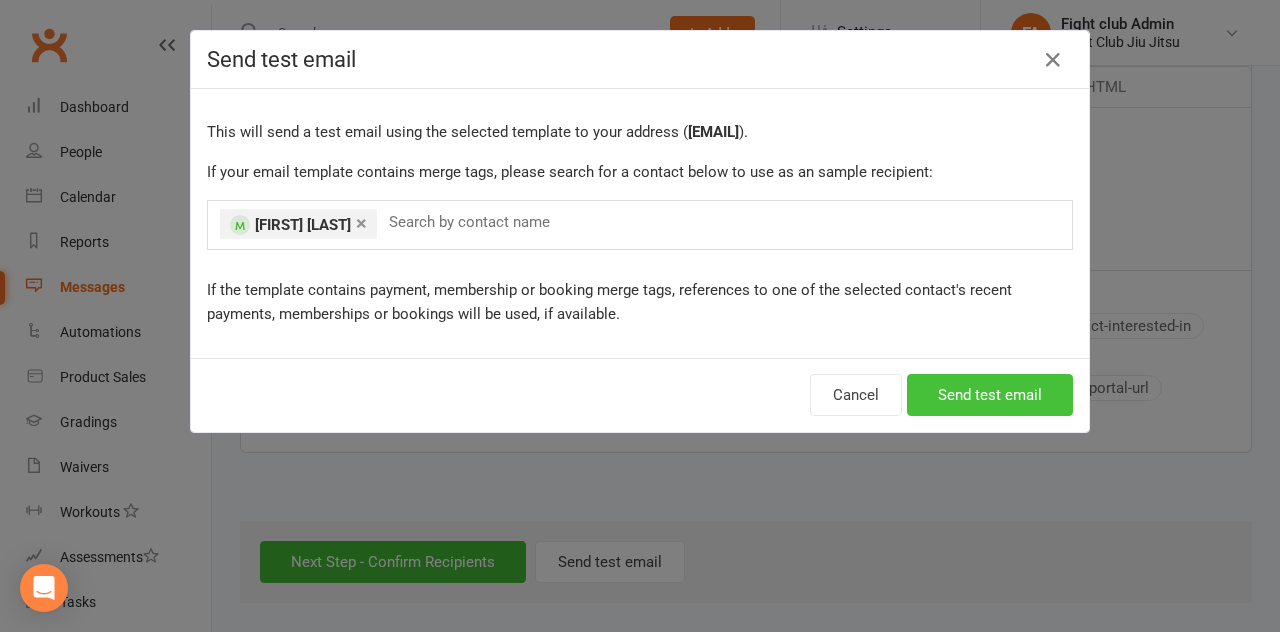 click on "Send test email" at bounding box center (990, 395) 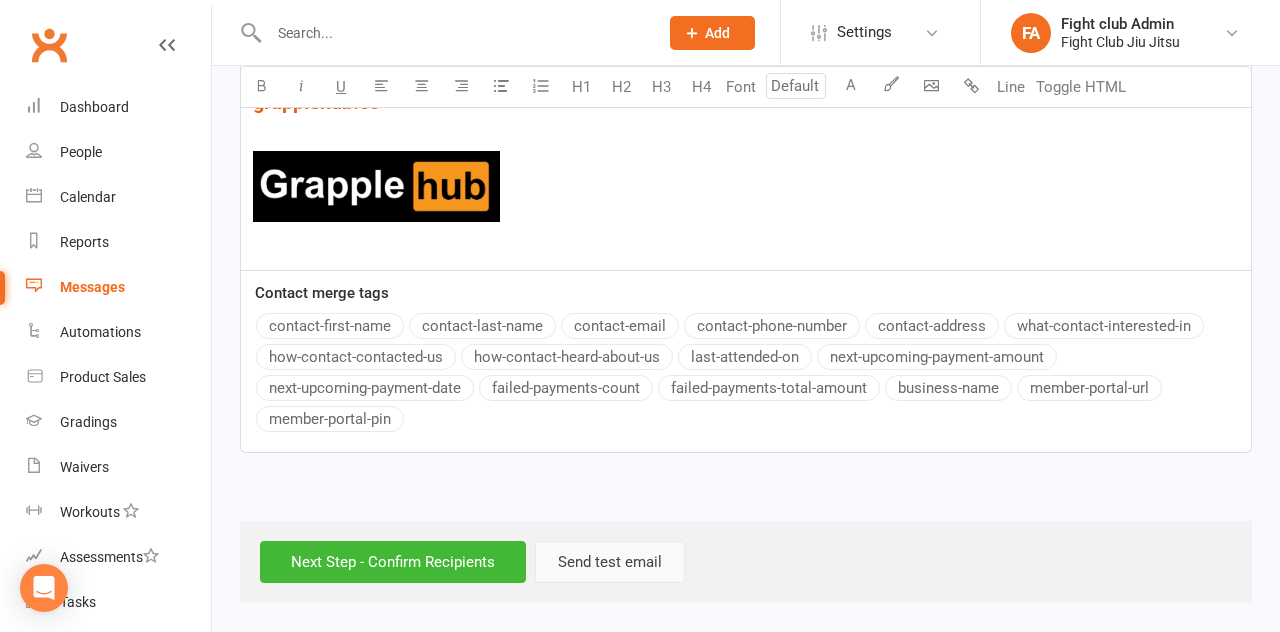 click on "Send test email" at bounding box center (610, 562) 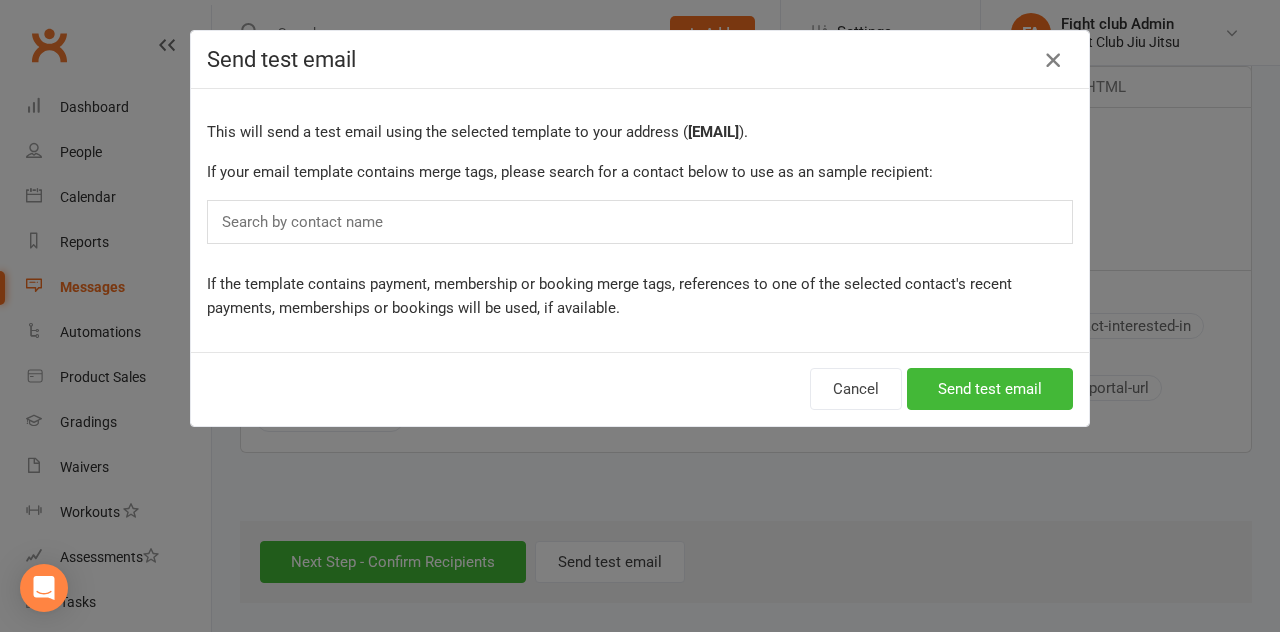 click at bounding box center (1053, 60) 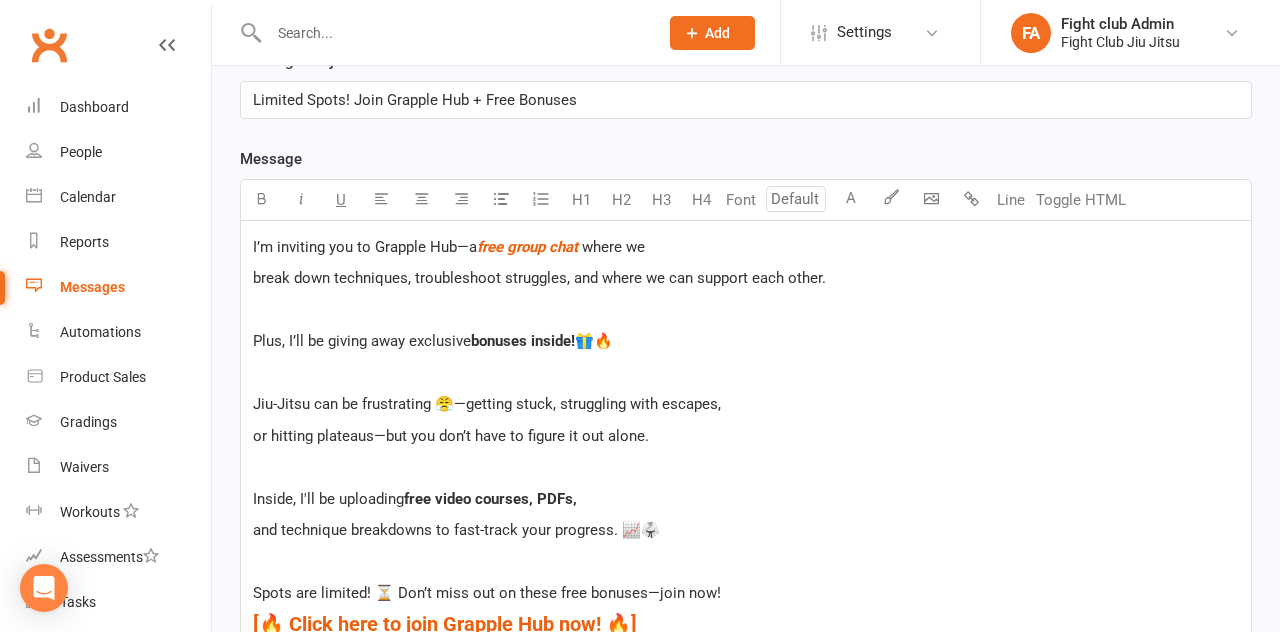 scroll, scrollTop: 507, scrollLeft: 0, axis: vertical 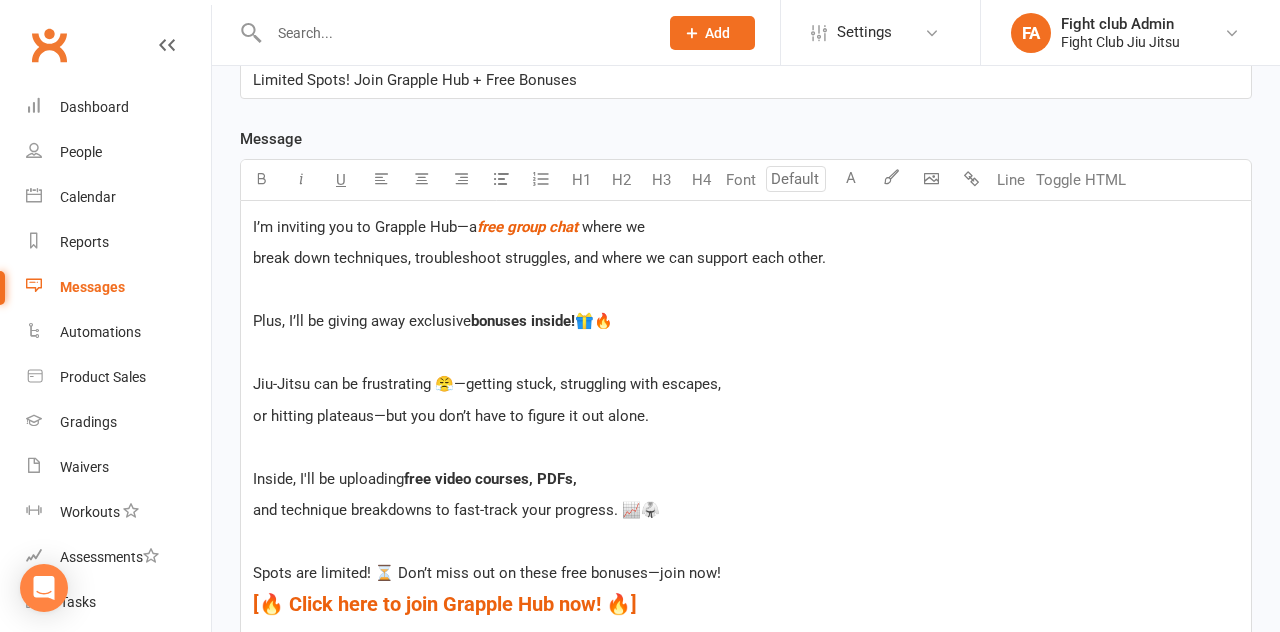 click on "where we" at bounding box center (613, 227) 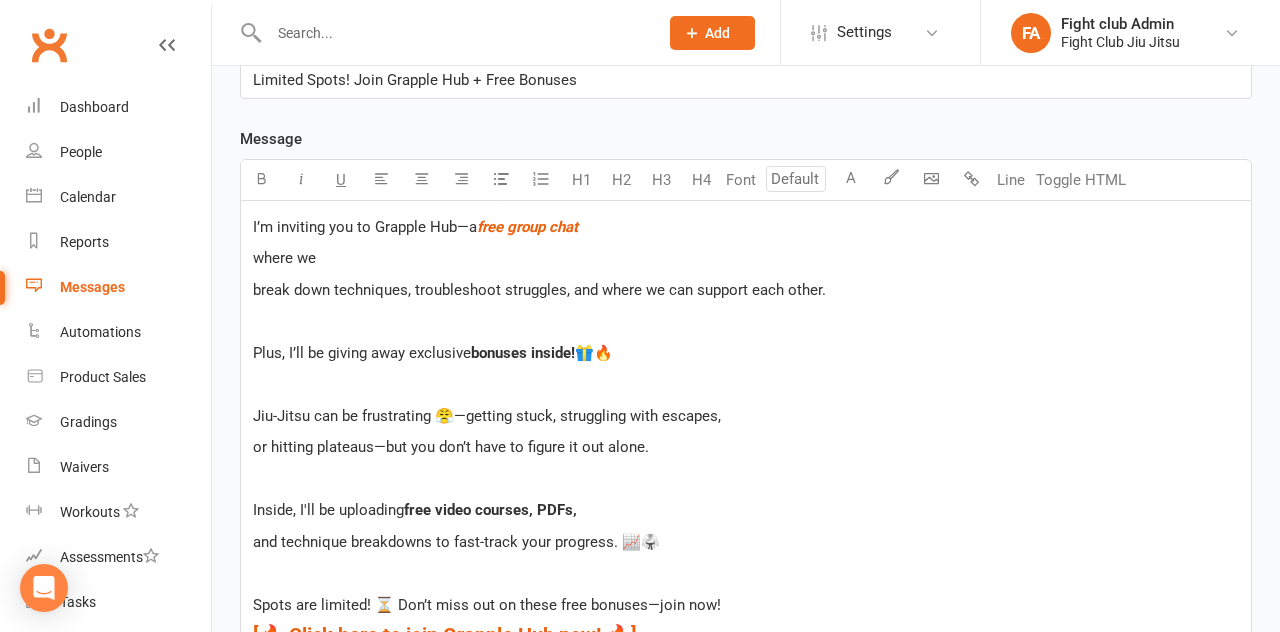 click on "break down techniques, troubleshoot struggles, and where we can support each other." at bounding box center [539, 290] 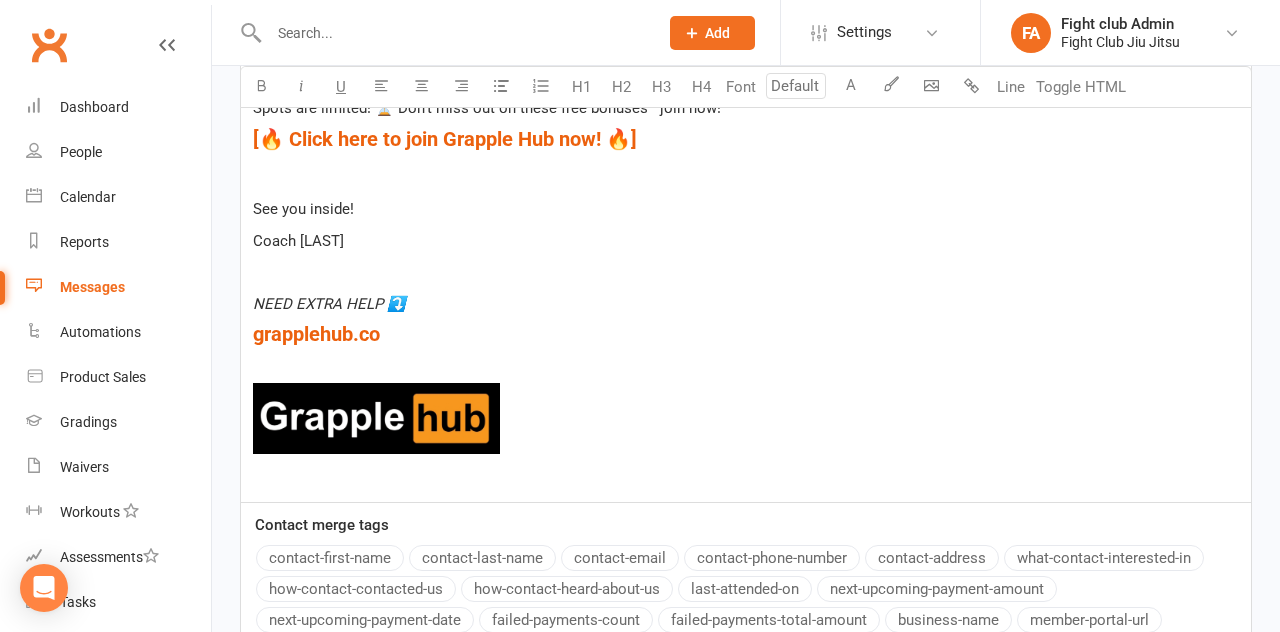 scroll, scrollTop: 985, scrollLeft: 0, axis: vertical 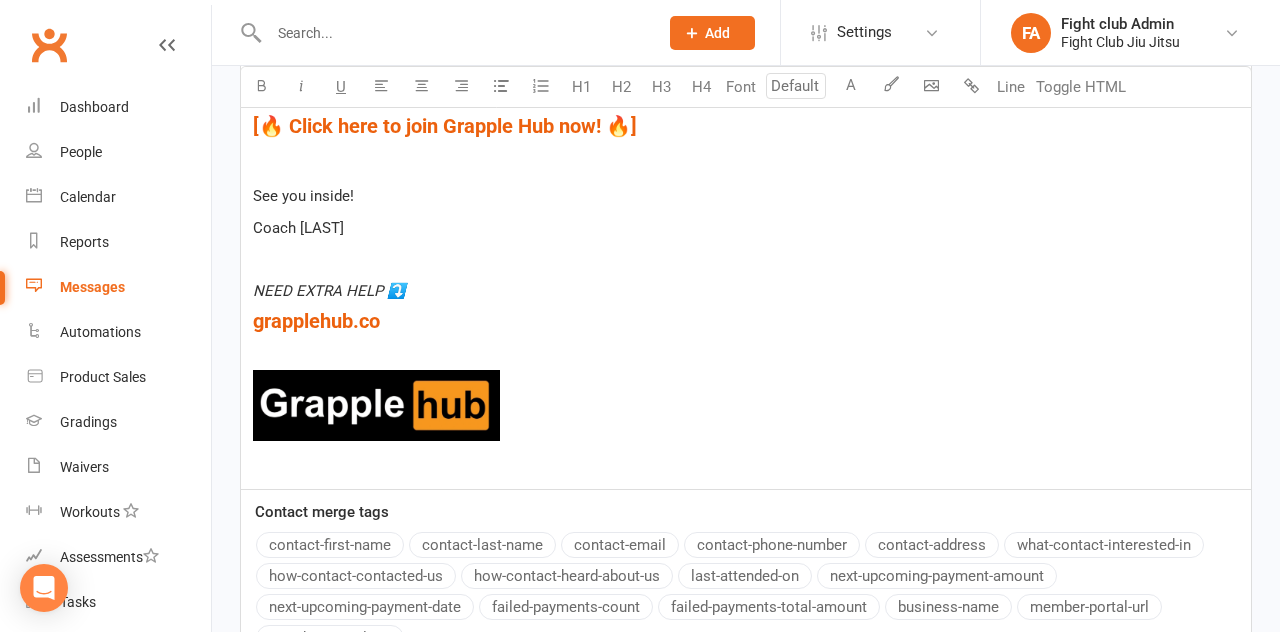 click on "﻿" at bounding box center (746, 165) 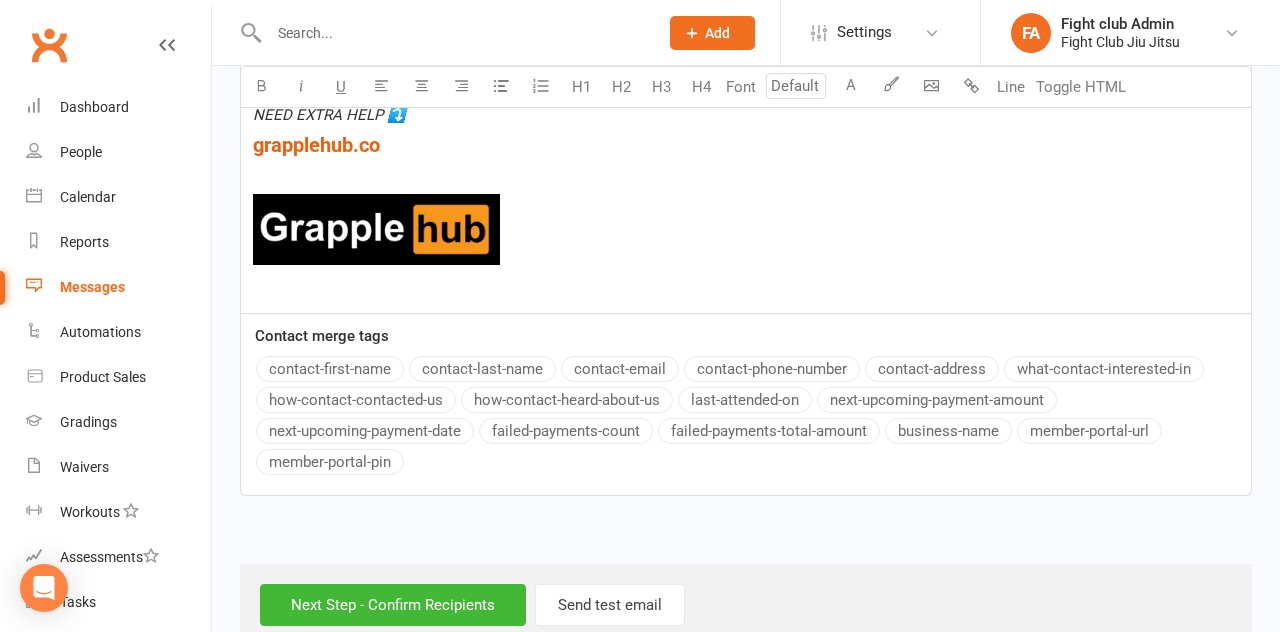scroll, scrollTop: 1205, scrollLeft: 0, axis: vertical 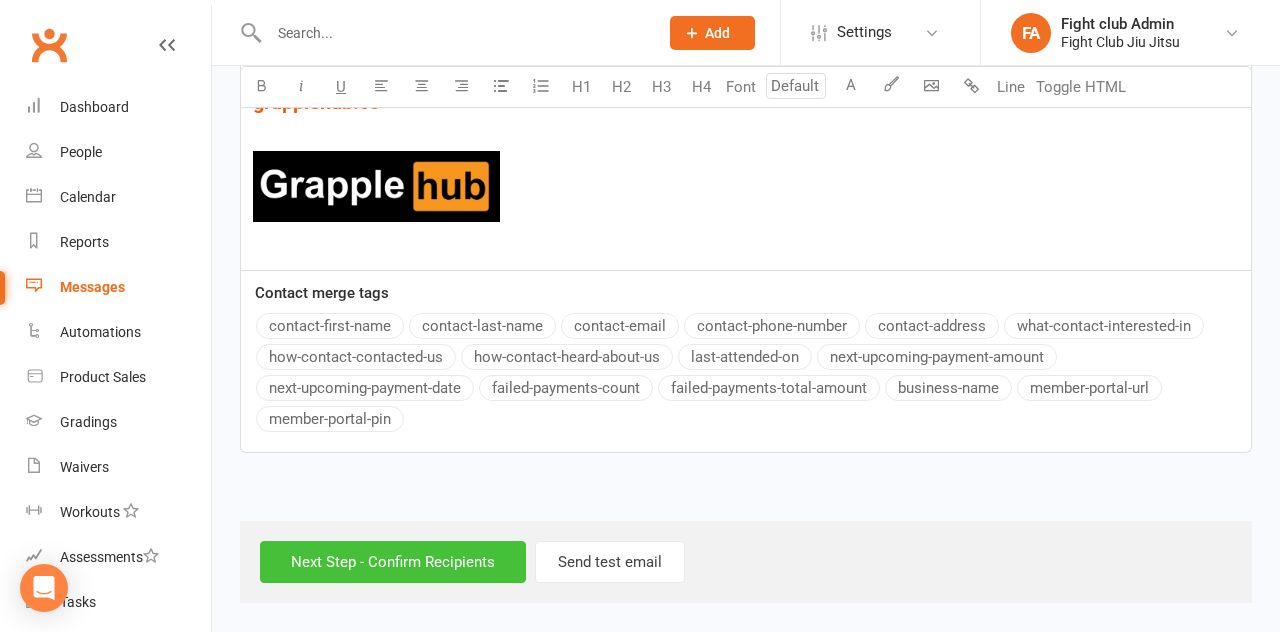 click on "Next Step - Confirm Recipients" at bounding box center (393, 562) 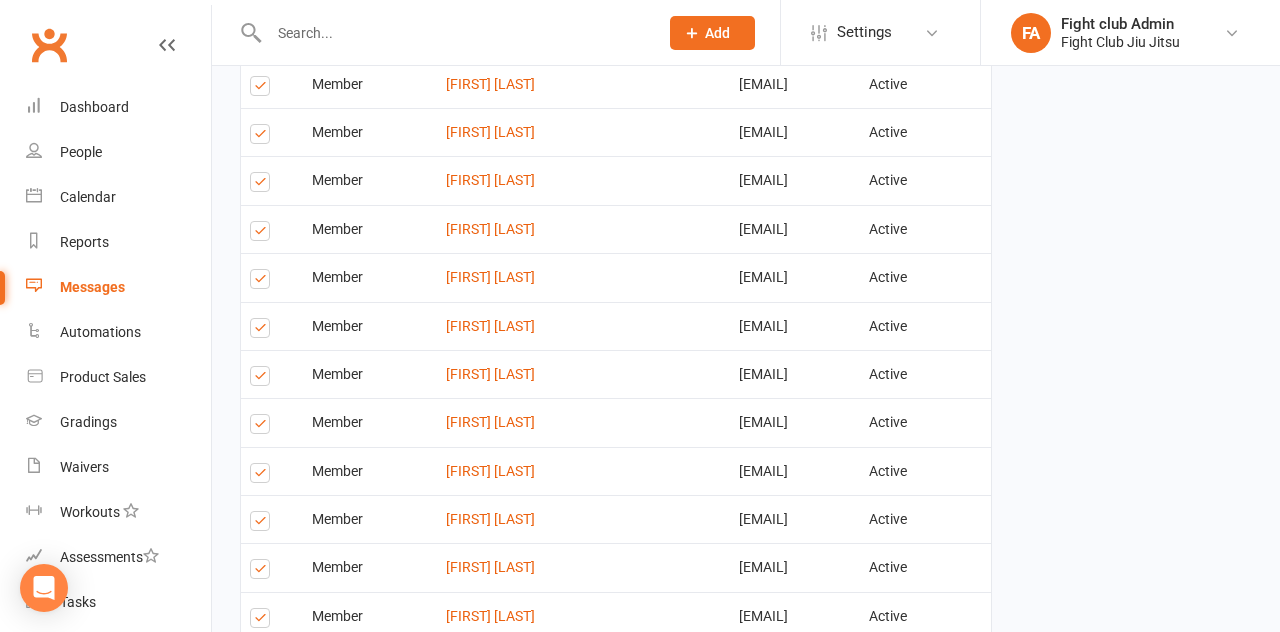 scroll, scrollTop: 3260, scrollLeft: 0, axis: vertical 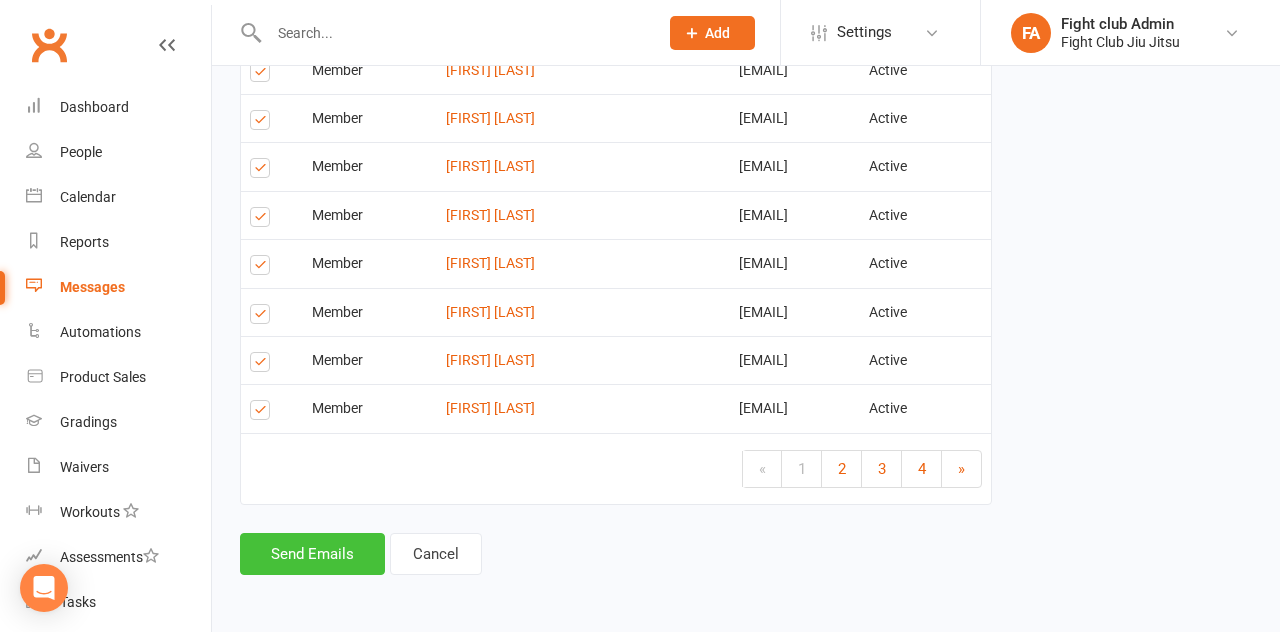 click on "Send Emails" at bounding box center (312, 554) 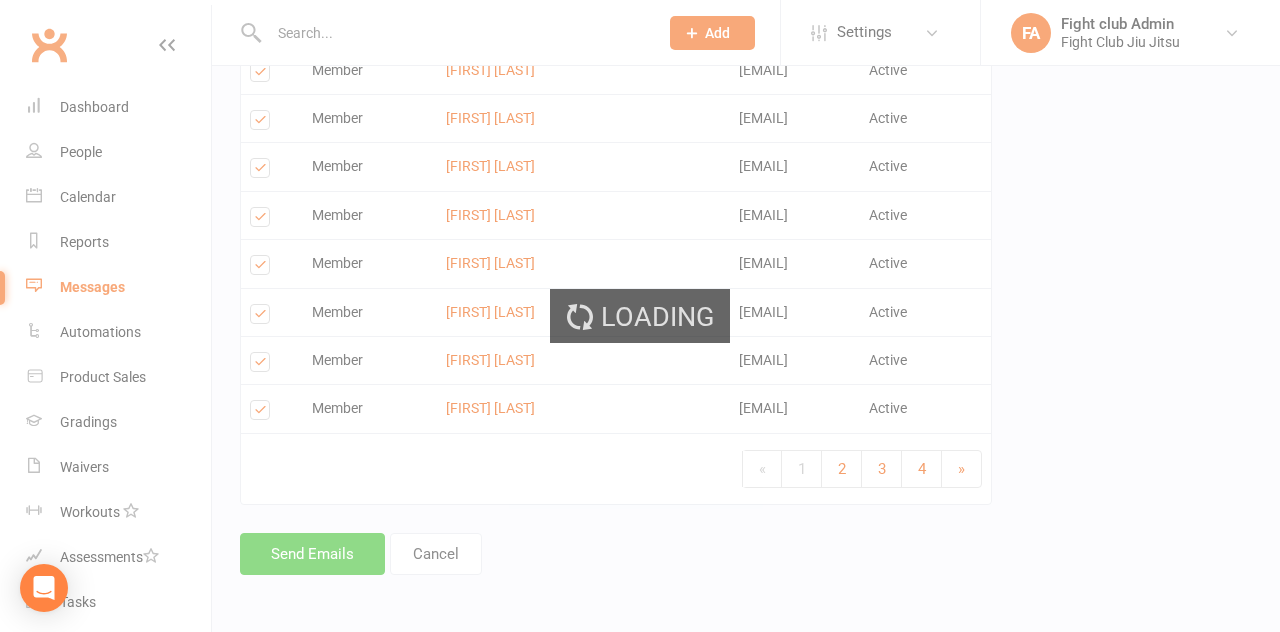 scroll, scrollTop: 3251, scrollLeft: 0, axis: vertical 